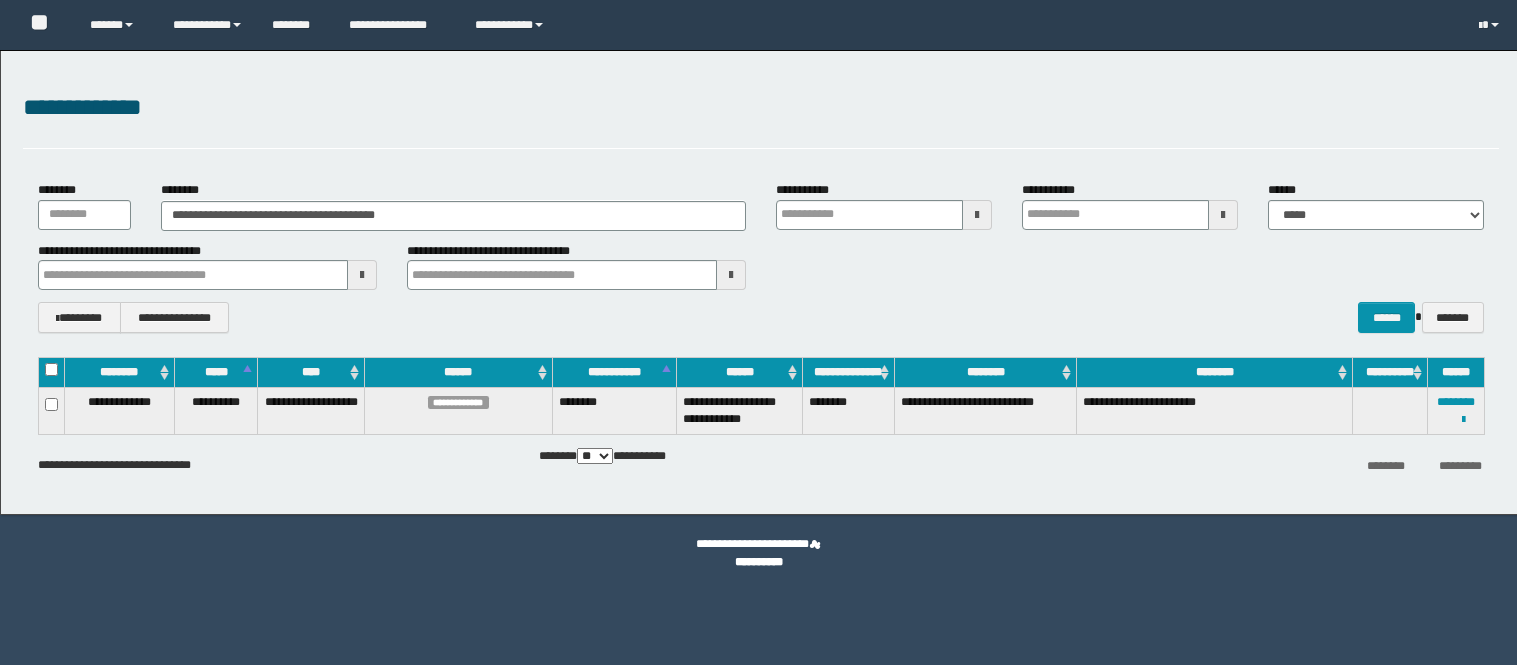 scroll, scrollTop: 0, scrollLeft: 0, axis: both 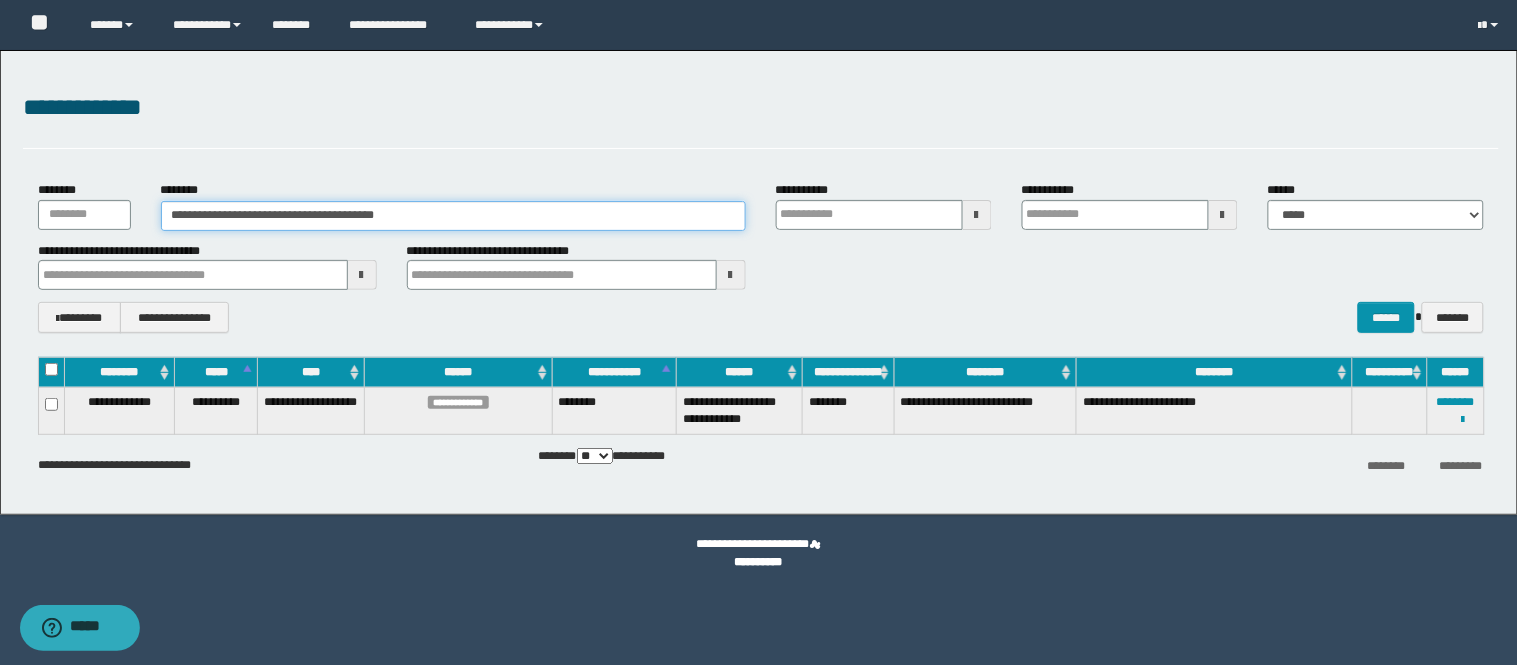 click on "**********" at bounding box center [453, 216] 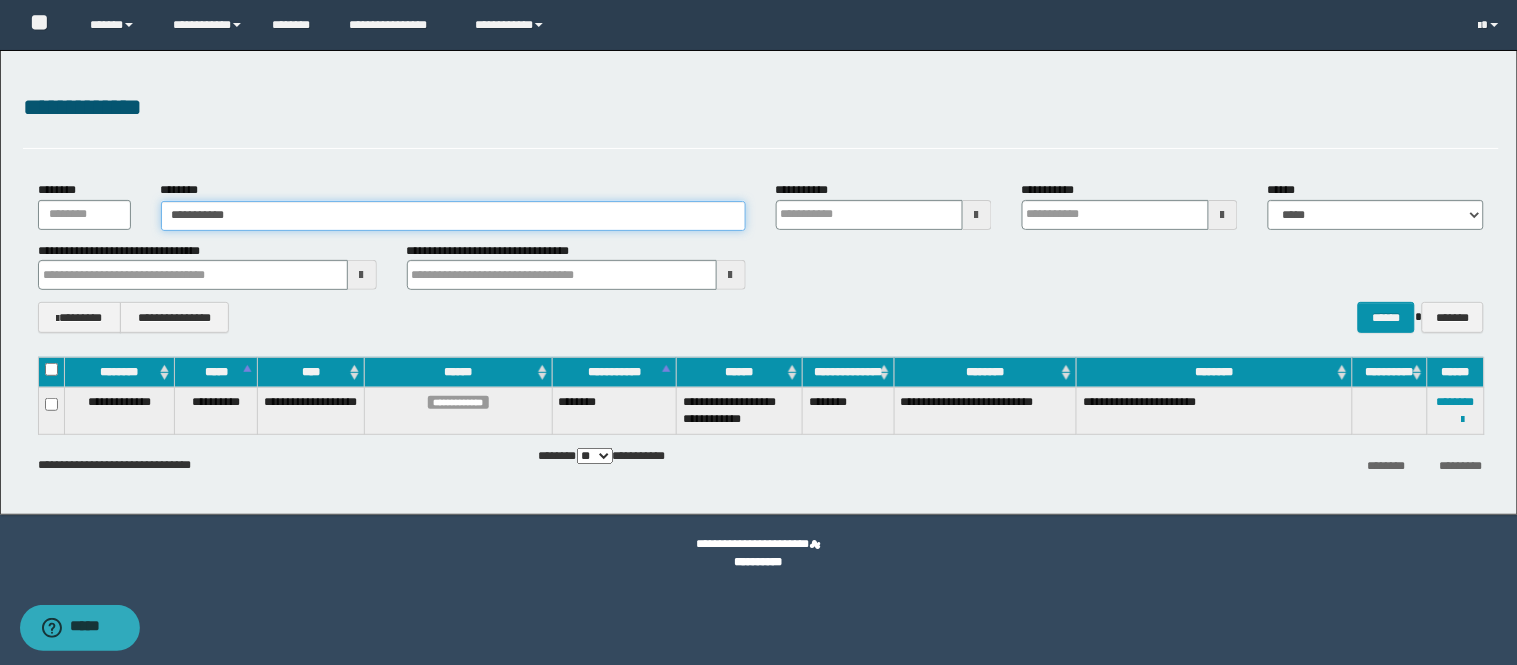 type on "**********" 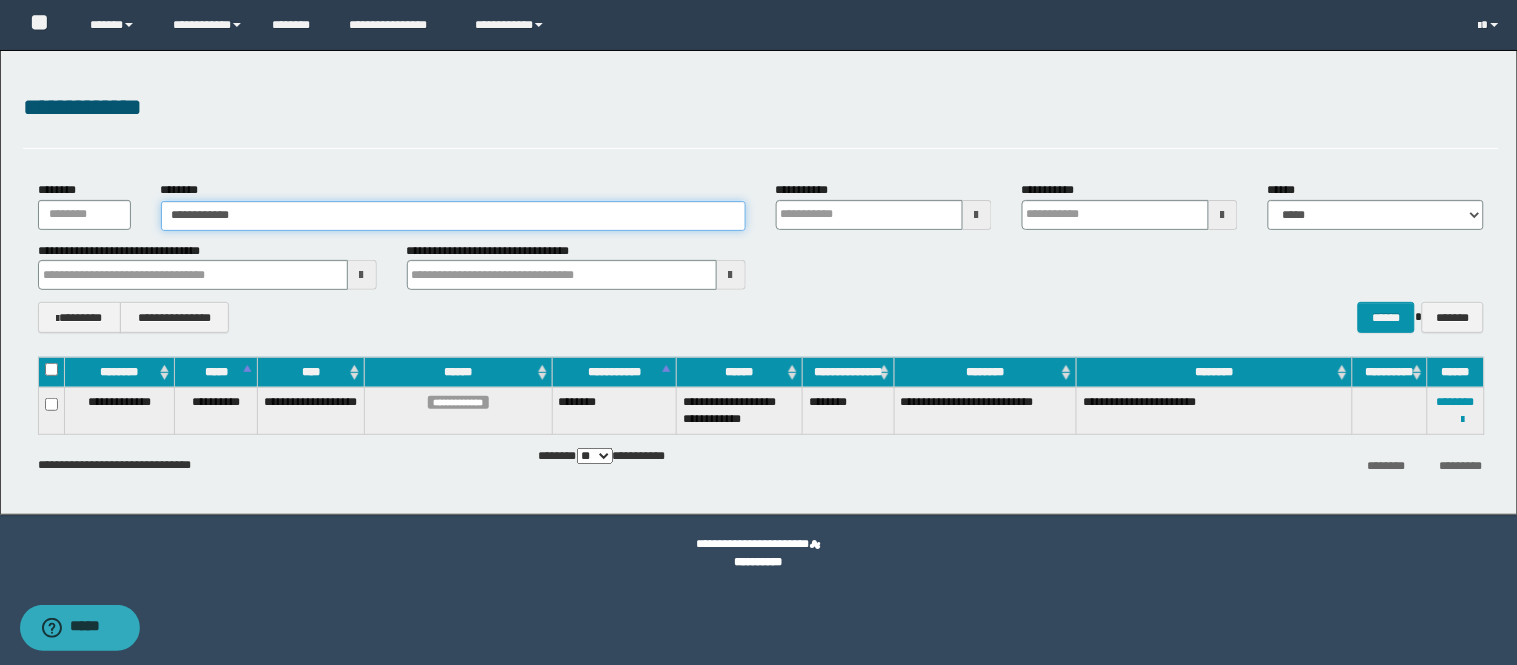 type on "**********" 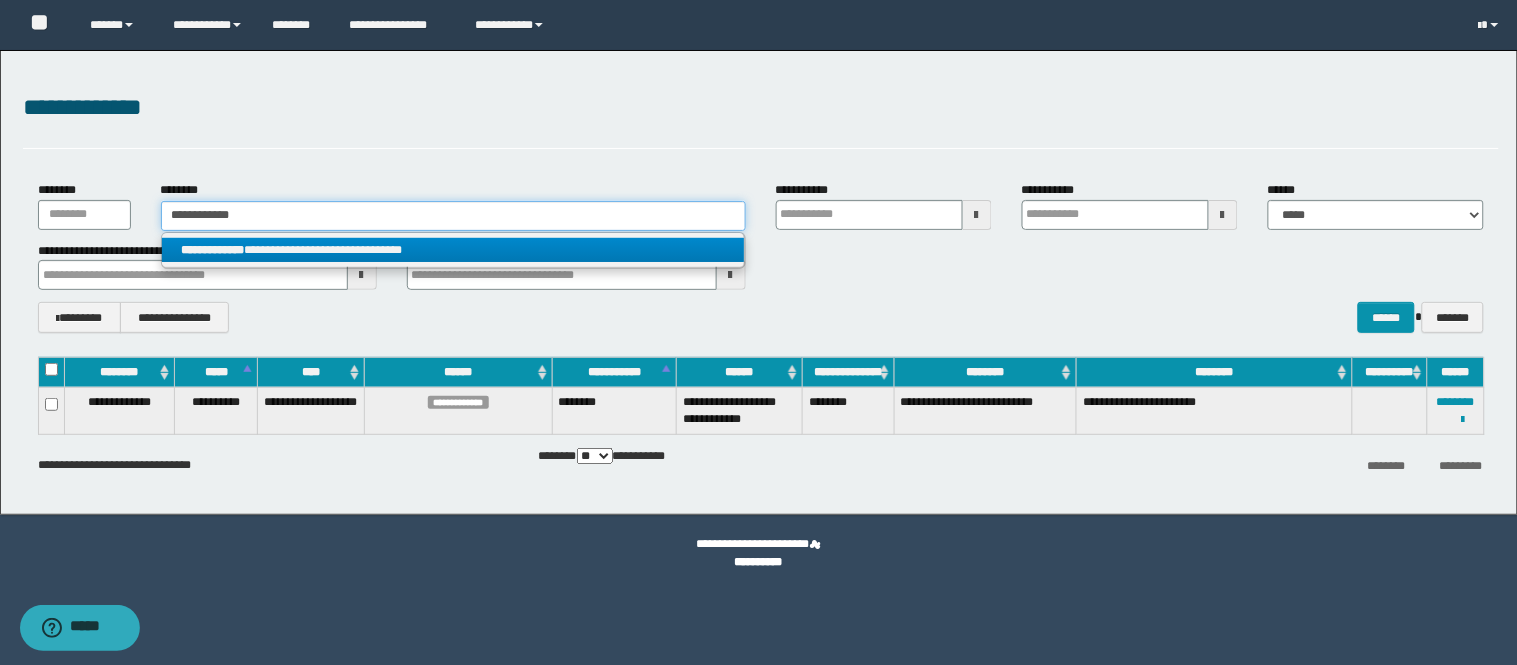 type on "**********" 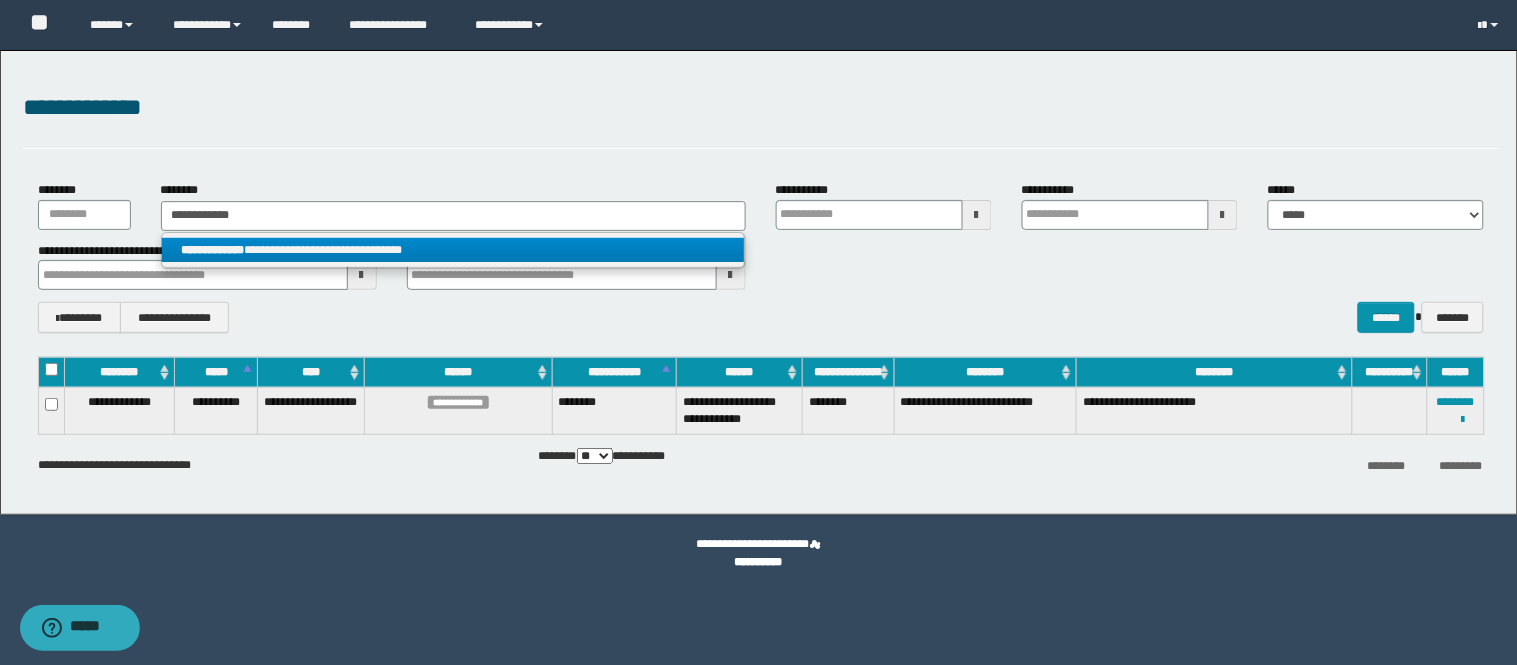 click on "**********" at bounding box center [453, 250] 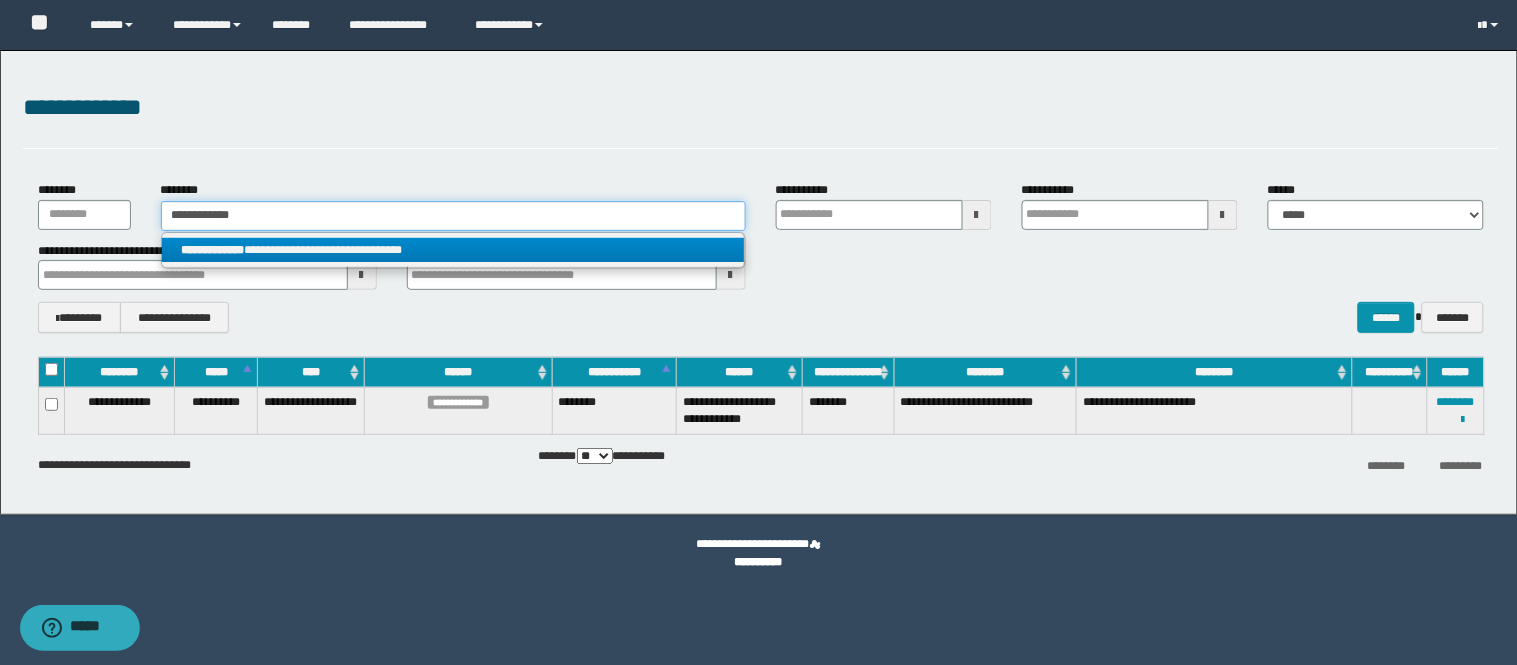 type 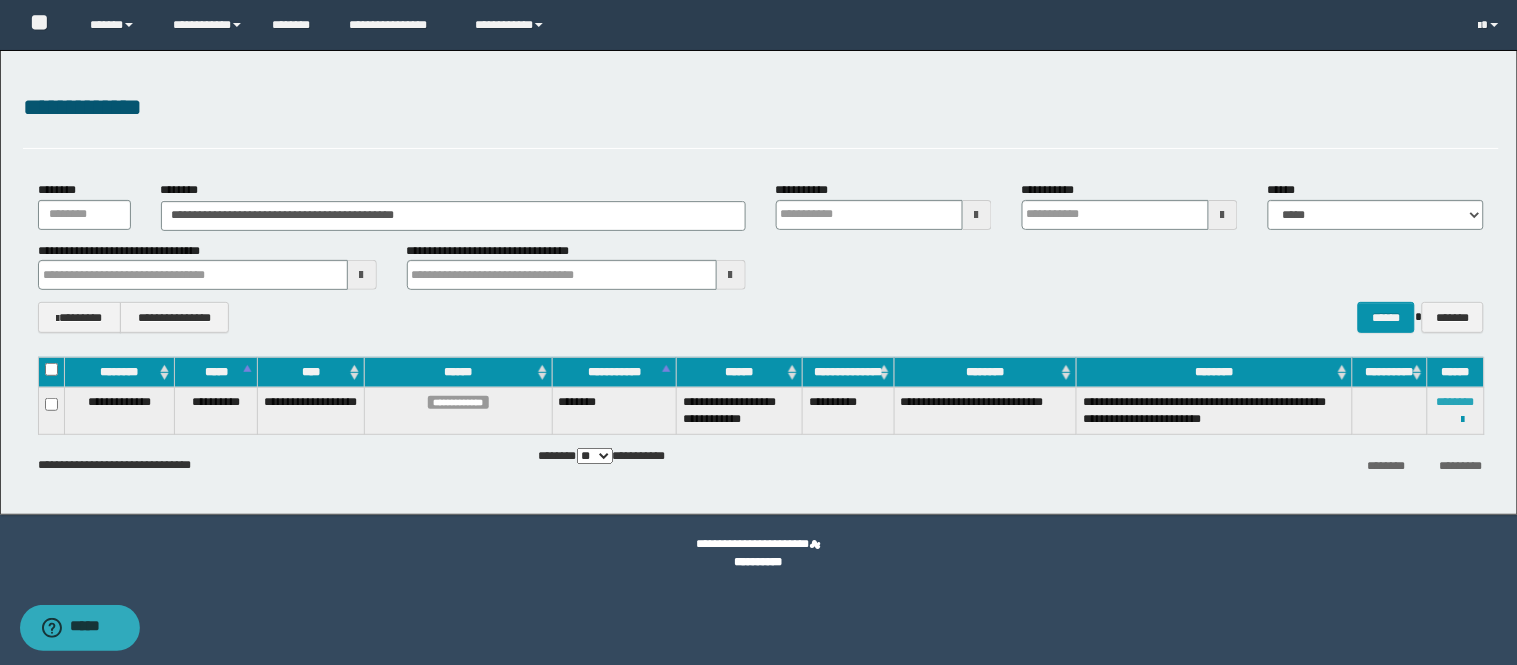 click on "********" at bounding box center (1456, 402) 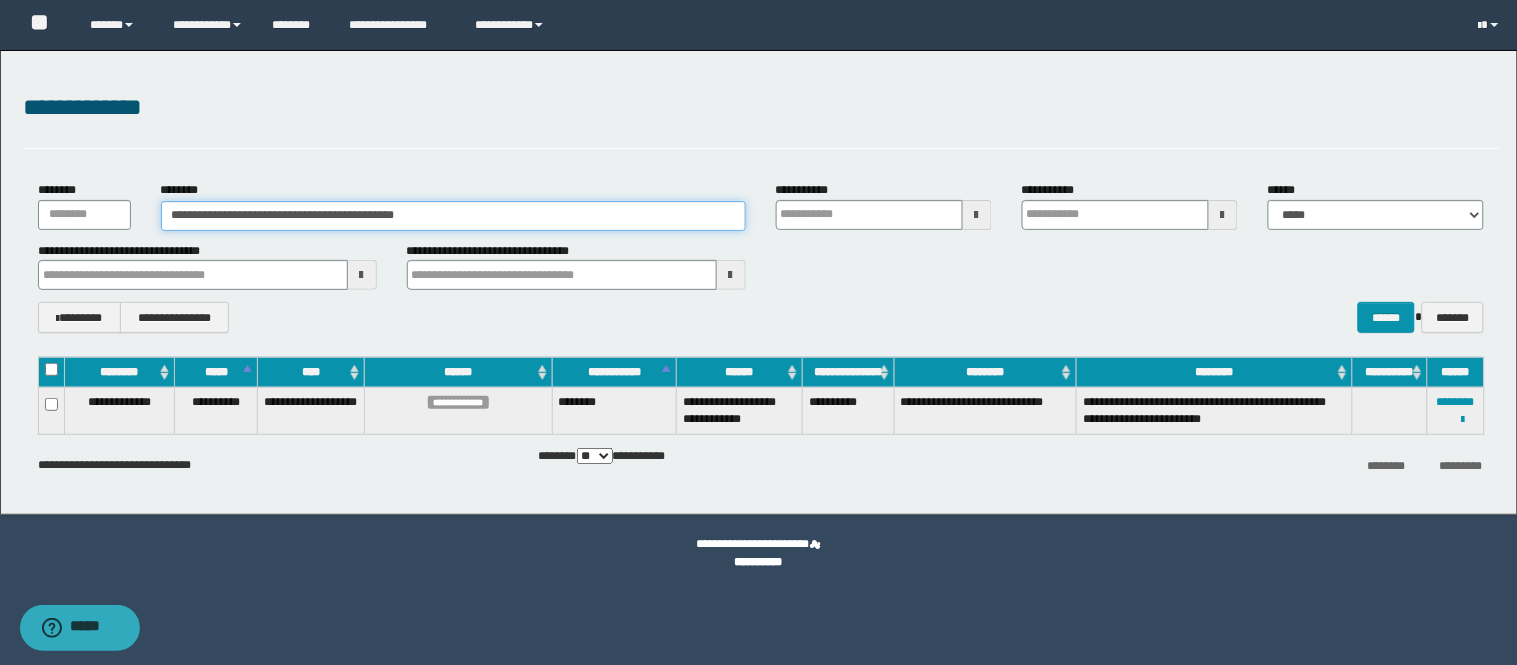 drag, startPoint x: 306, startPoint y: 193, endPoint x: 12, endPoint y: 111, distance: 305.22122 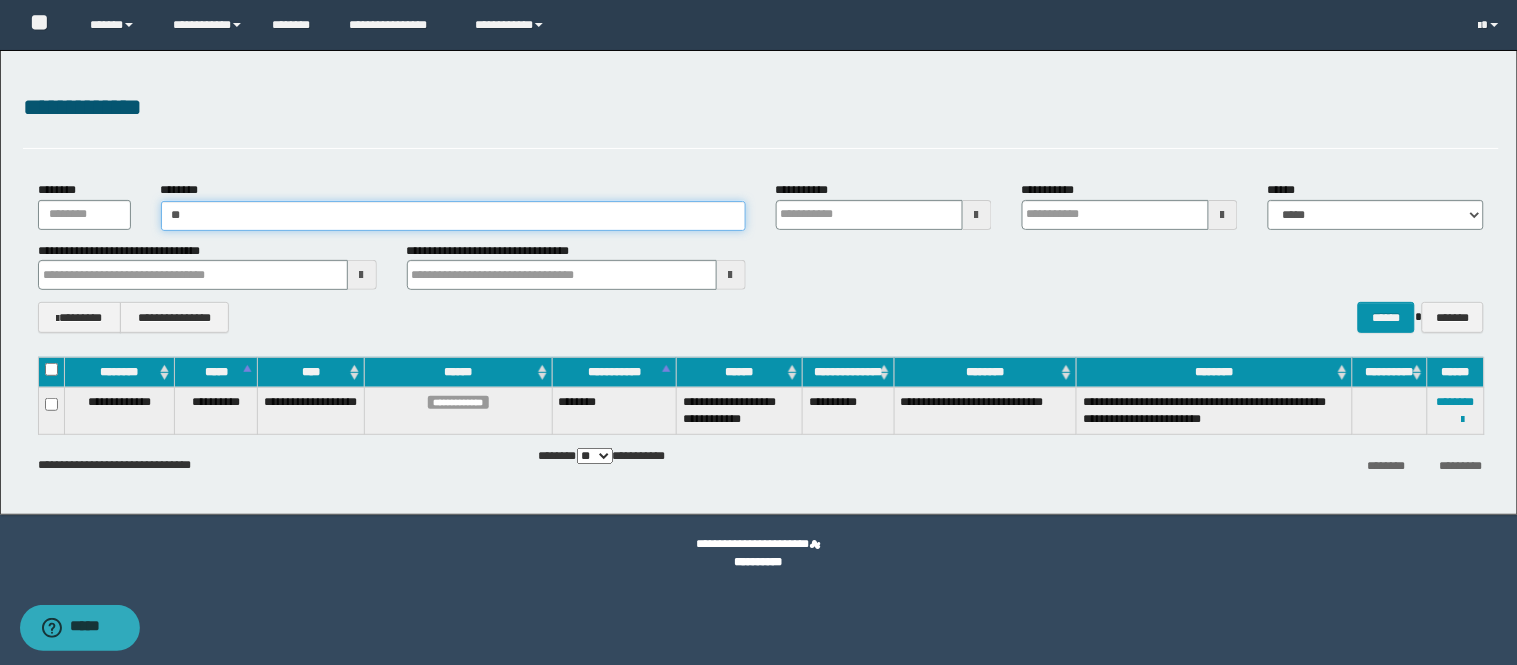 type on "*" 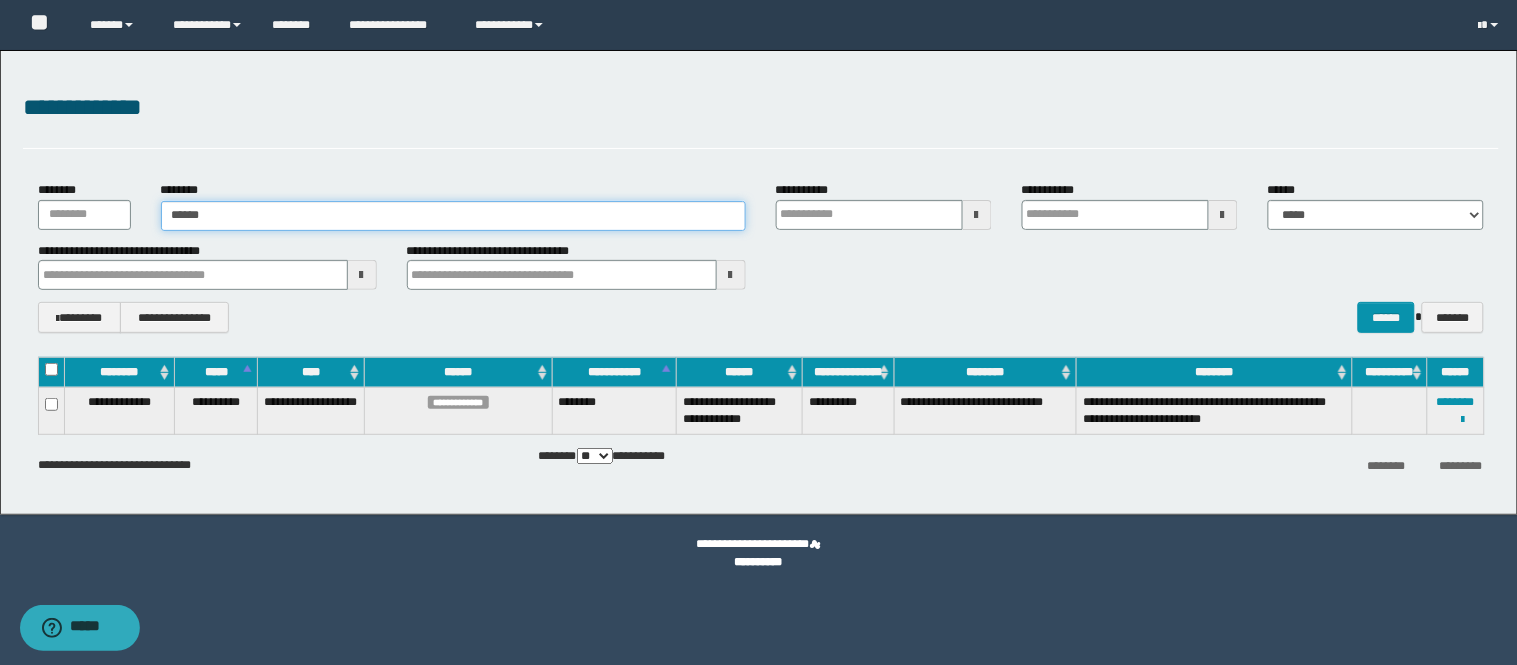type on "*******" 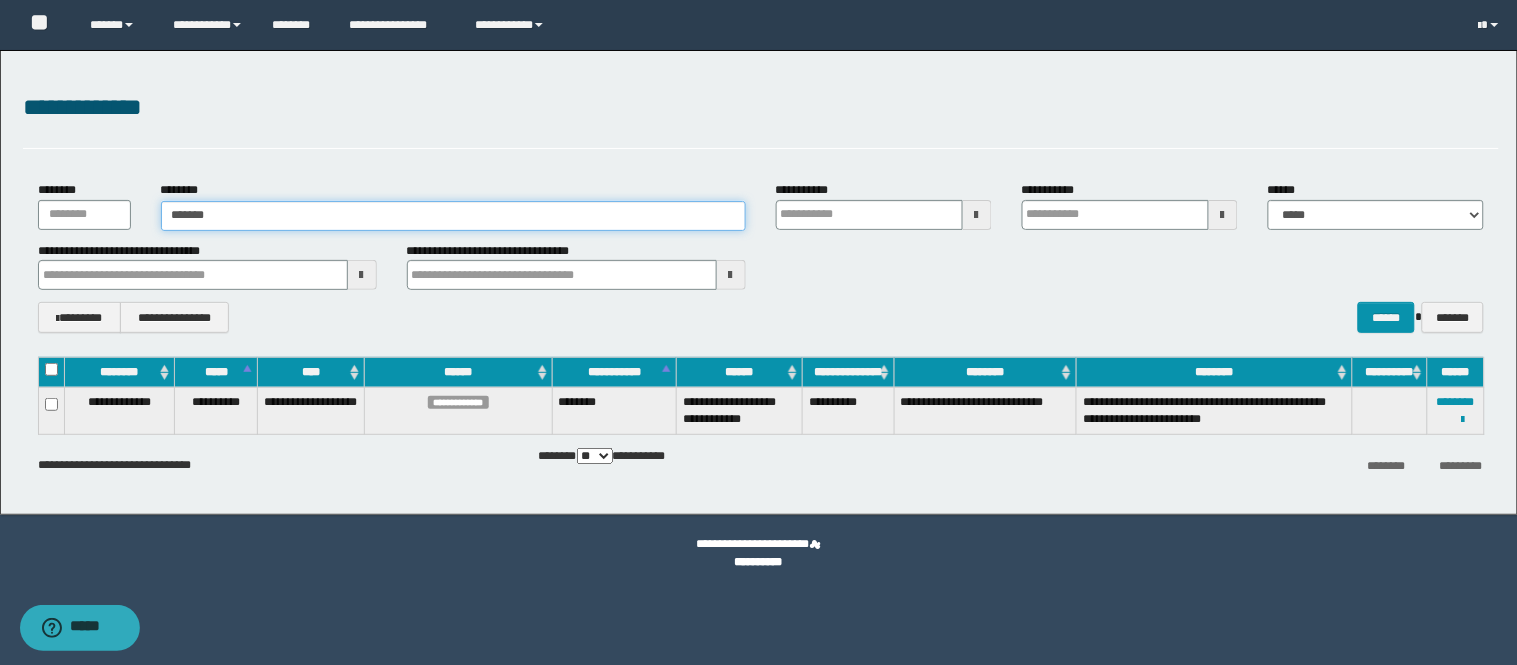 type on "*******" 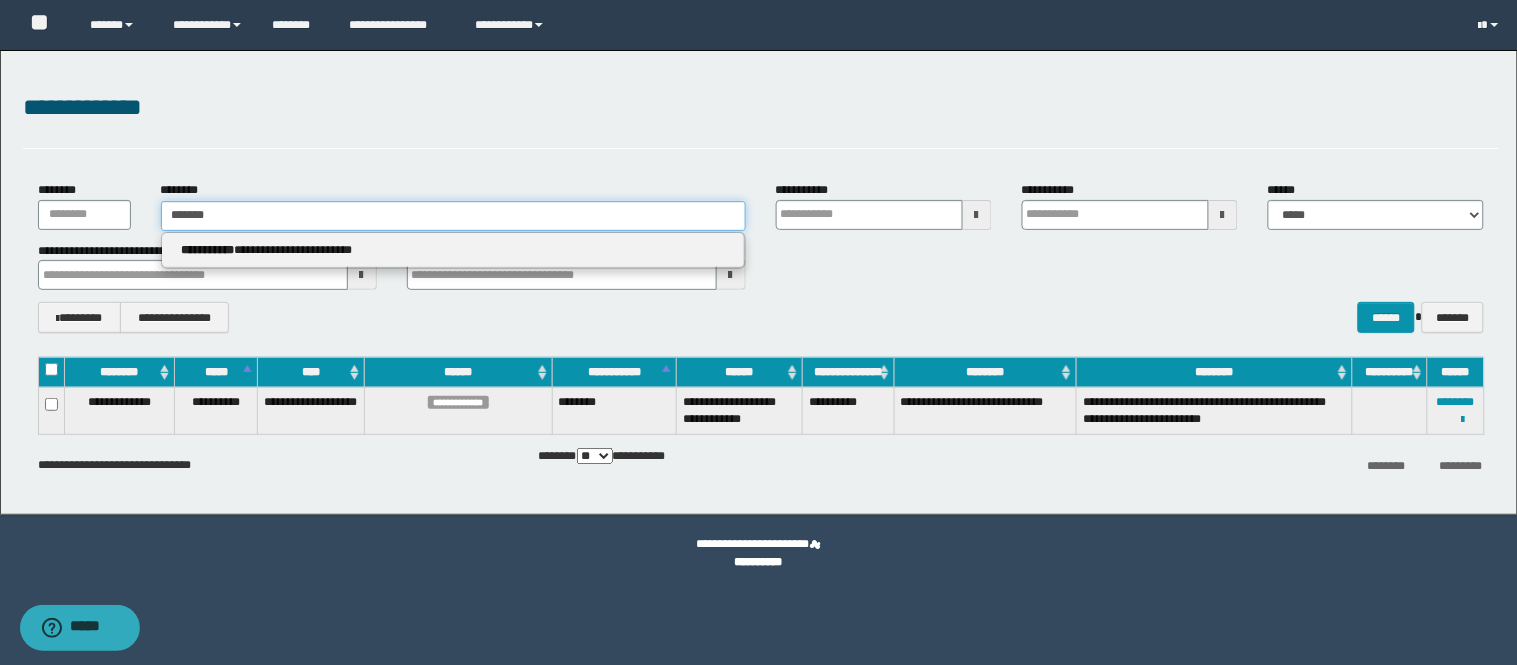 type 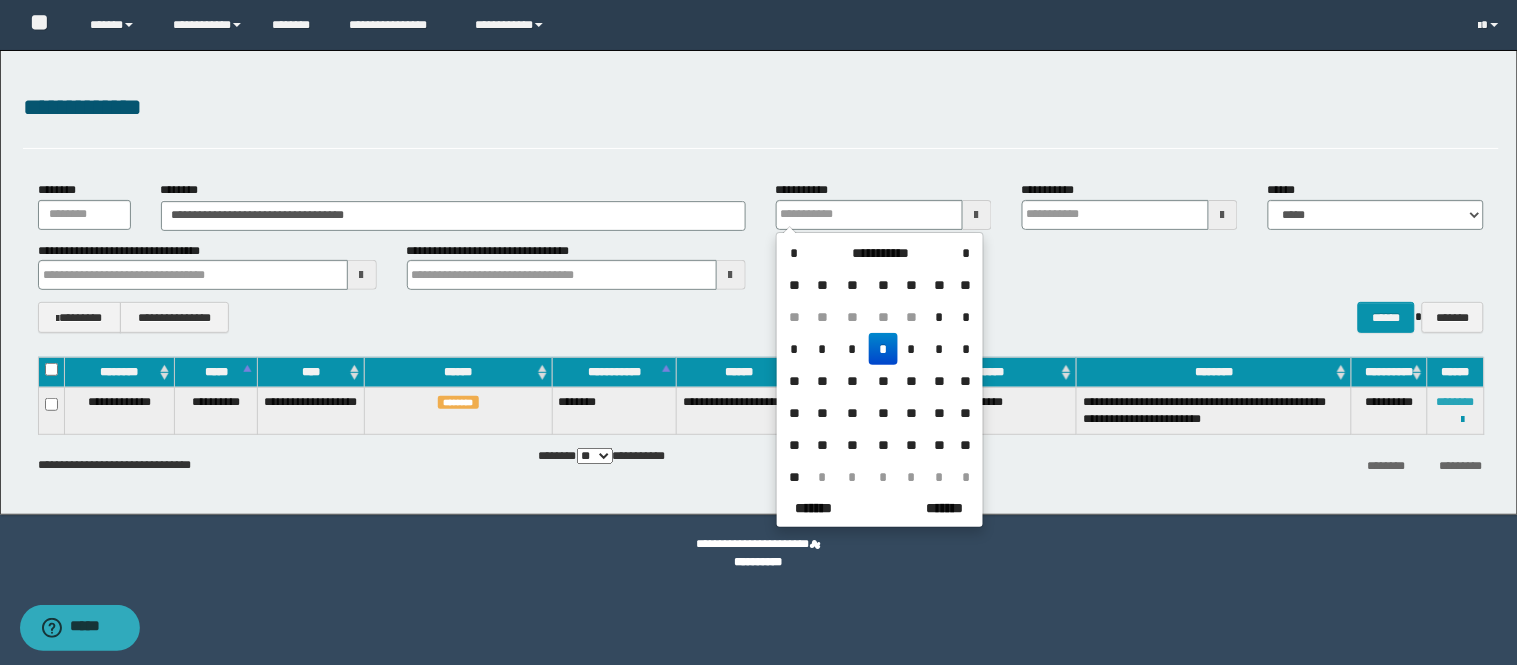 click on "********" at bounding box center (1456, 402) 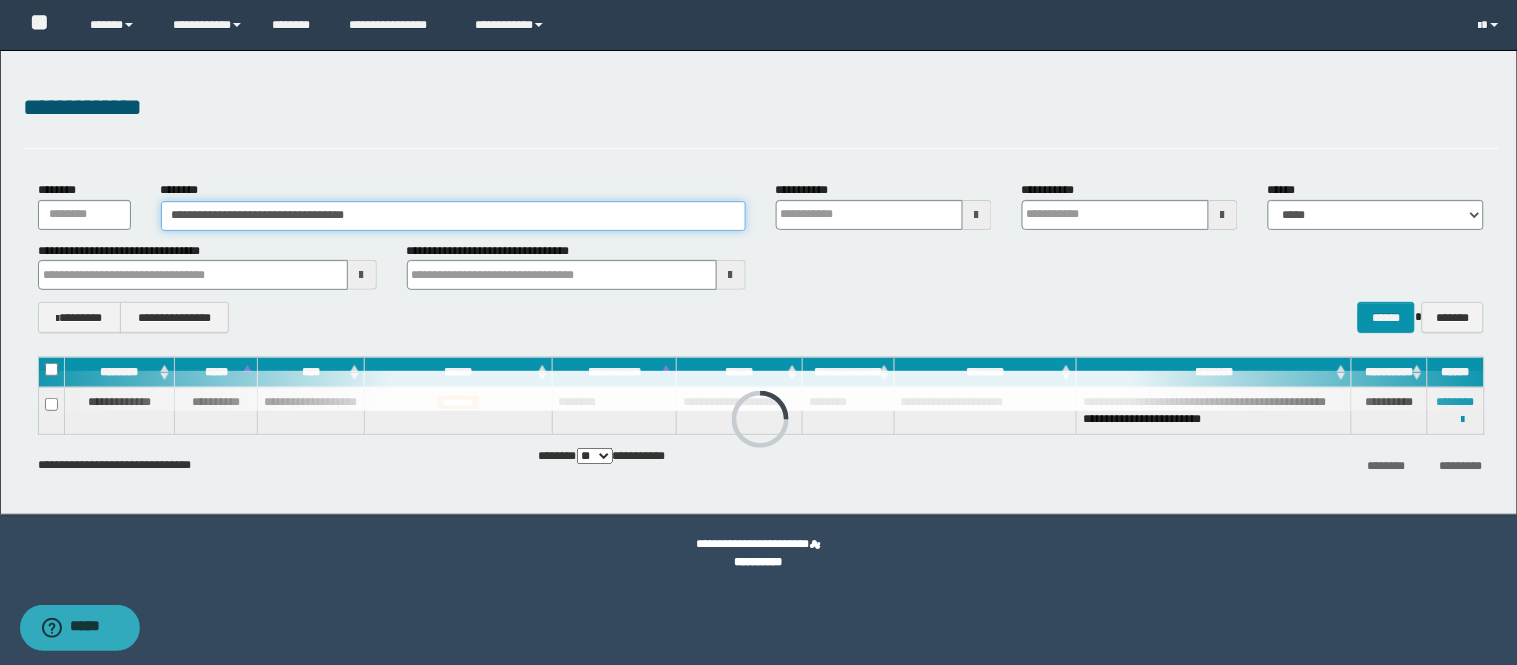 drag, startPoint x: 440, startPoint y: 221, endPoint x: 0, endPoint y: 113, distance: 453.0607 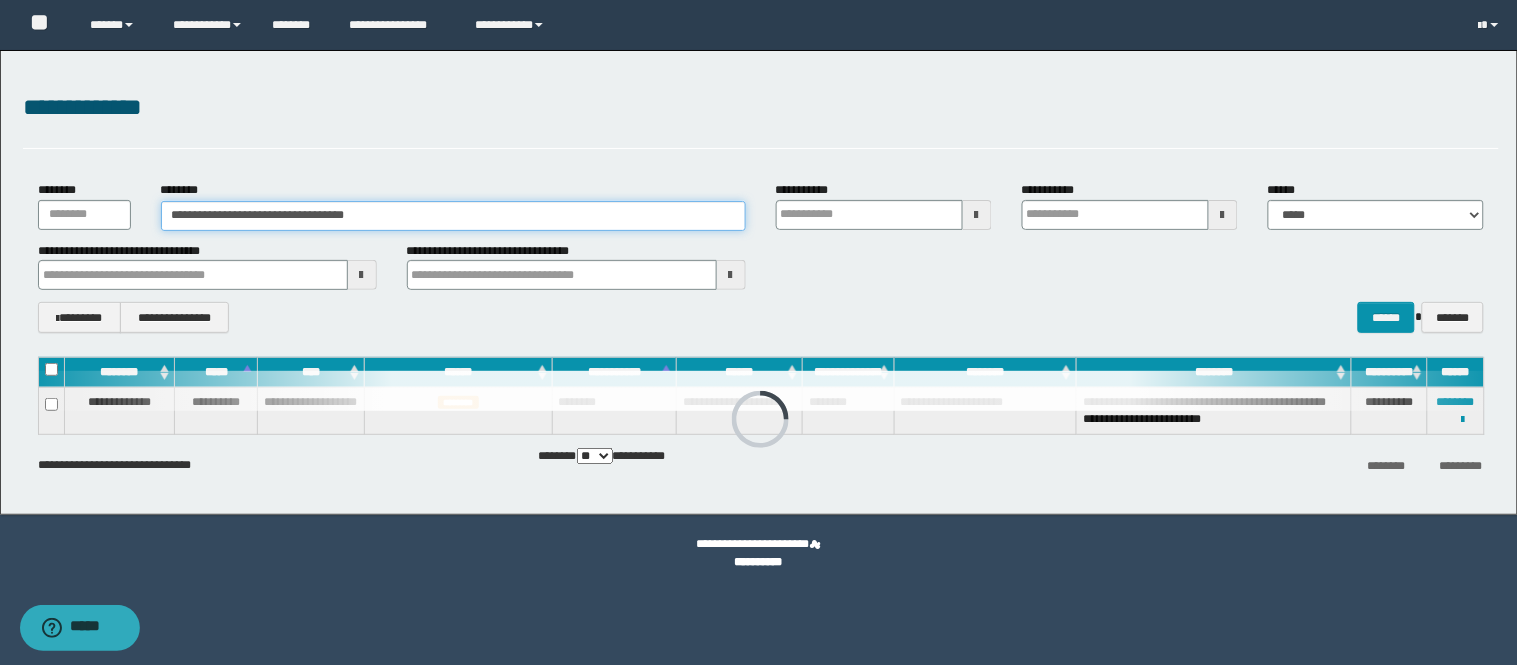 click on "**********" at bounding box center (759, 282) 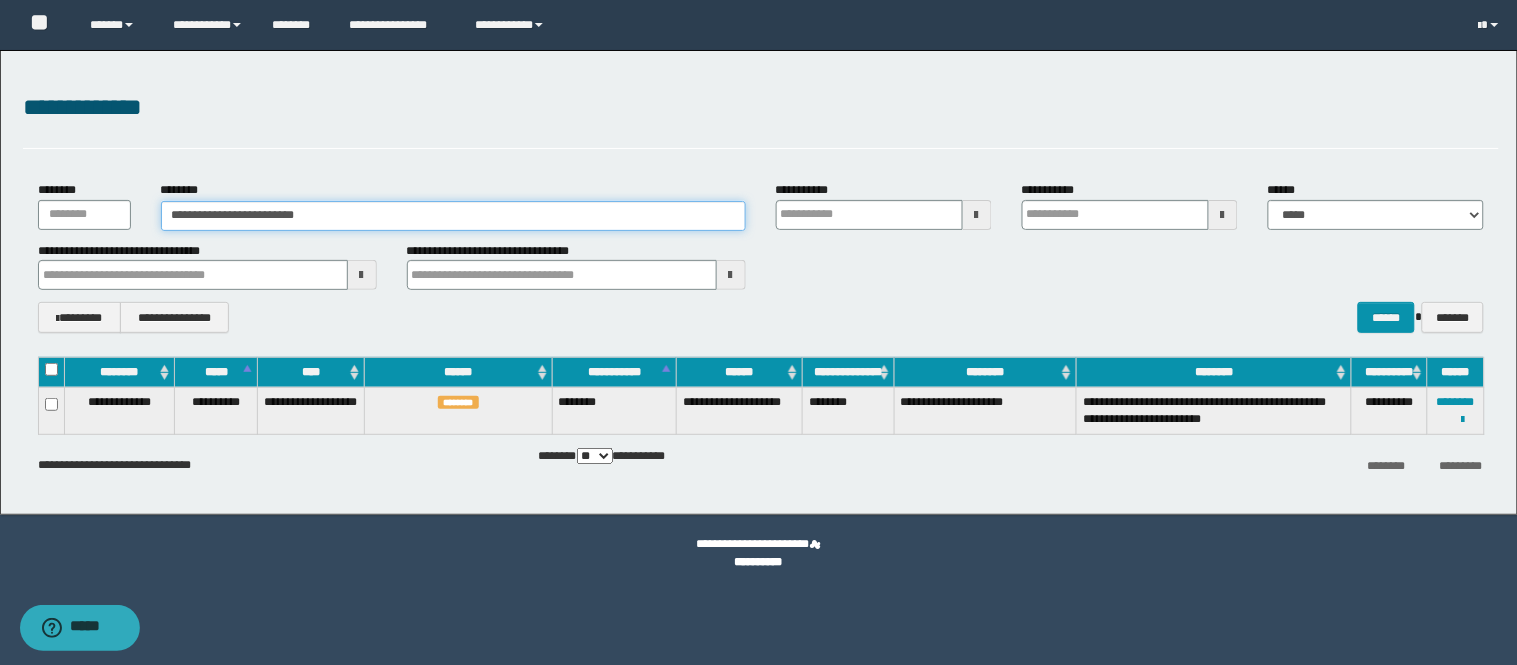 type on "**********" 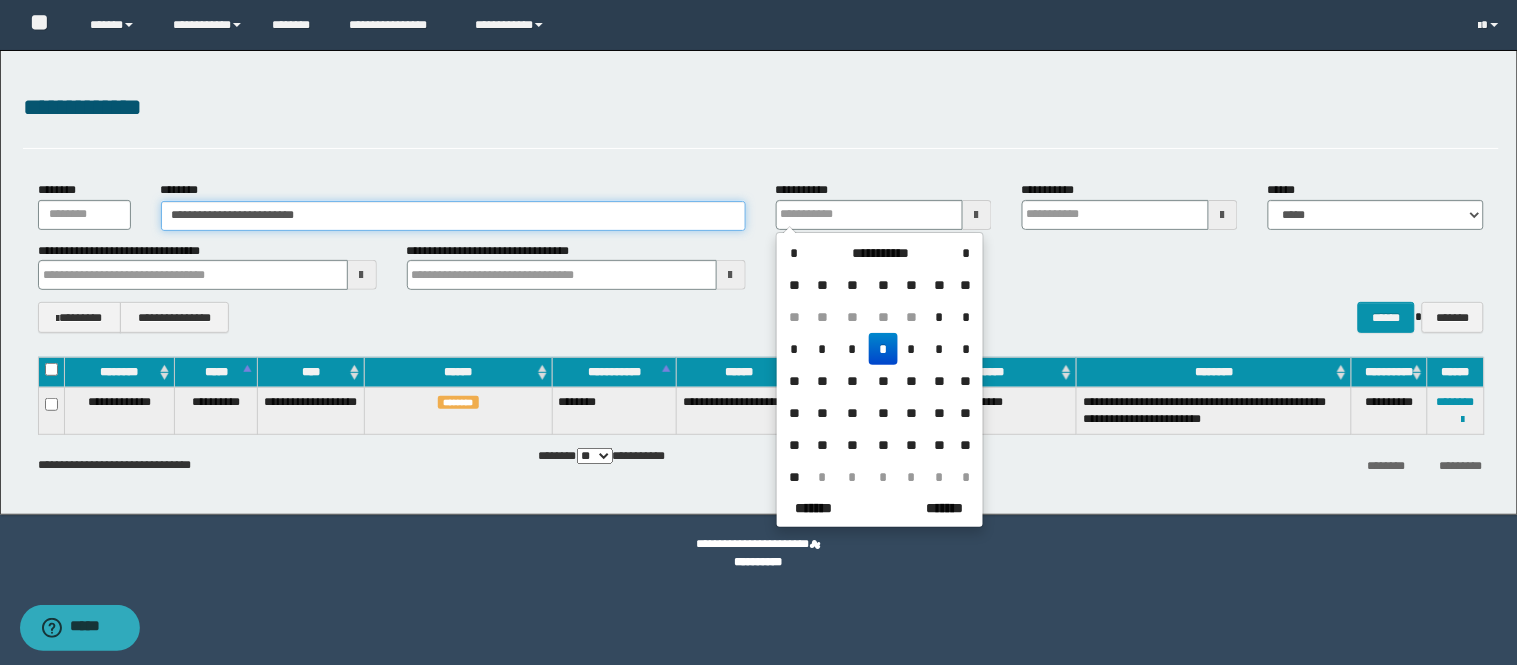 click on "**********" at bounding box center [453, 216] 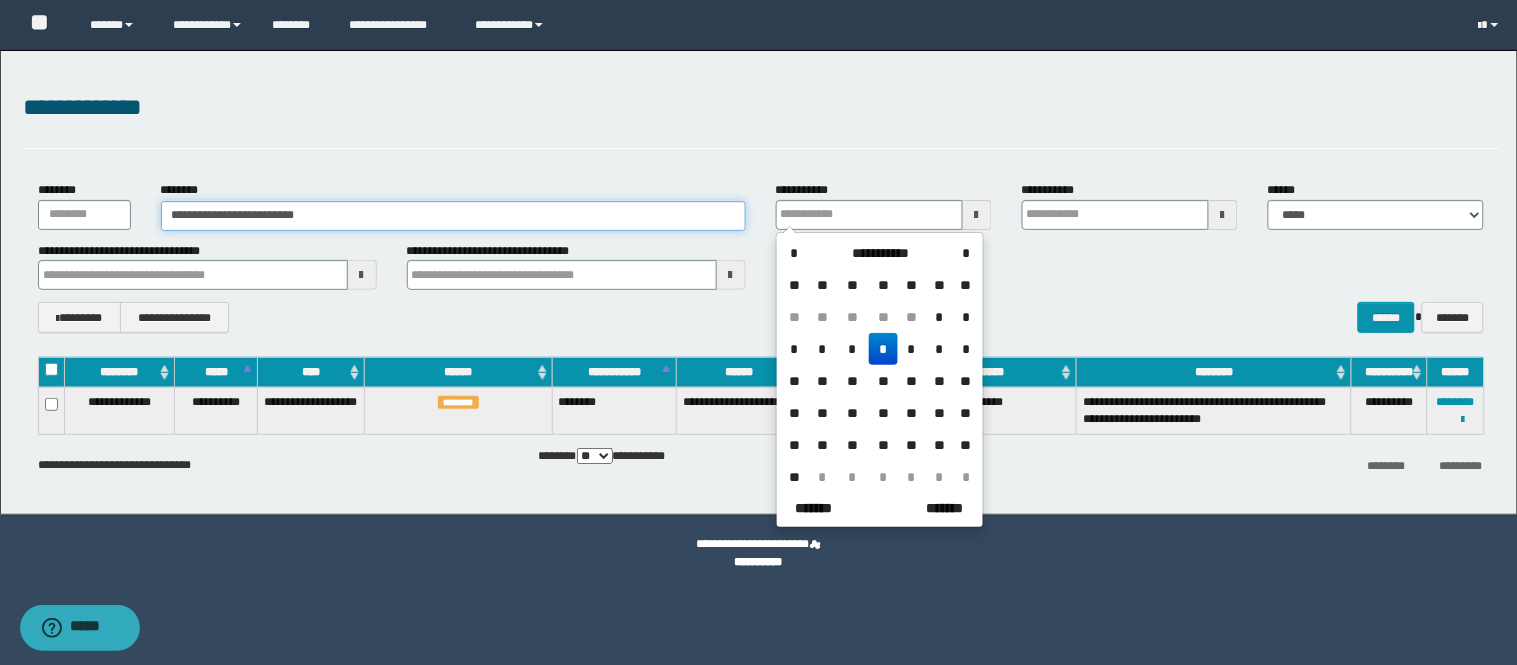 click on "**********" at bounding box center [453, 216] 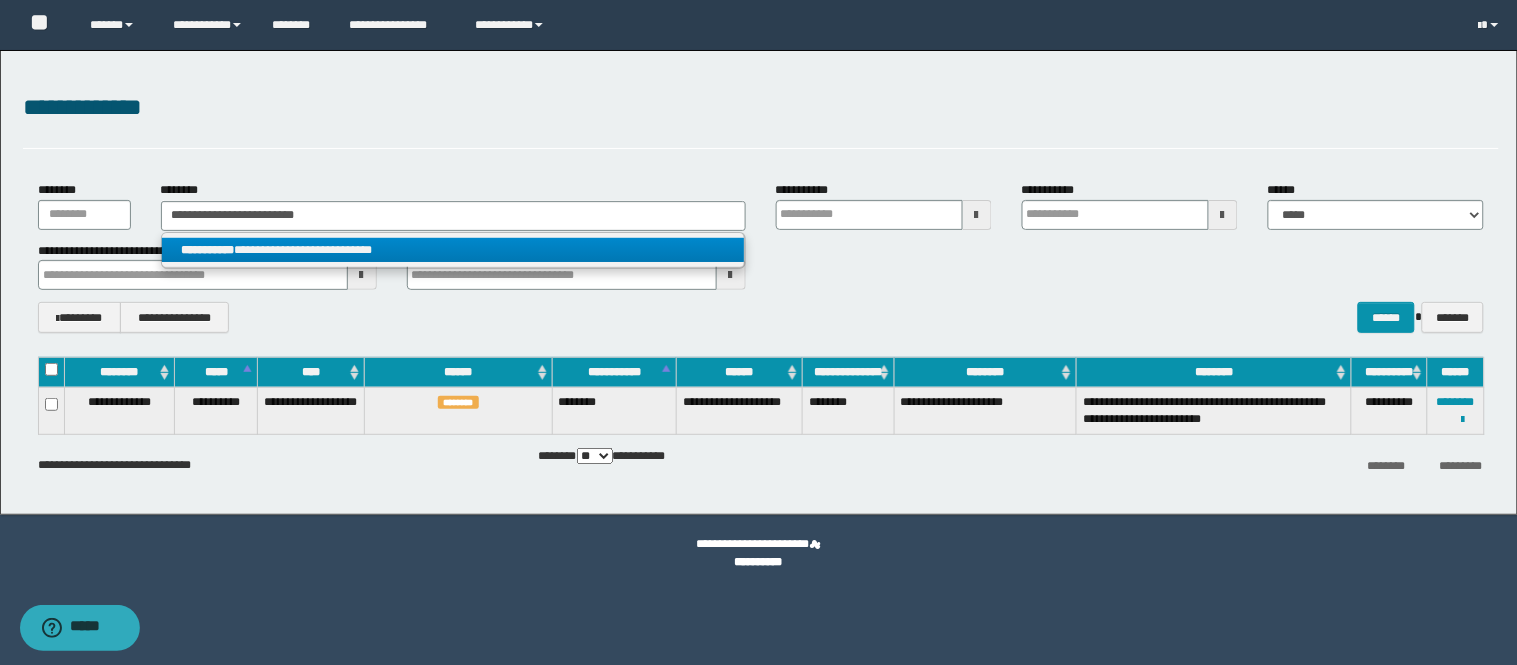 click on "**********" at bounding box center (453, 250) 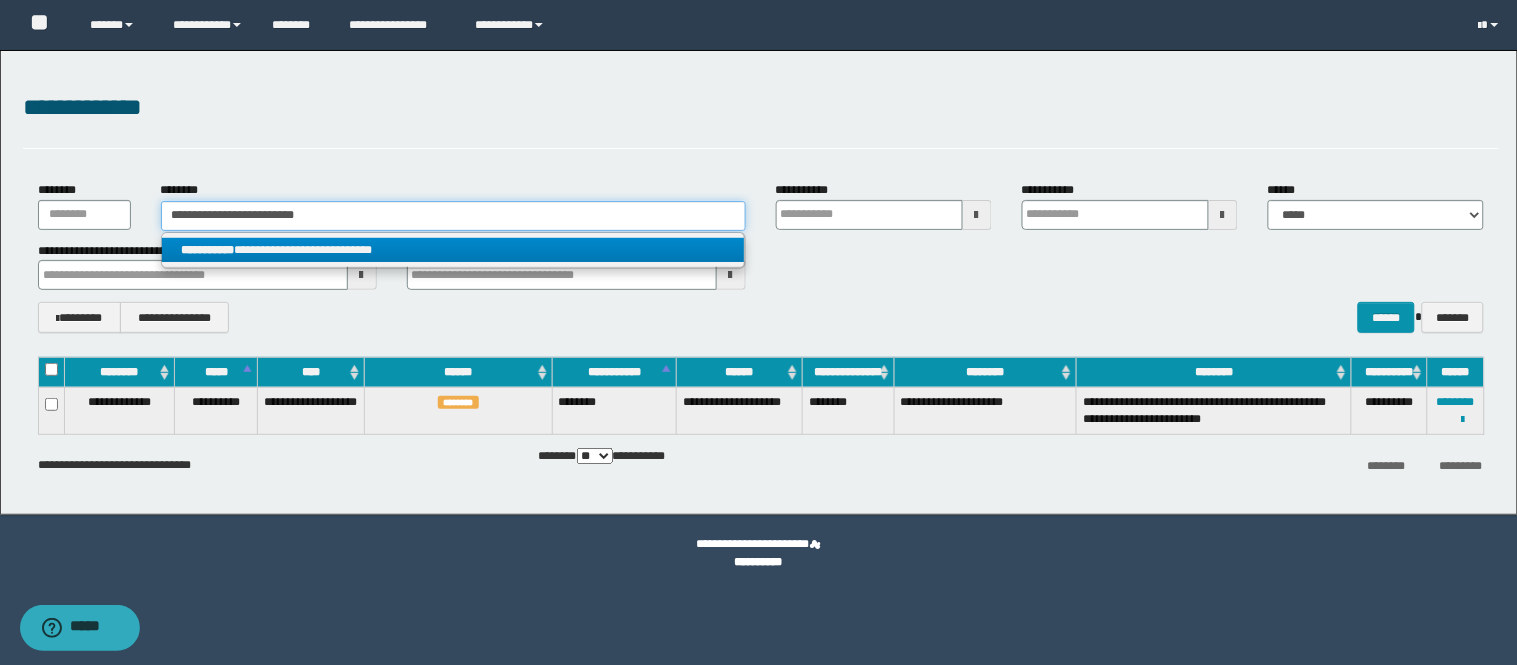 type 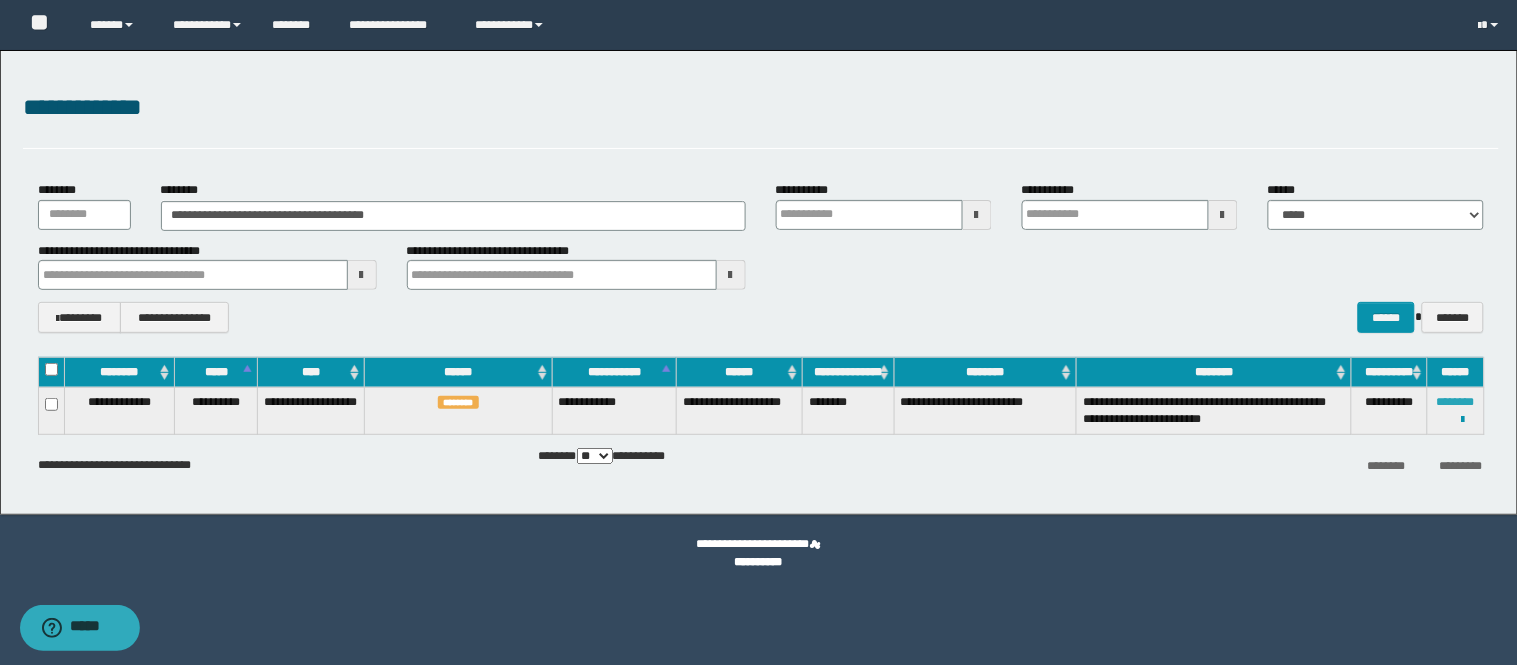 click on "********" at bounding box center [1456, 402] 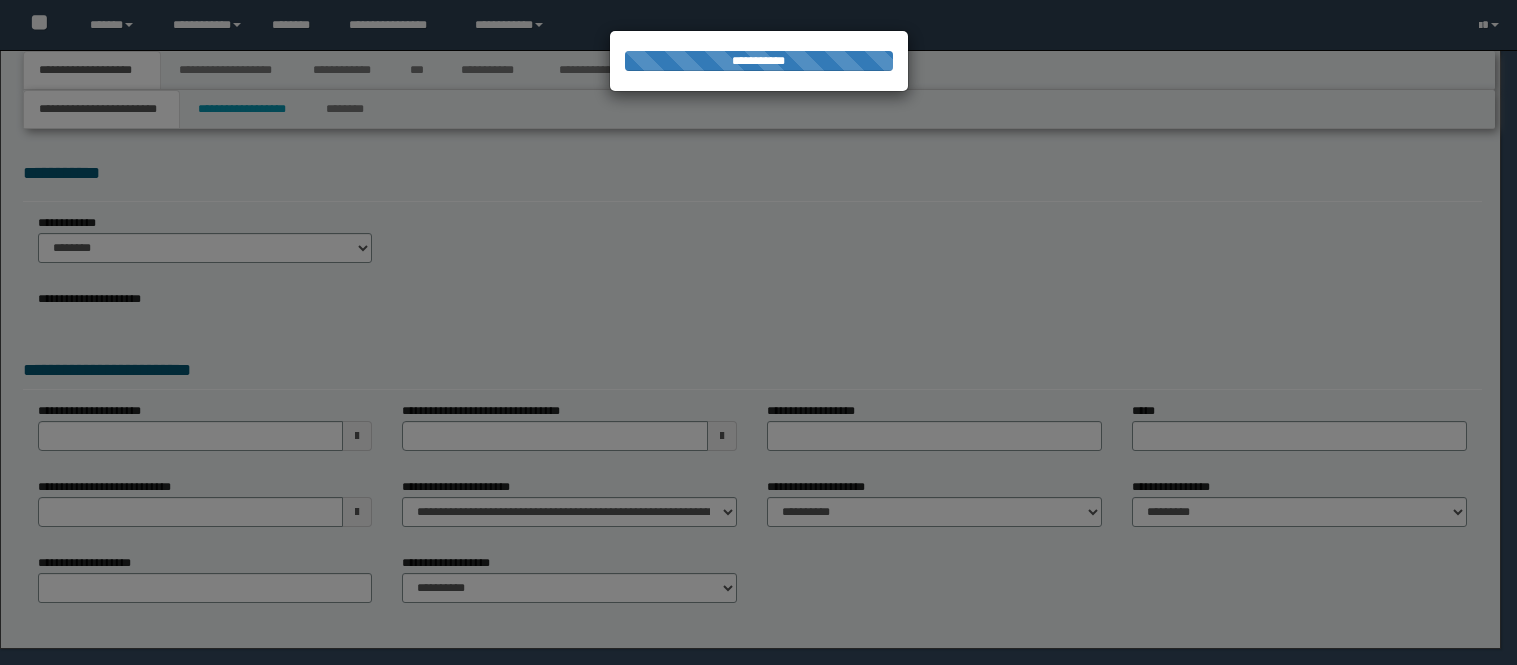 scroll, scrollTop: 0, scrollLeft: 0, axis: both 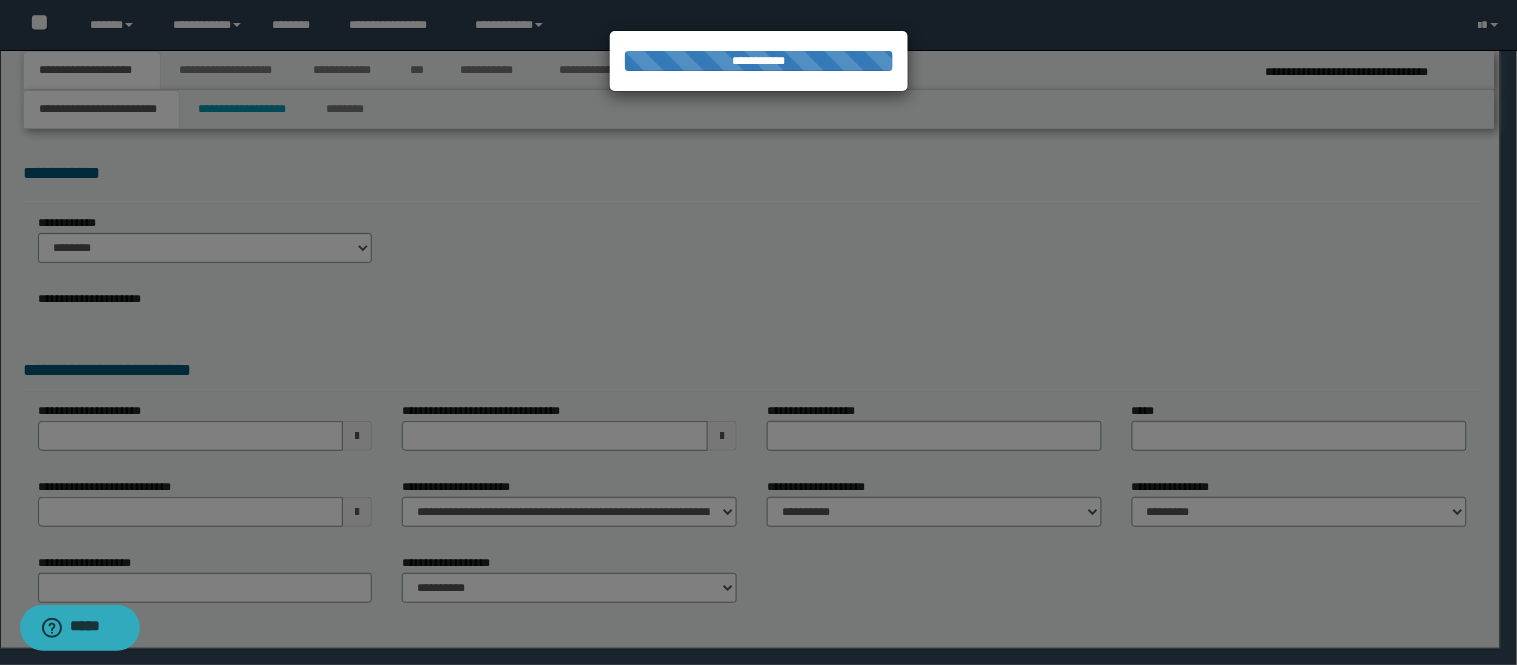 select on "*" 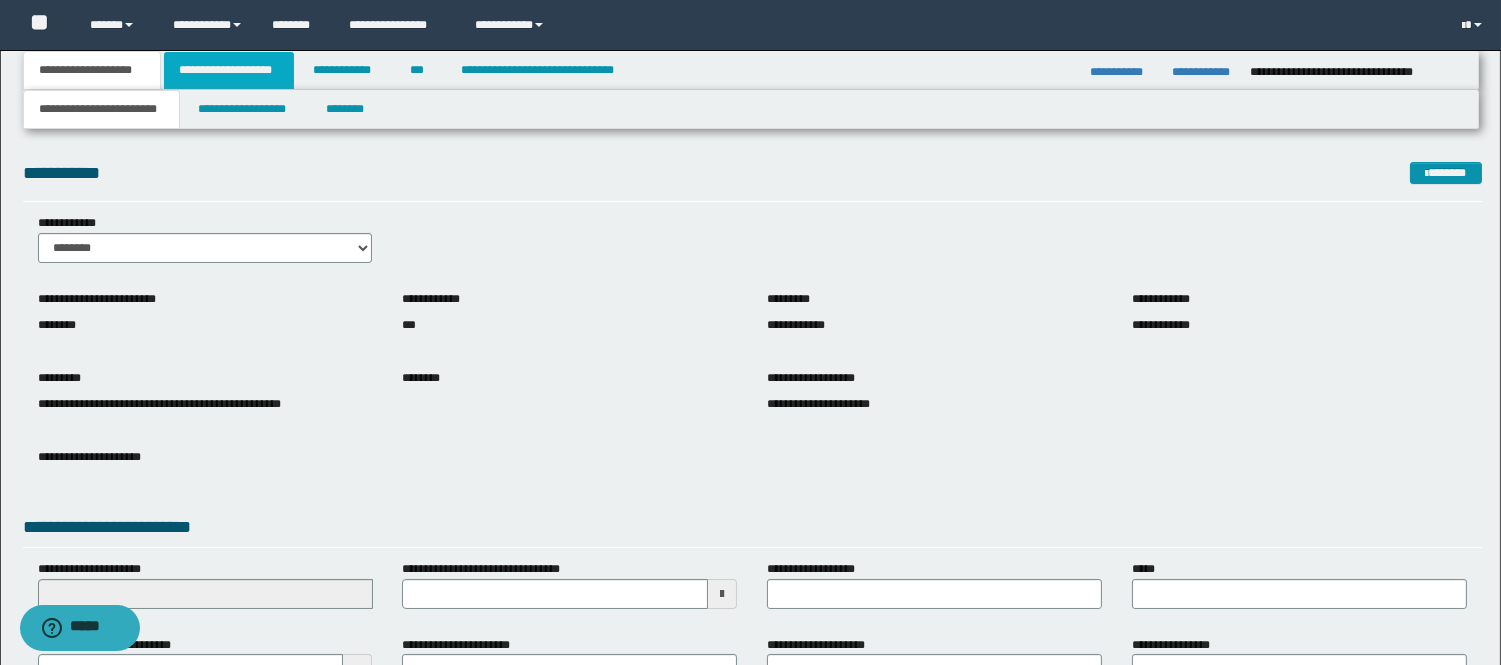 click on "**********" at bounding box center (229, 70) 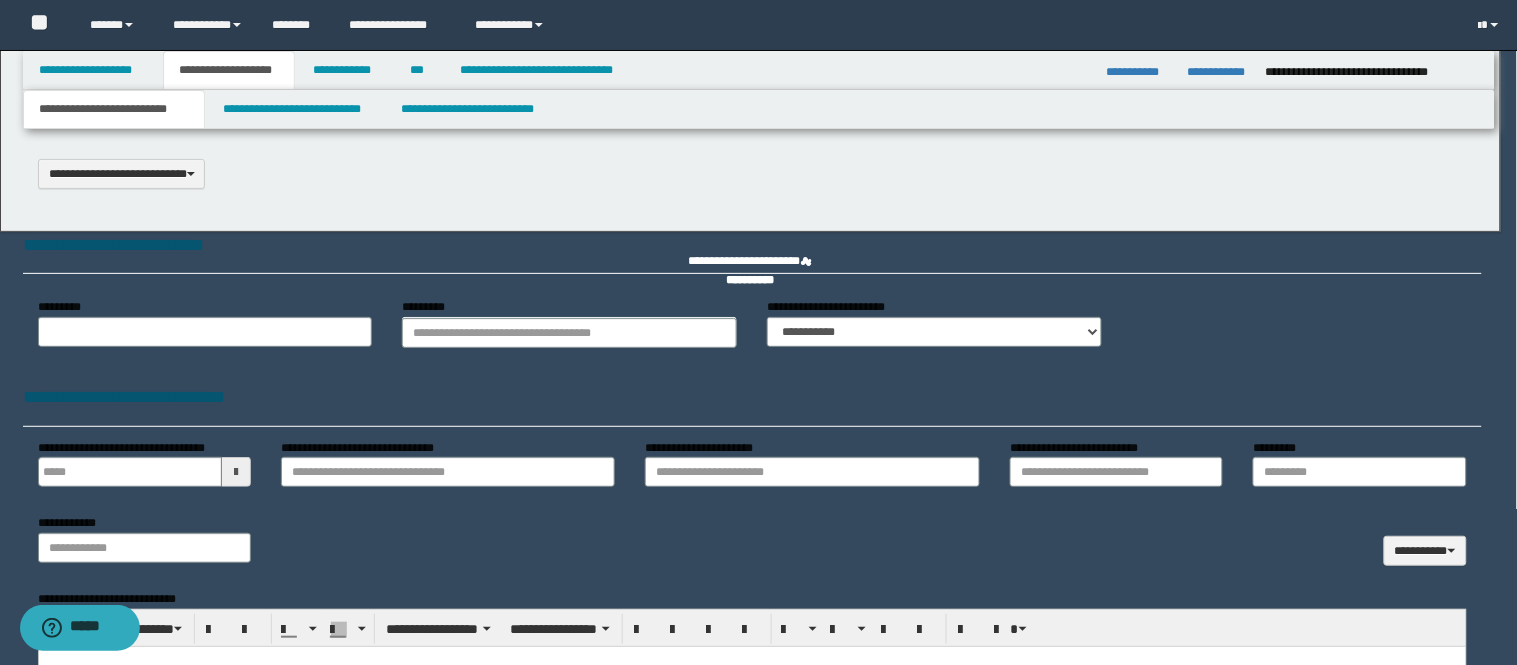 type 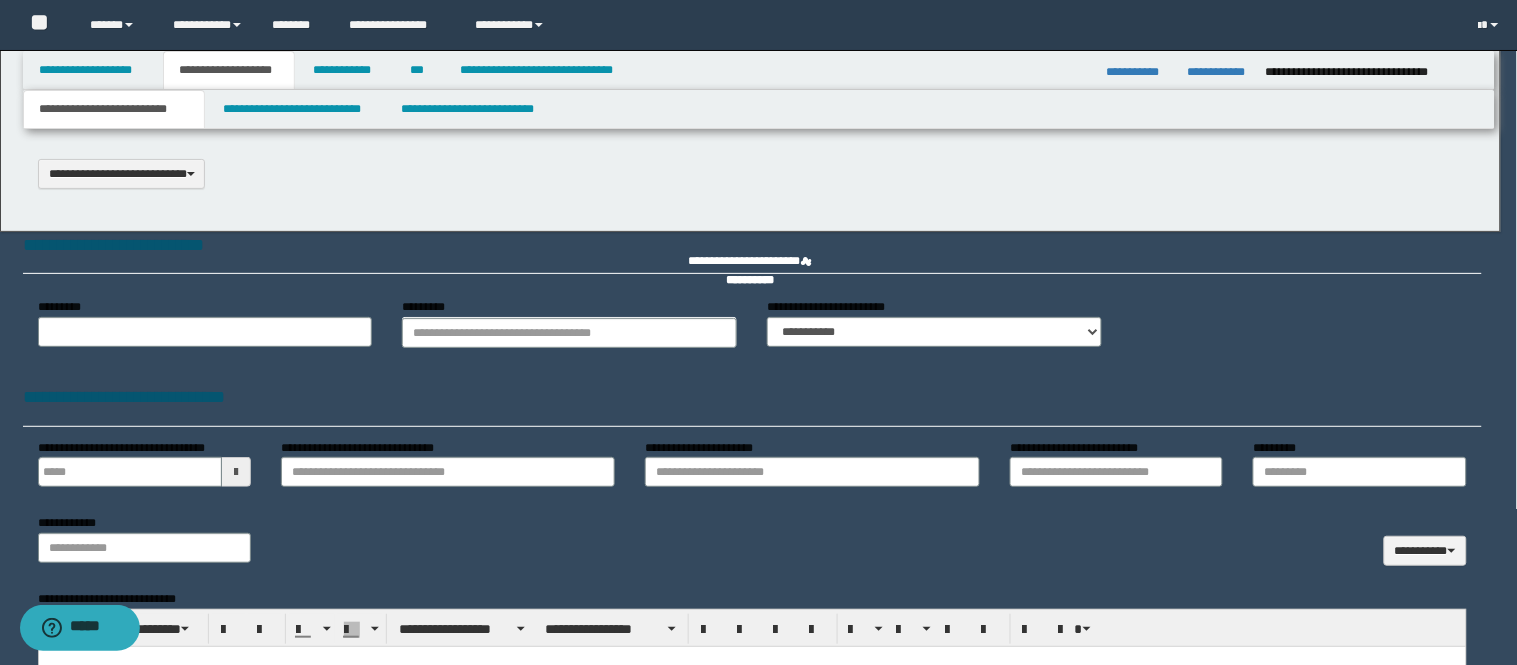 scroll, scrollTop: 0, scrollLeft: 0, axis: both 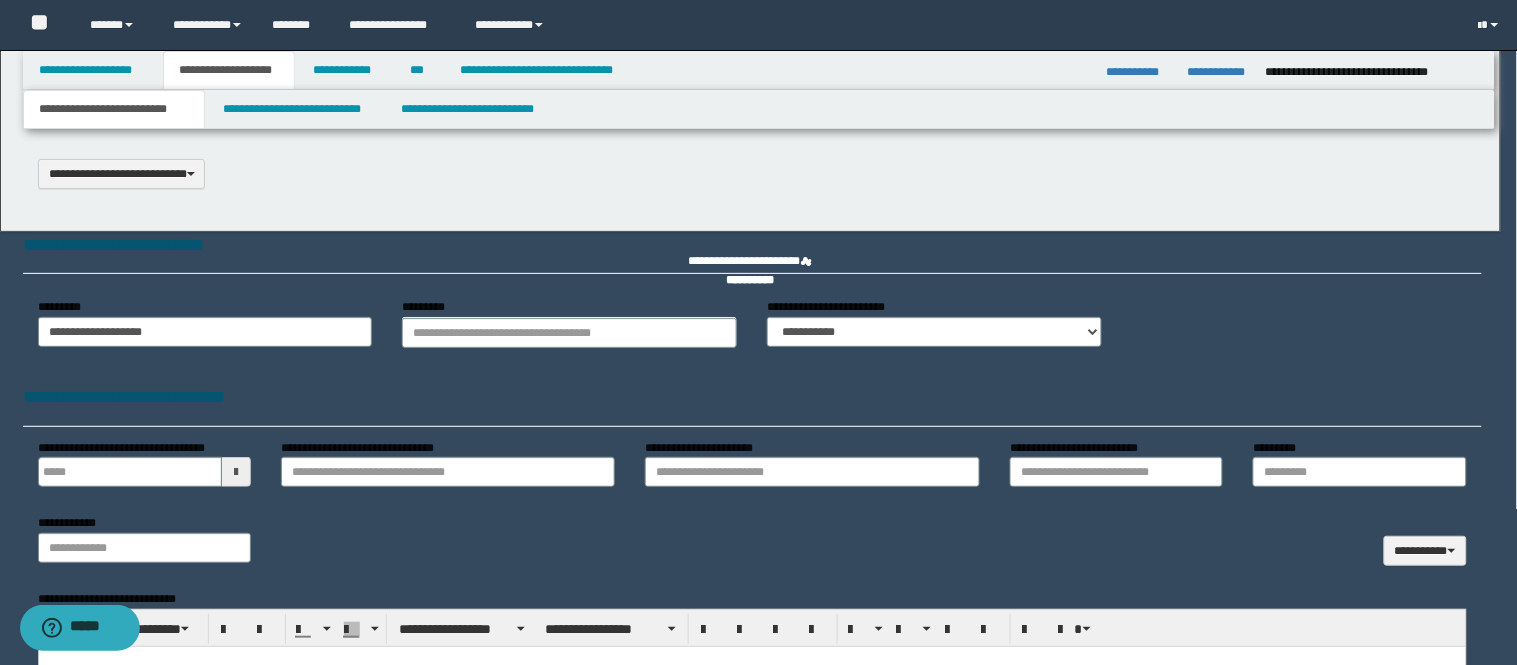 select on "*" 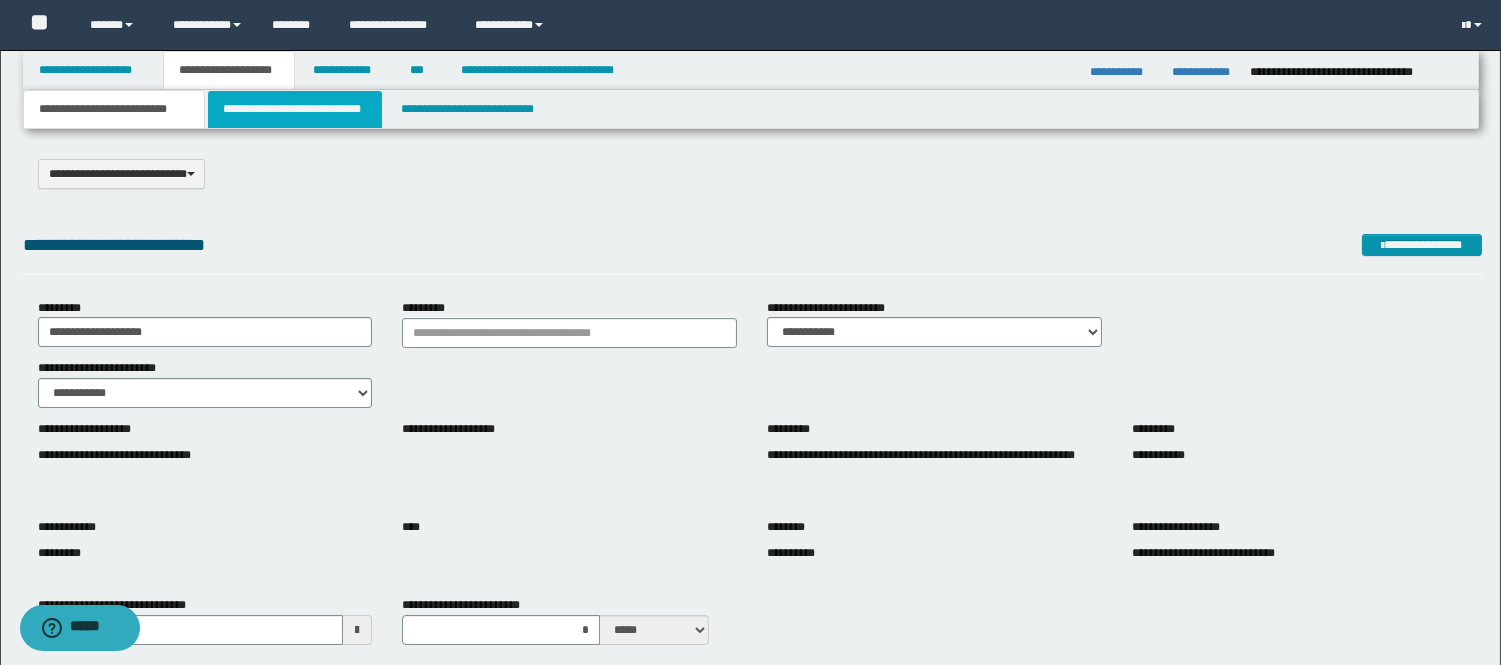 click on "**********" at bounding box center (295, 109) 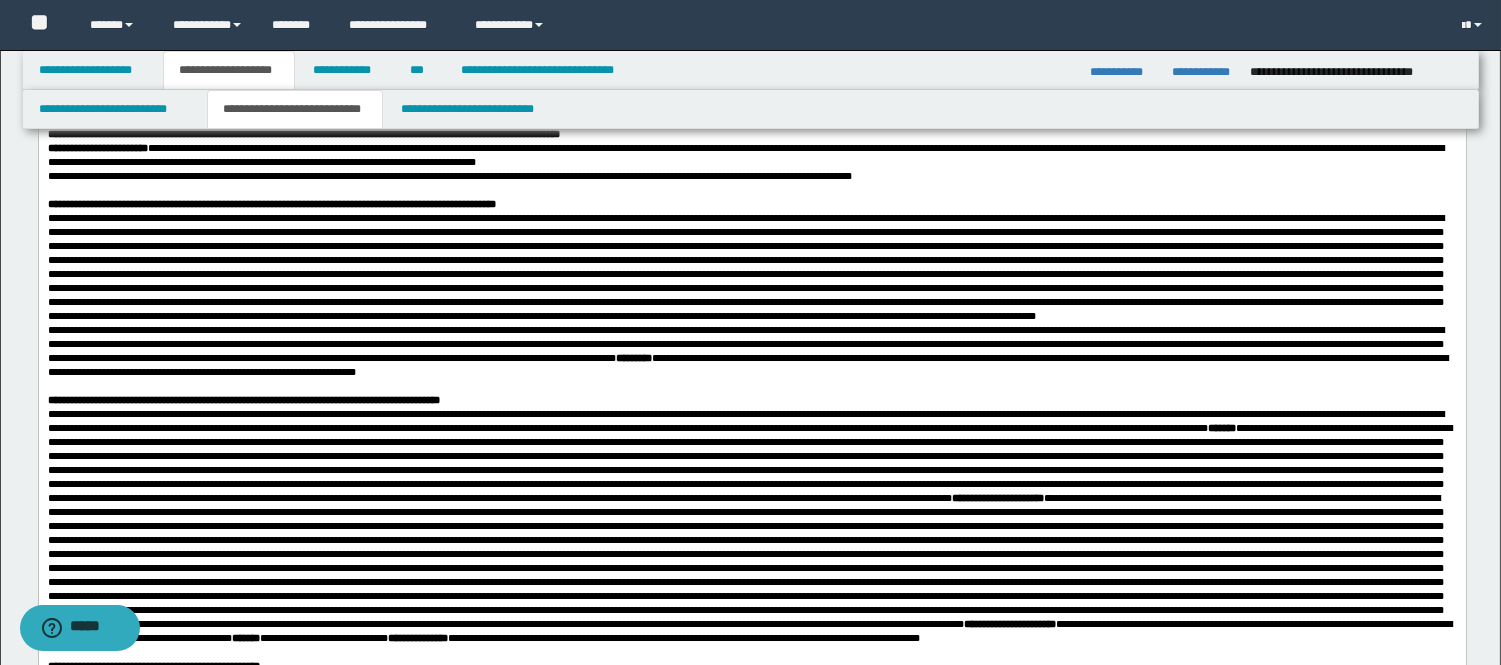 scroll, scrollTop: 666, scrollLeft: 0, axis: vertical 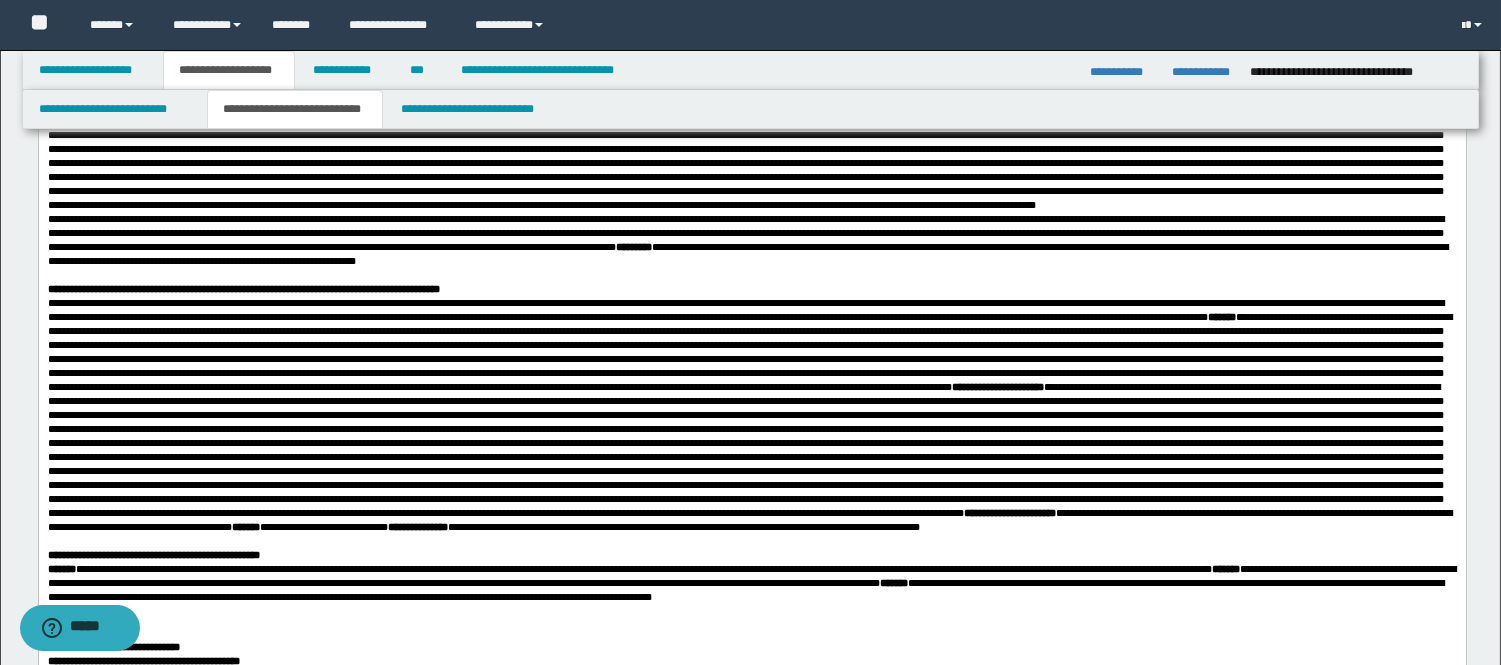 drag, startPoint x: 501, startPoint y: 408, endPoint x: 1140, endPoint y: 459, distance: 641.032 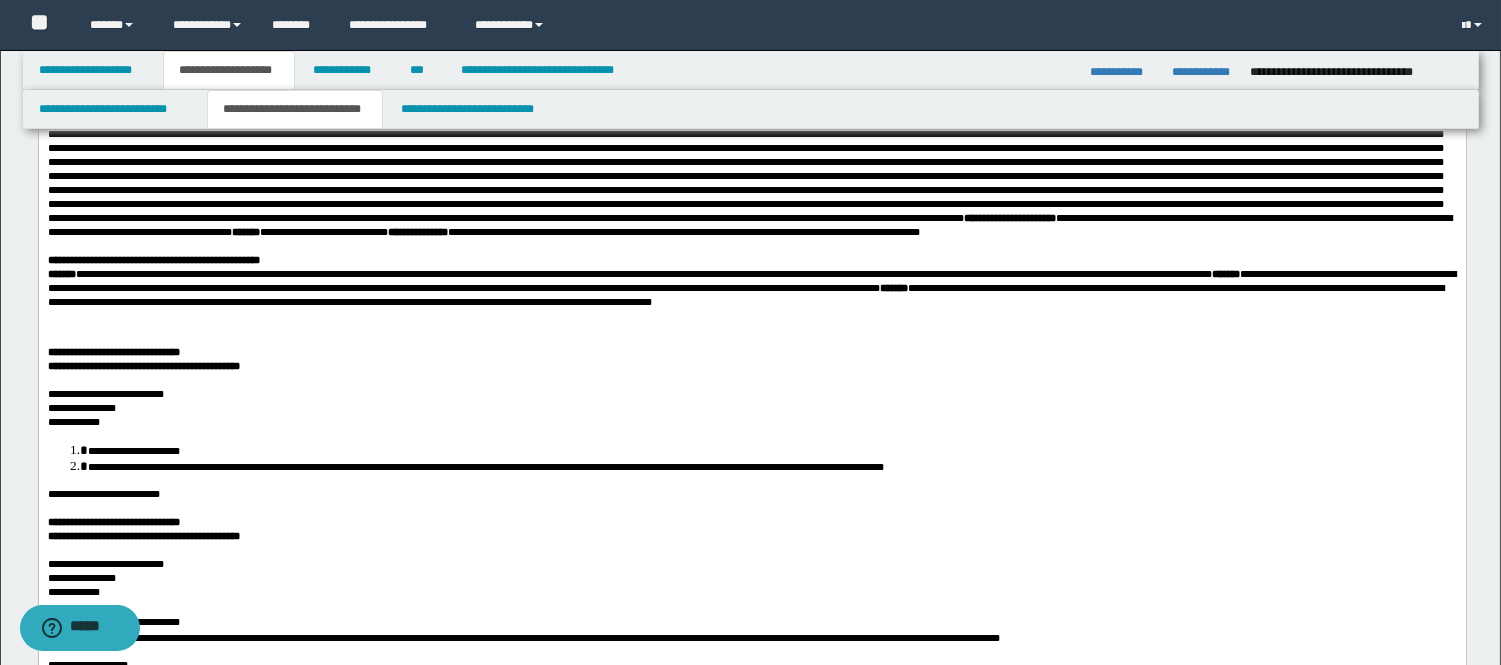 scroll, scrollTop: 1000, scrollLeft: 0, axis: vertical 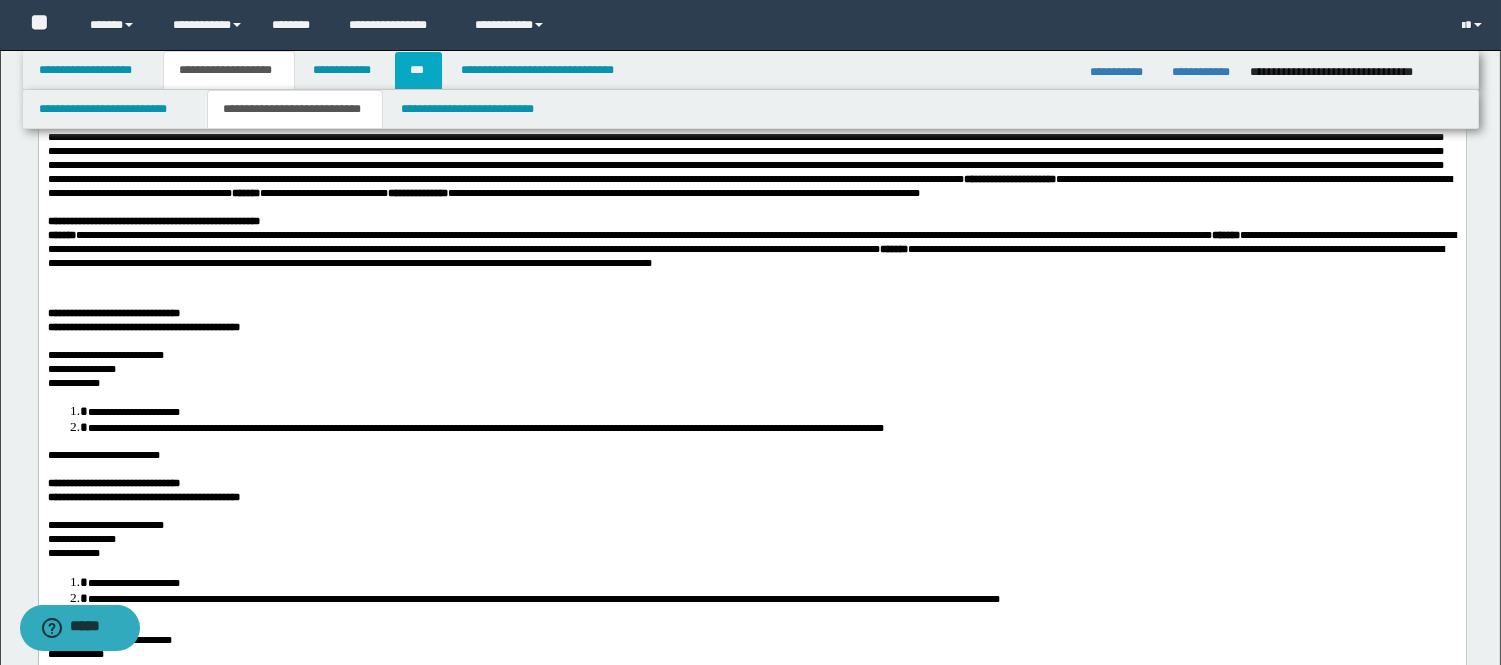 click on "***" at bounding box center (418, 70) 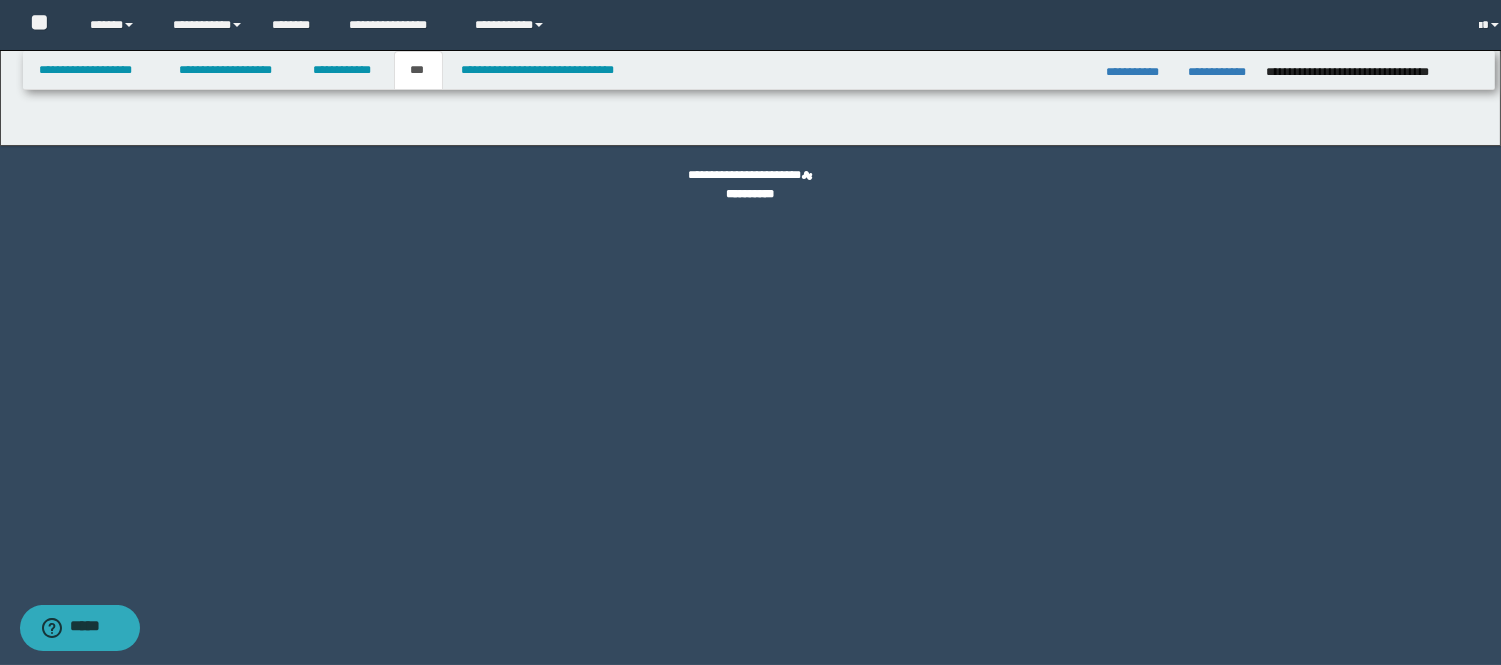 scroll, scrollTop: 0, scrollLeft: 0, axis: both 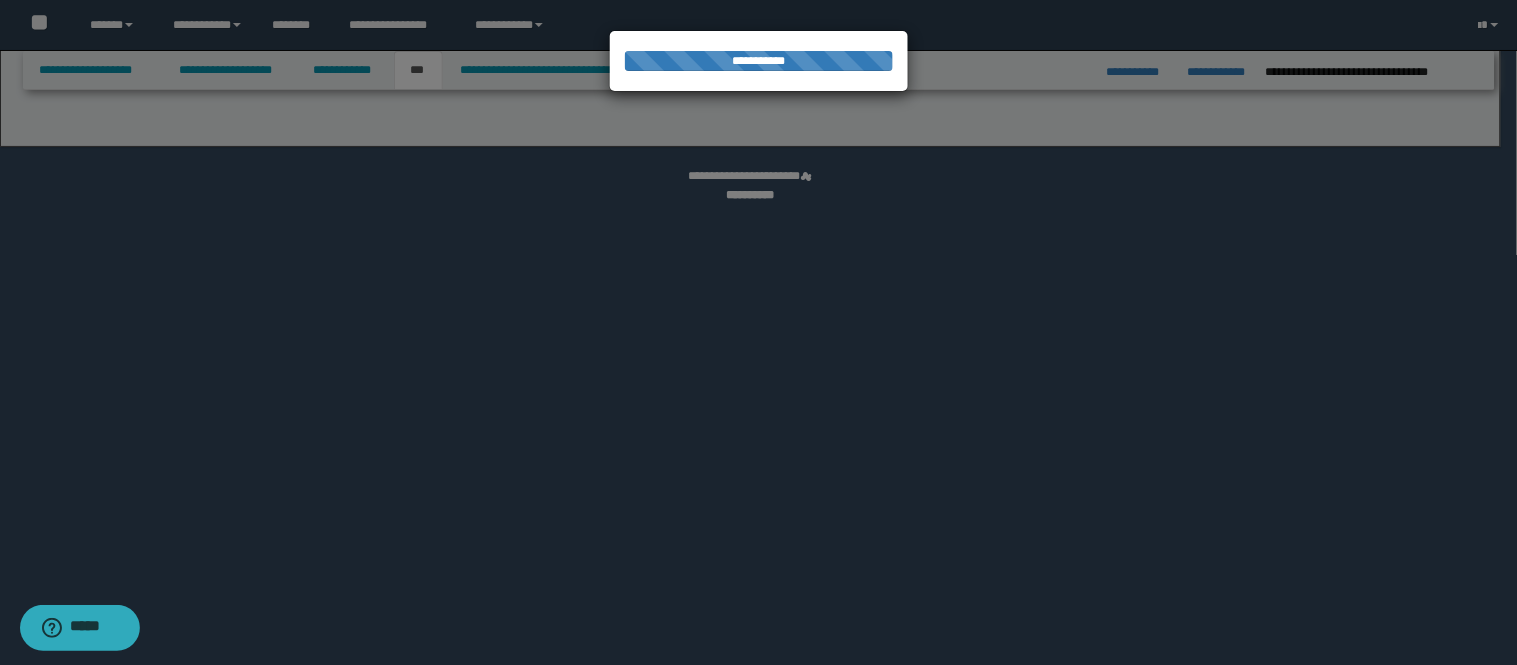 select on "*" 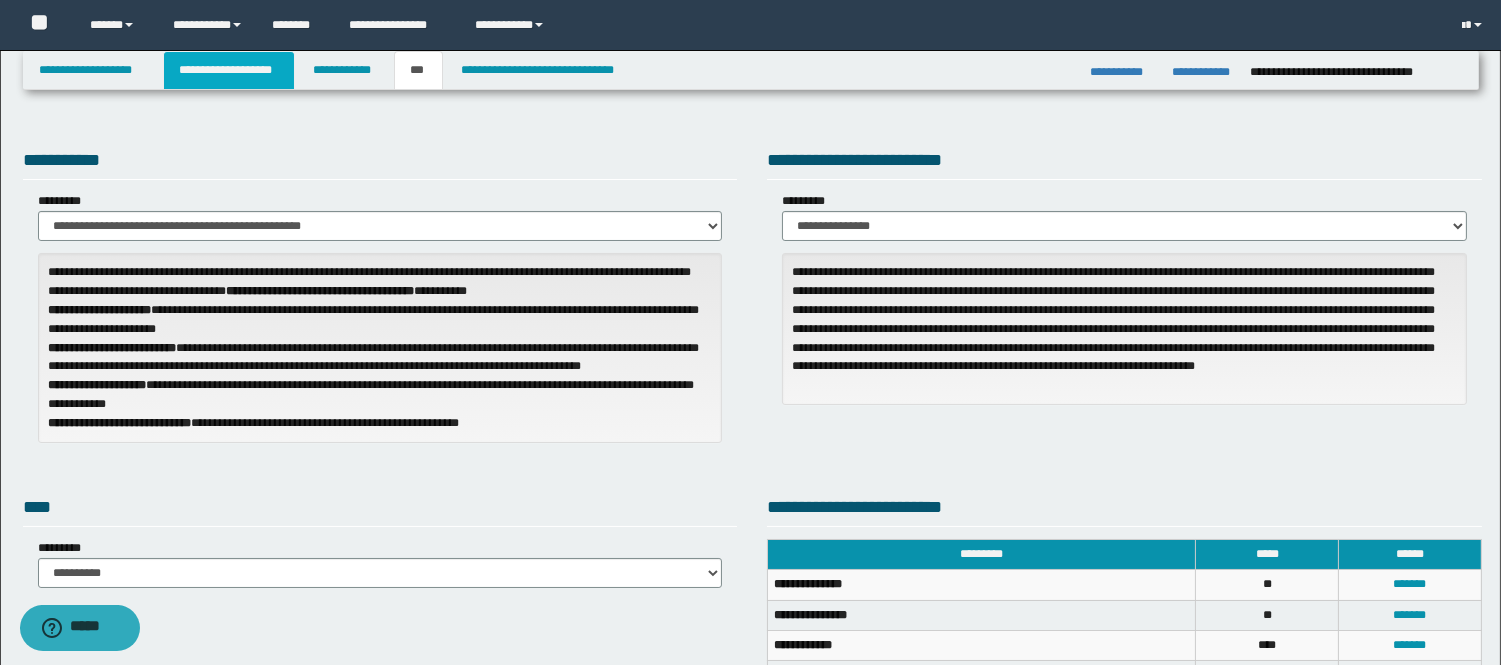 click on "**********" at bounding box center [229, 70] 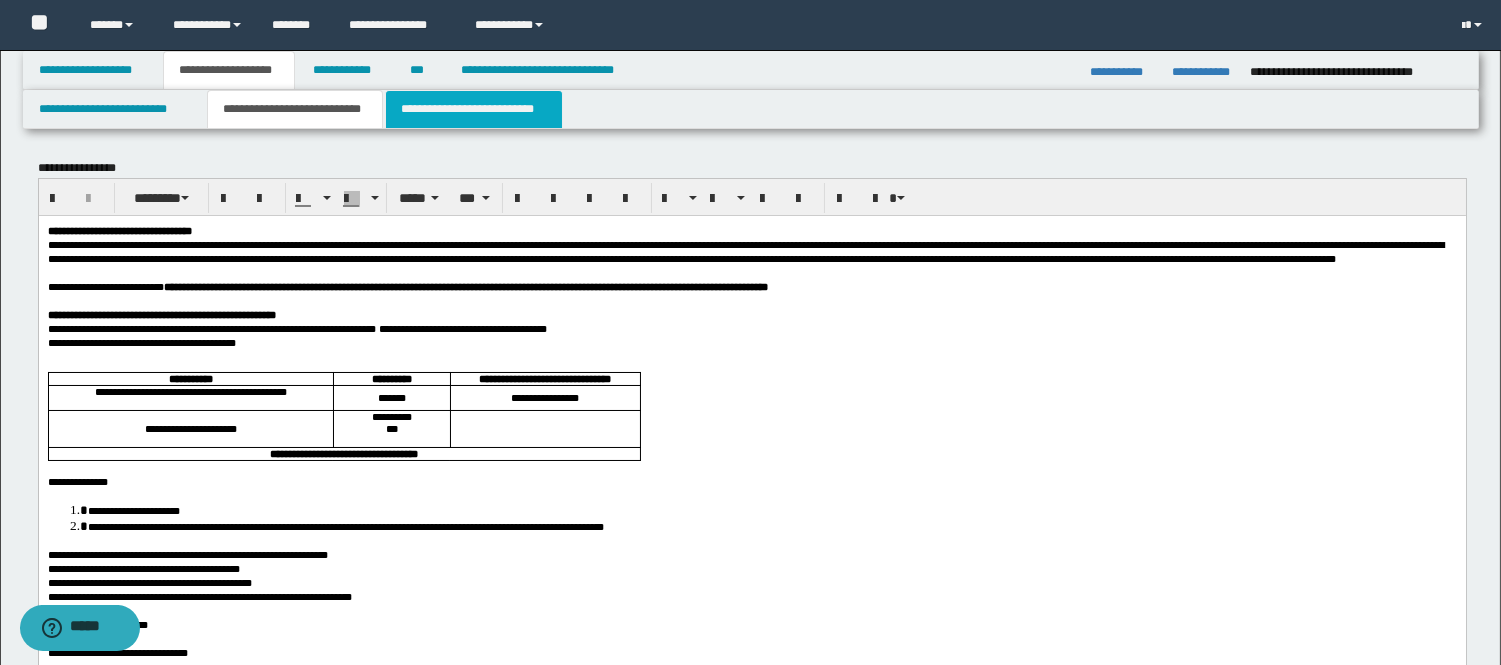 click on "**********" at bounding box center (474, 109) 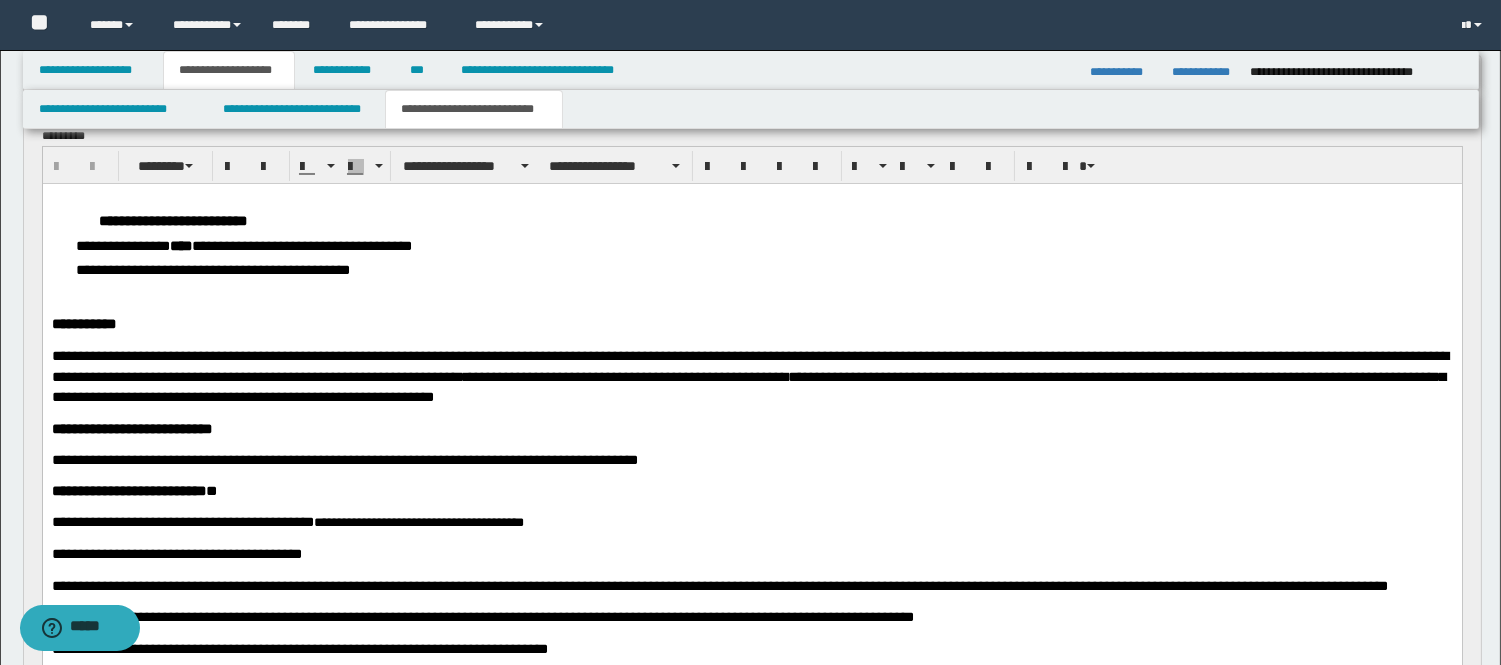 scroll, scrollTop: 222, scrollLeft: 0, axis: vertical 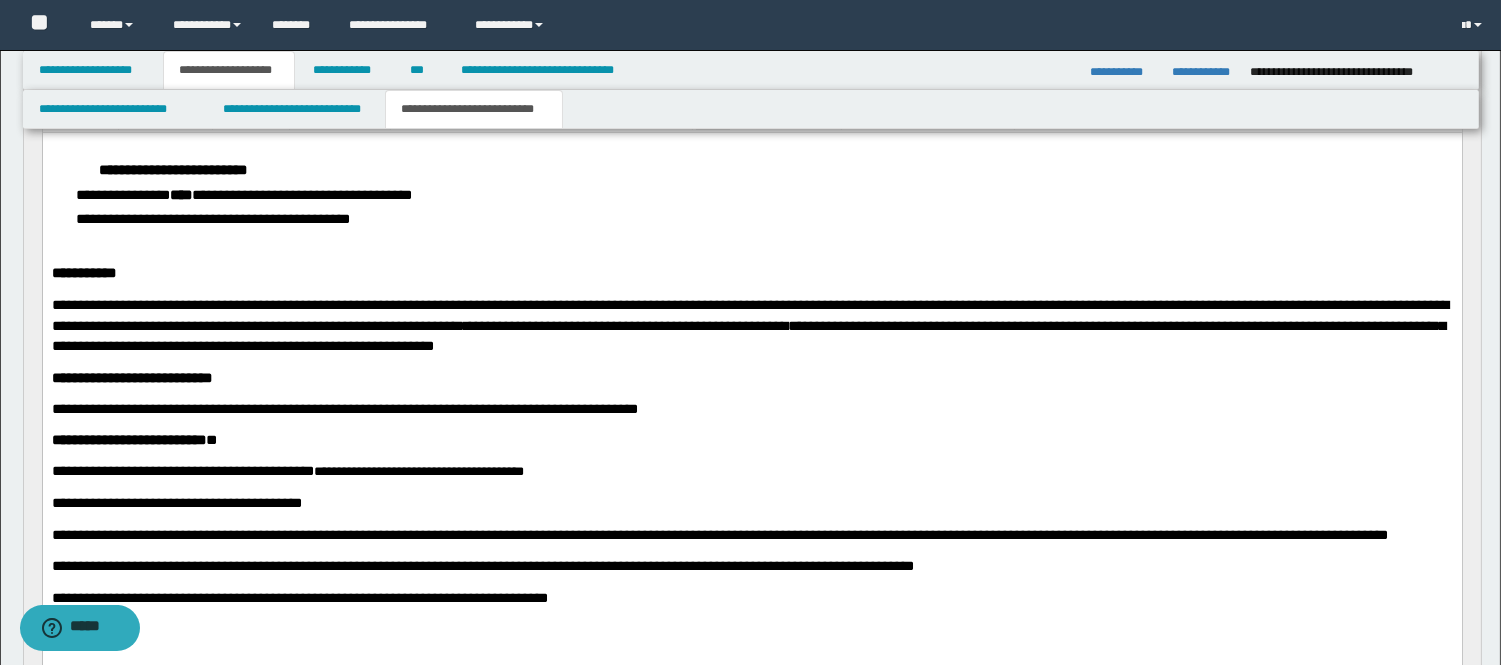 click on "**********" at bounding box center [101, 305] 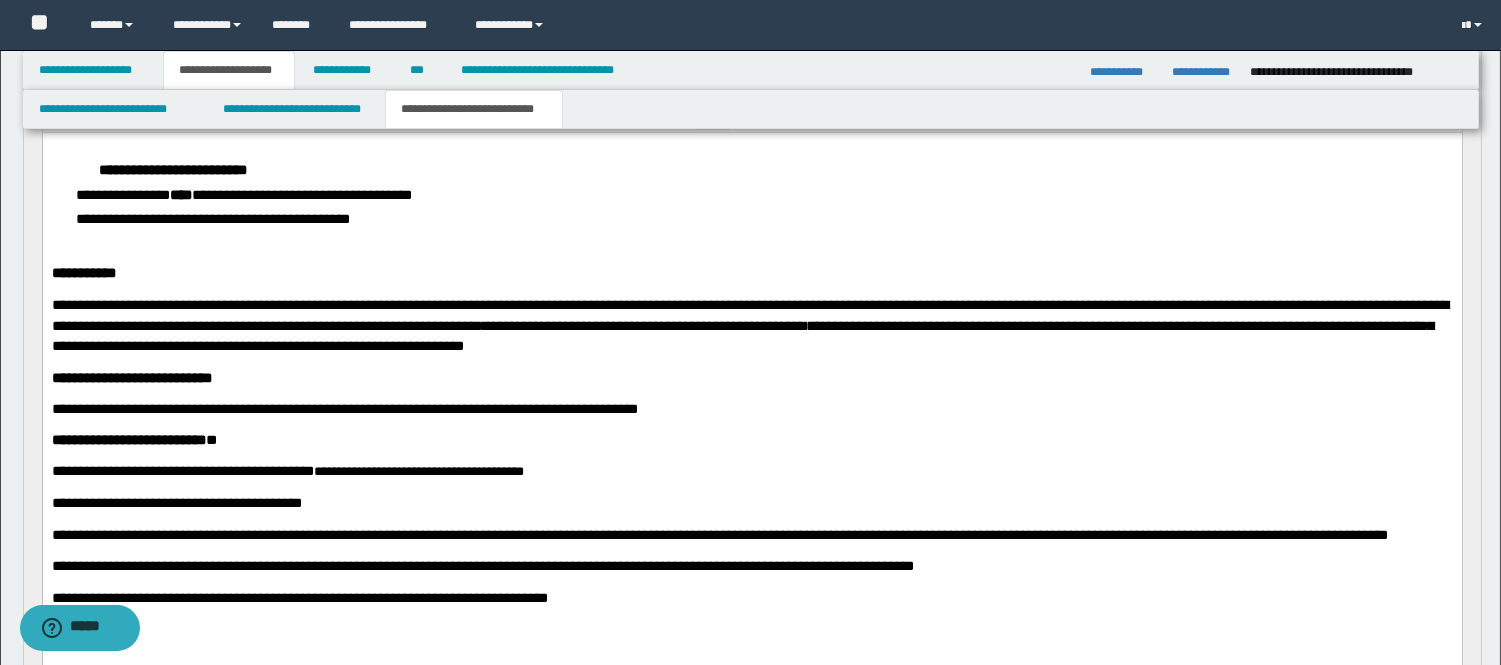 click on "**********" at bounding box center [113, 409] 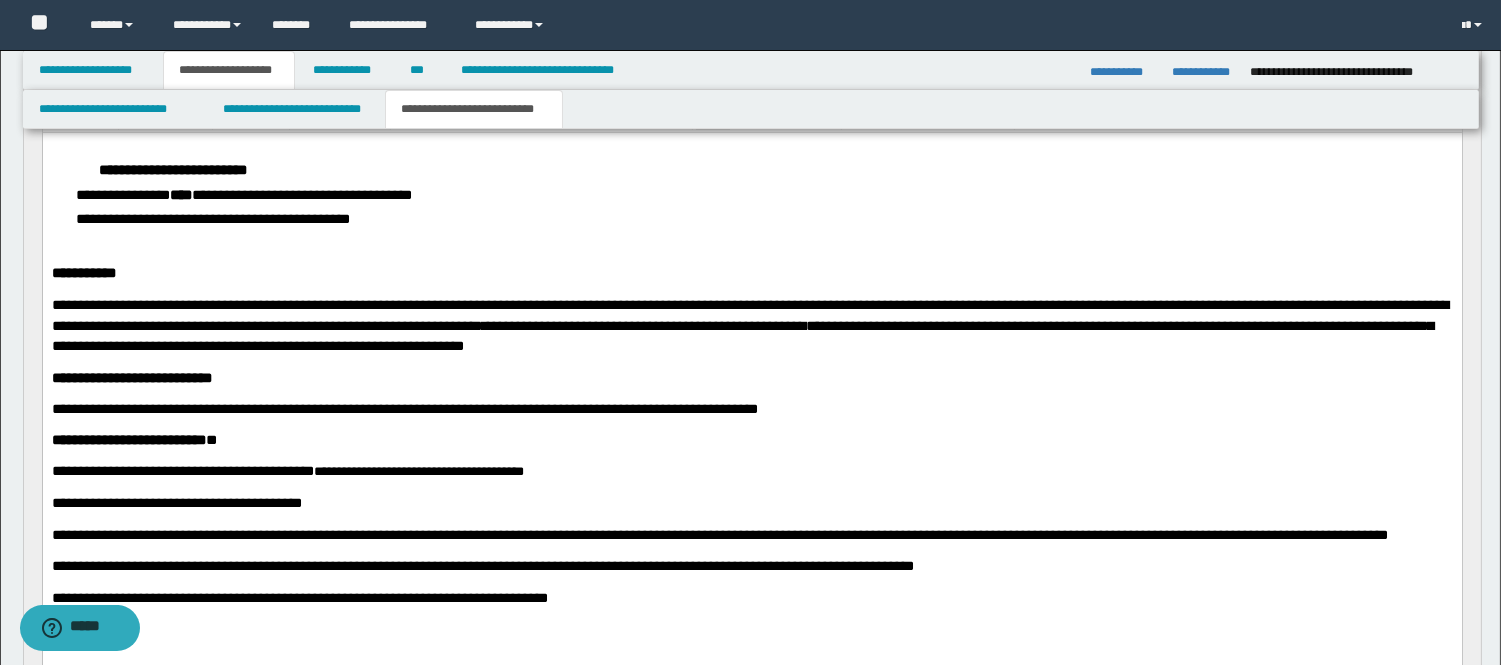 scroll, scrollTop: 333, scrollLeft: 0, axis: vertical 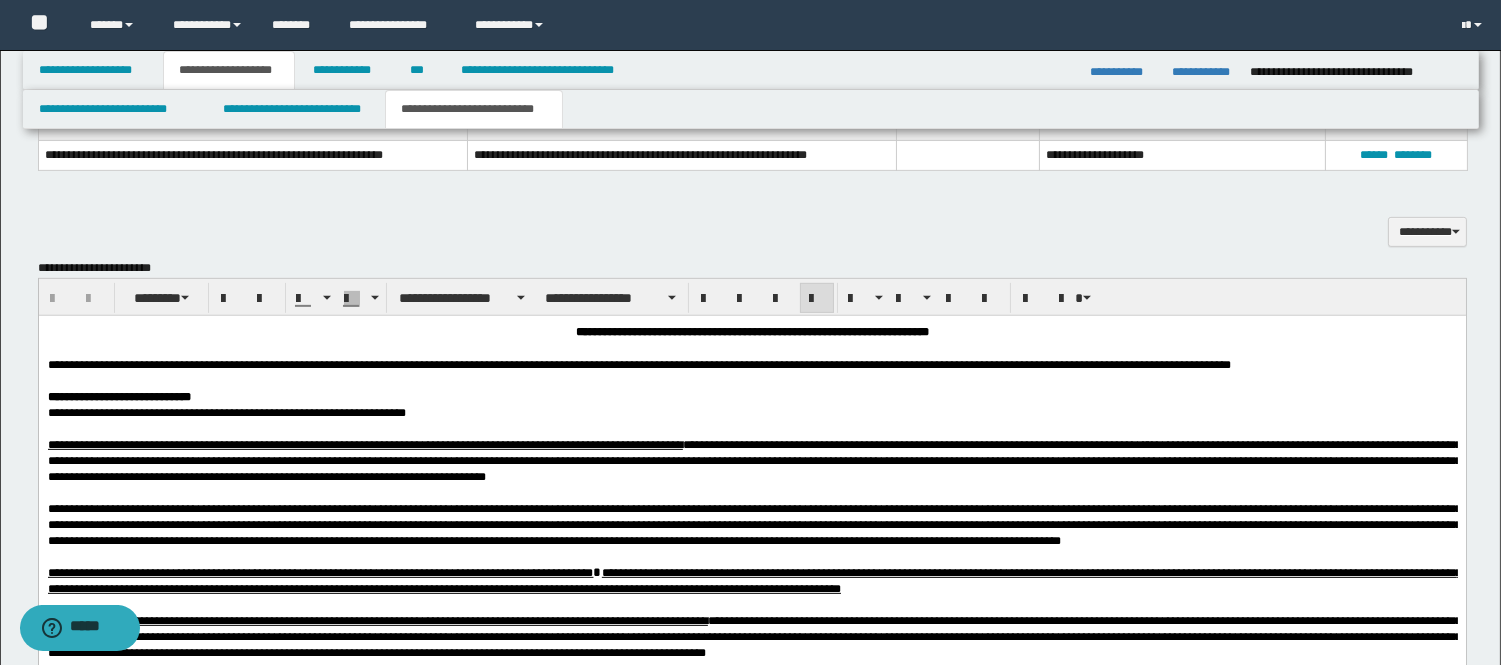 click on "**********" at bounding box center (751, 1680) 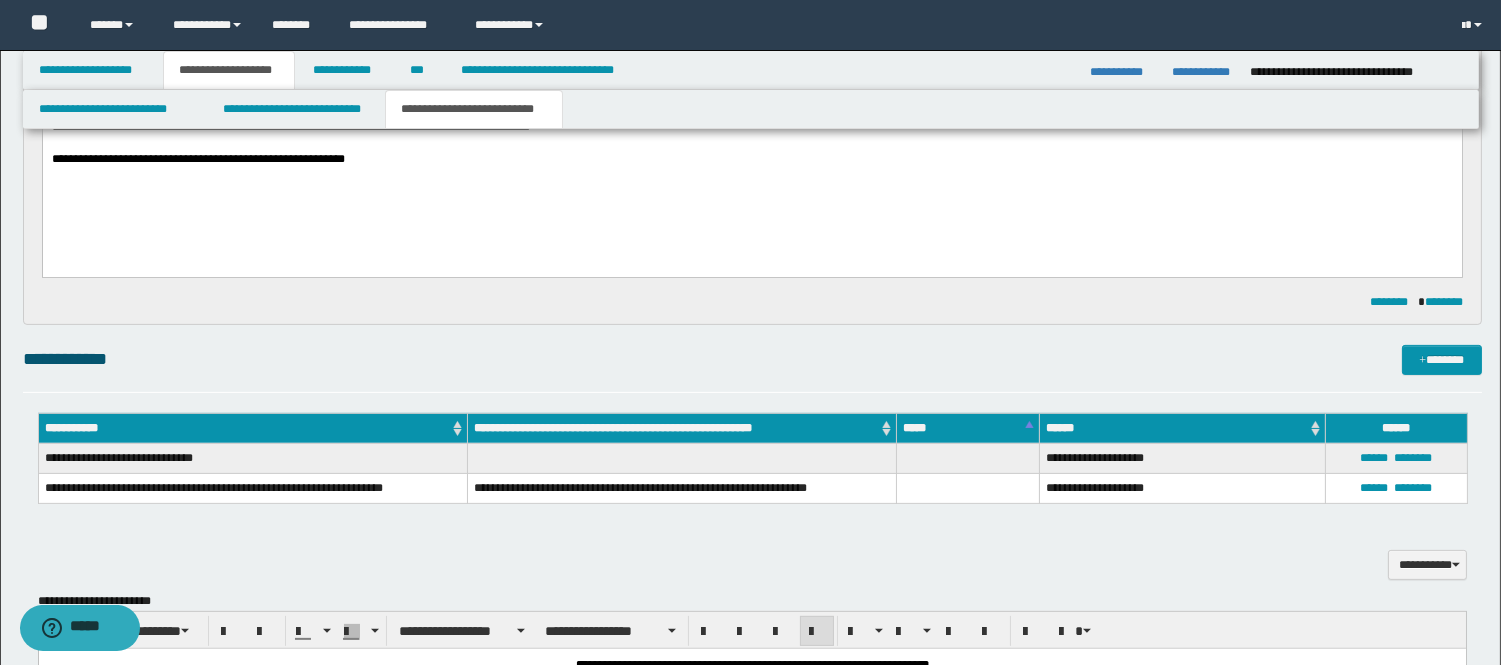 scroll, scrollTop: 685, scrollLeft: 0, axis: vertical 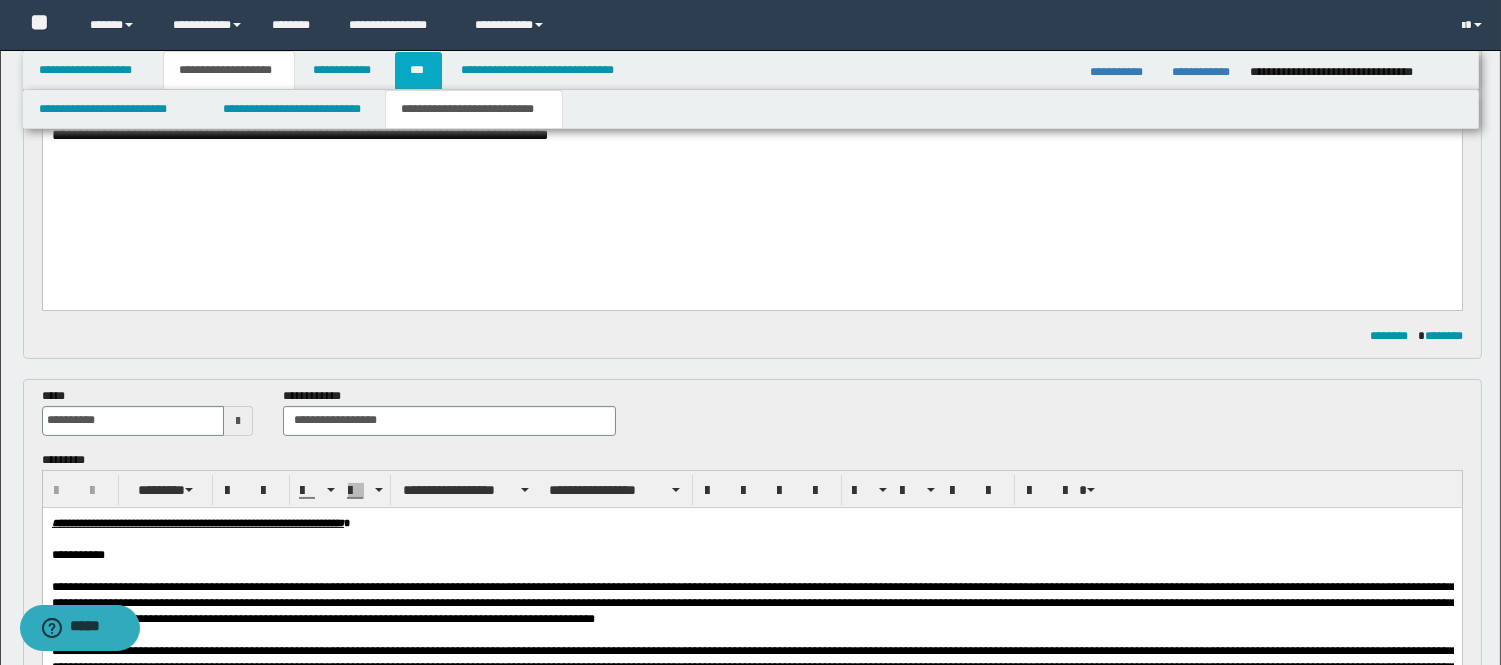 click on "***" at bounding box center [418, 70] 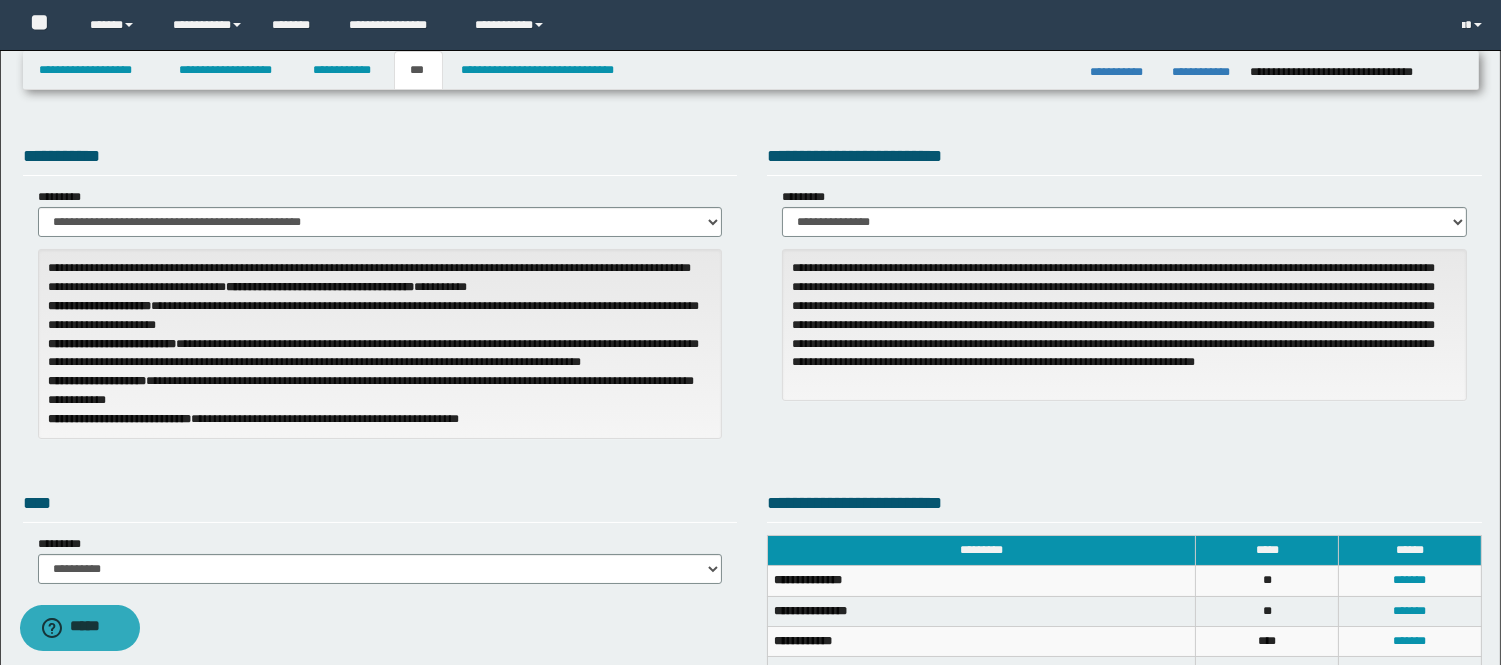 scroll, scrollTop: 0, scrollLeft: 0, axis: both 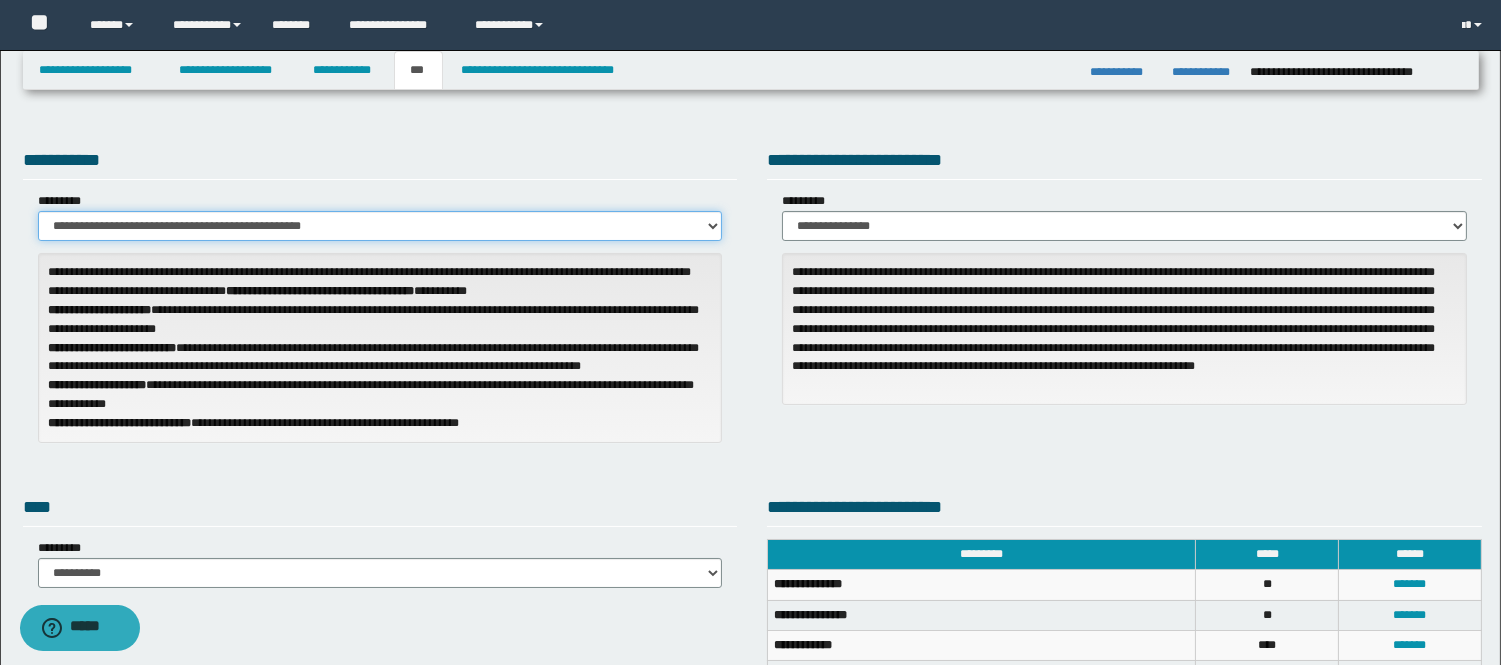click on "**********" at bounding box center [380, 226] 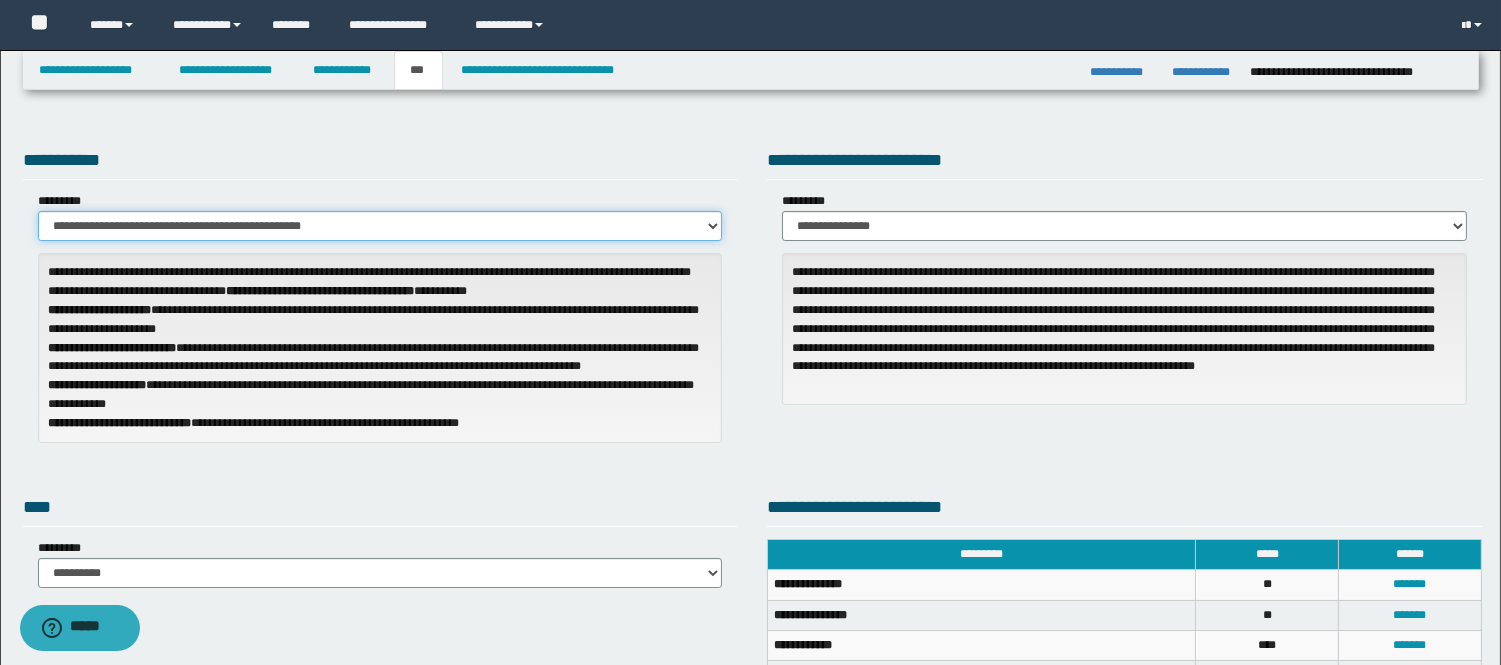 select on "**" 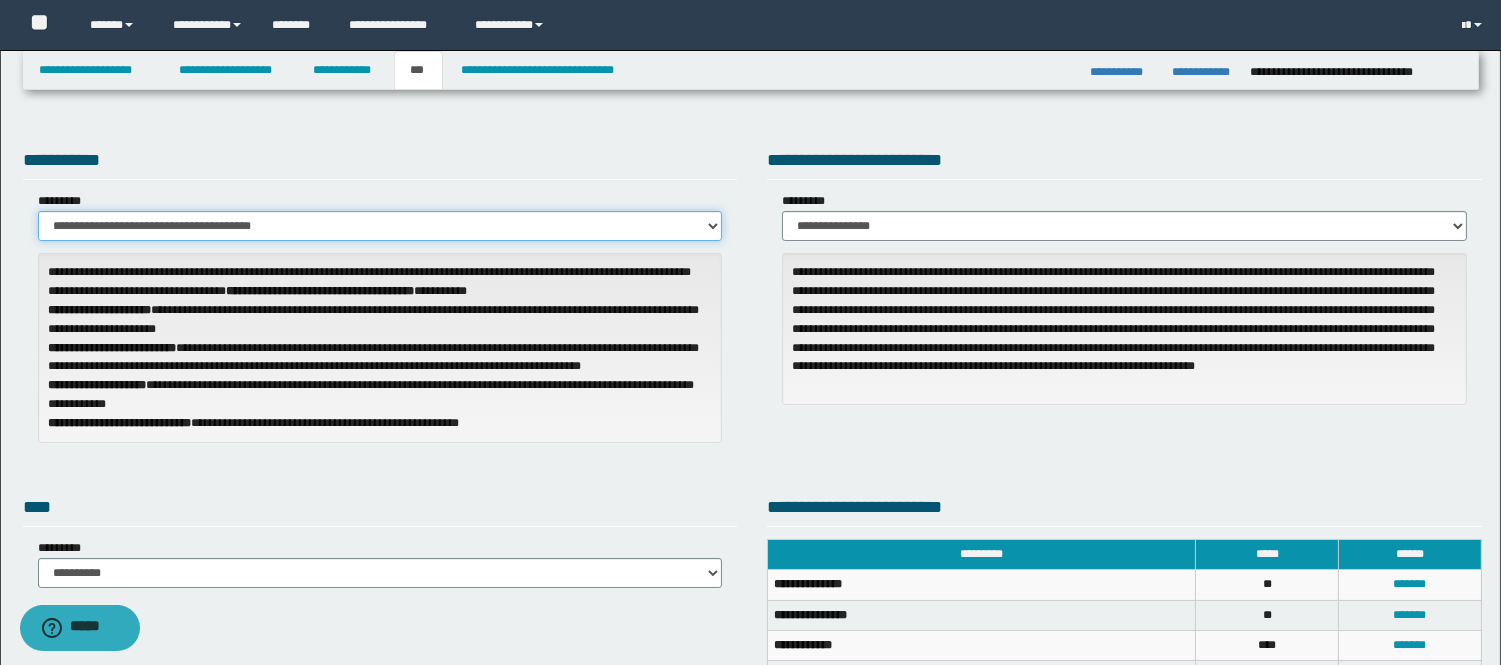 click on "**********" at bounding box center [380, 226] 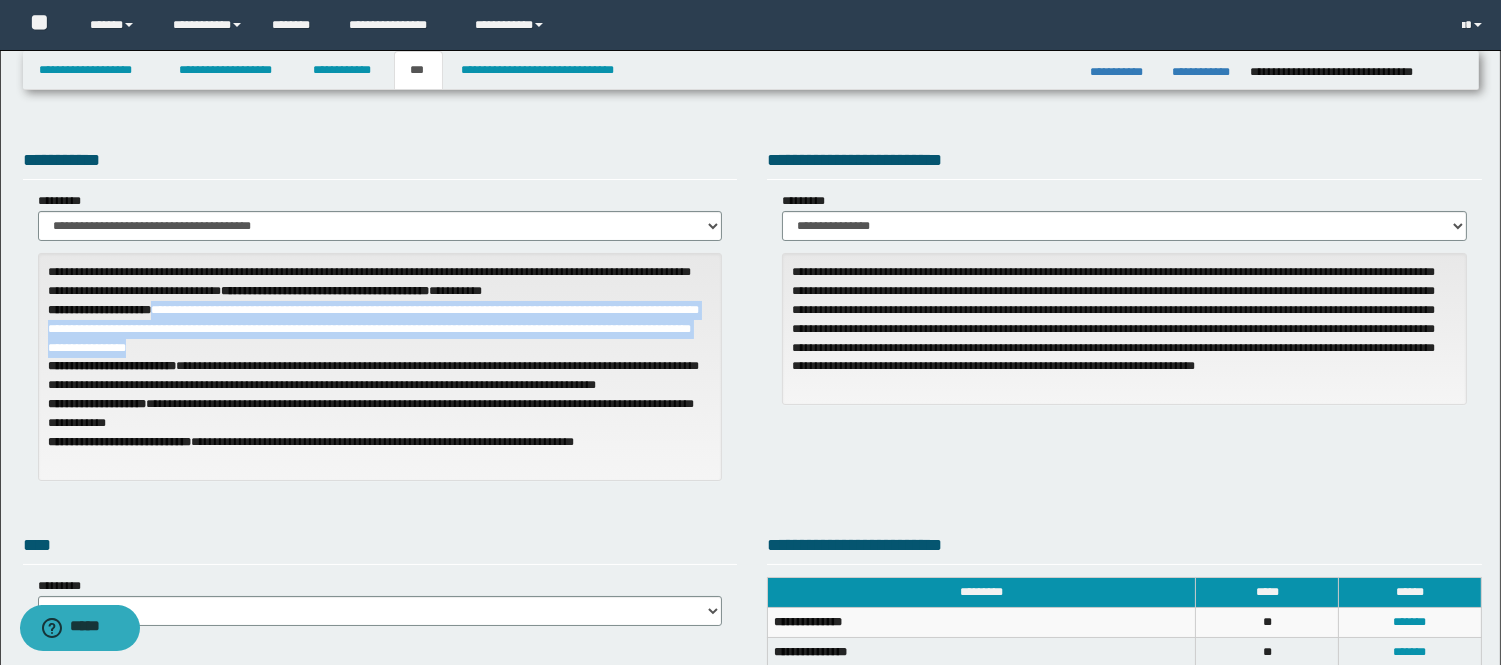 drag, startPoint x: 167, startPoint y: 307, endPoint x: 254, endPoint y: 345, distance: 94.93682 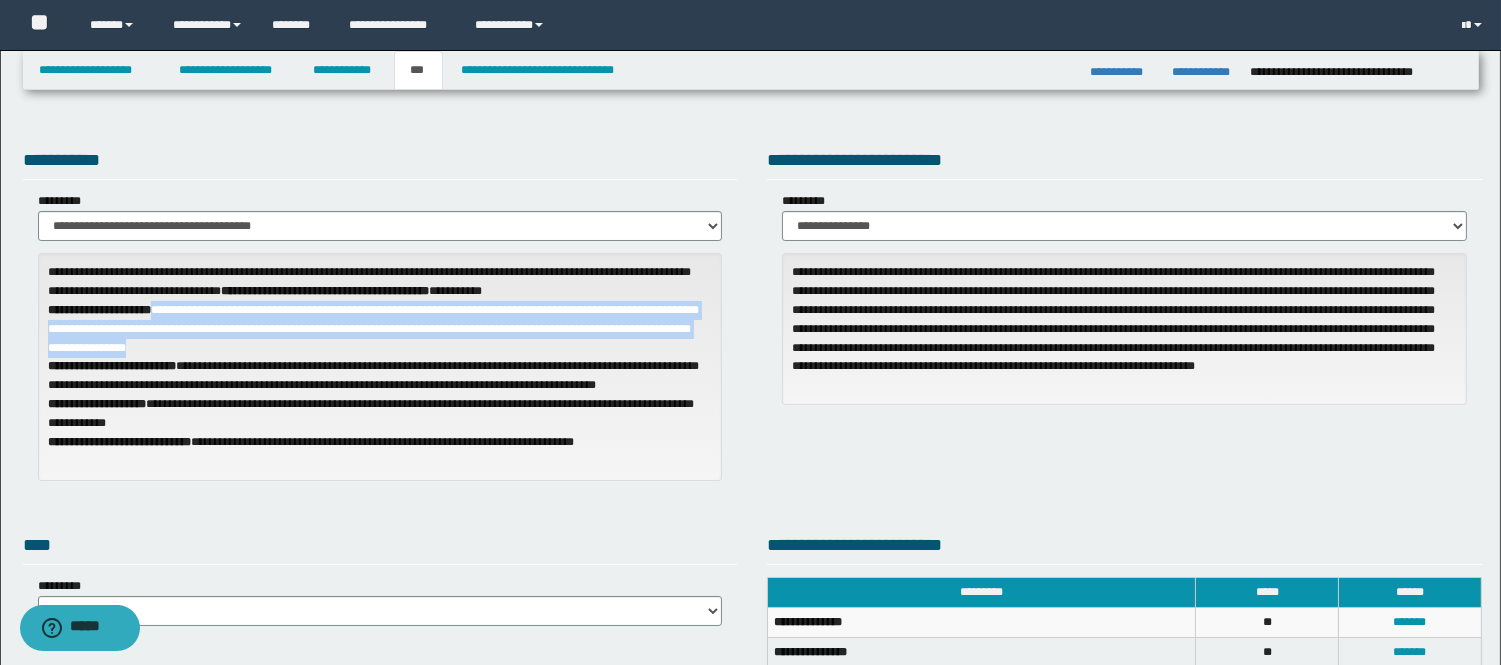 copy on "**********" 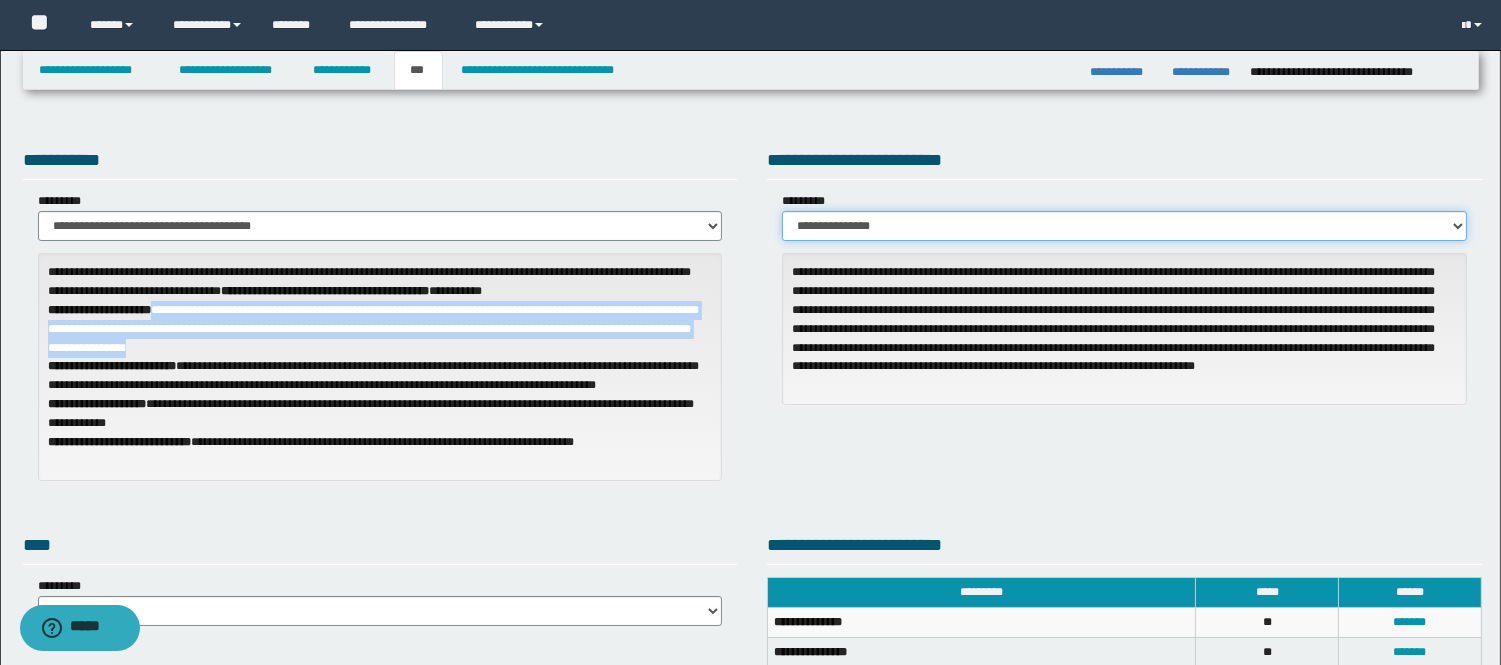 click on "**********" at bounding box center (1124, 226) 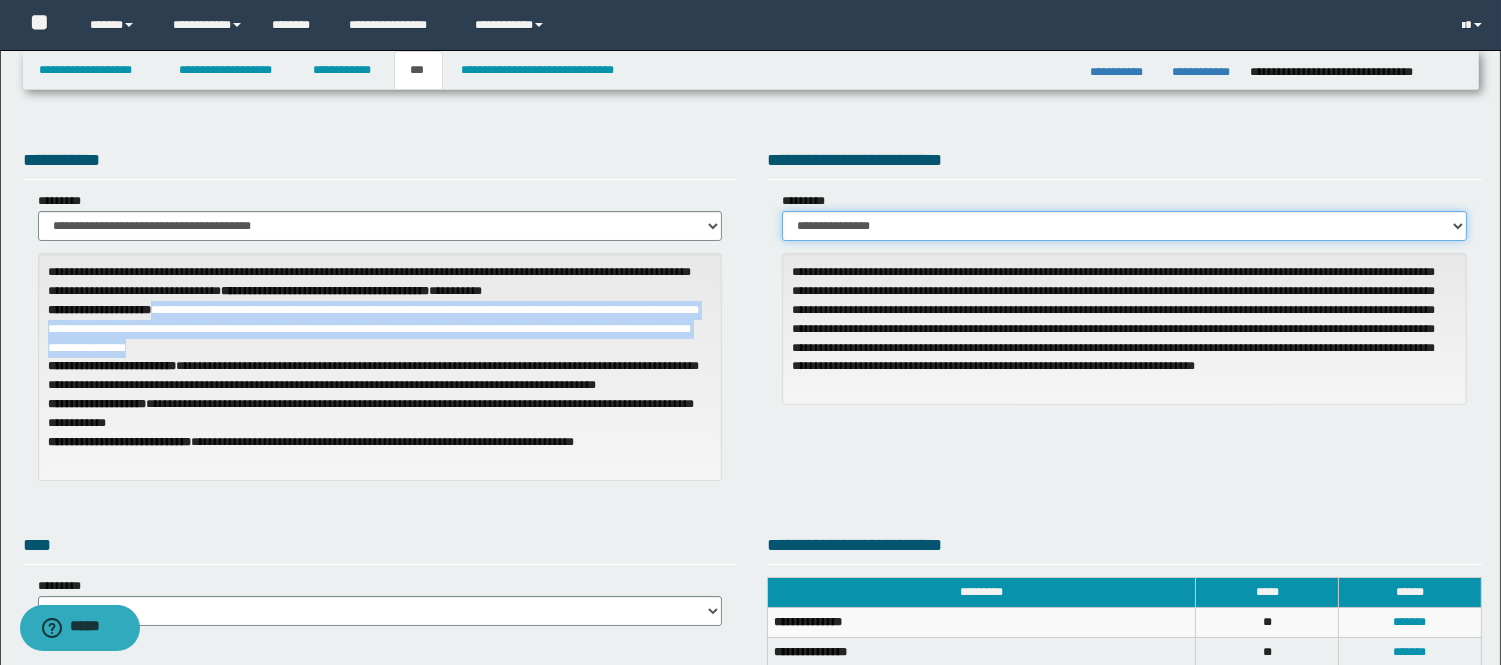select on "***" 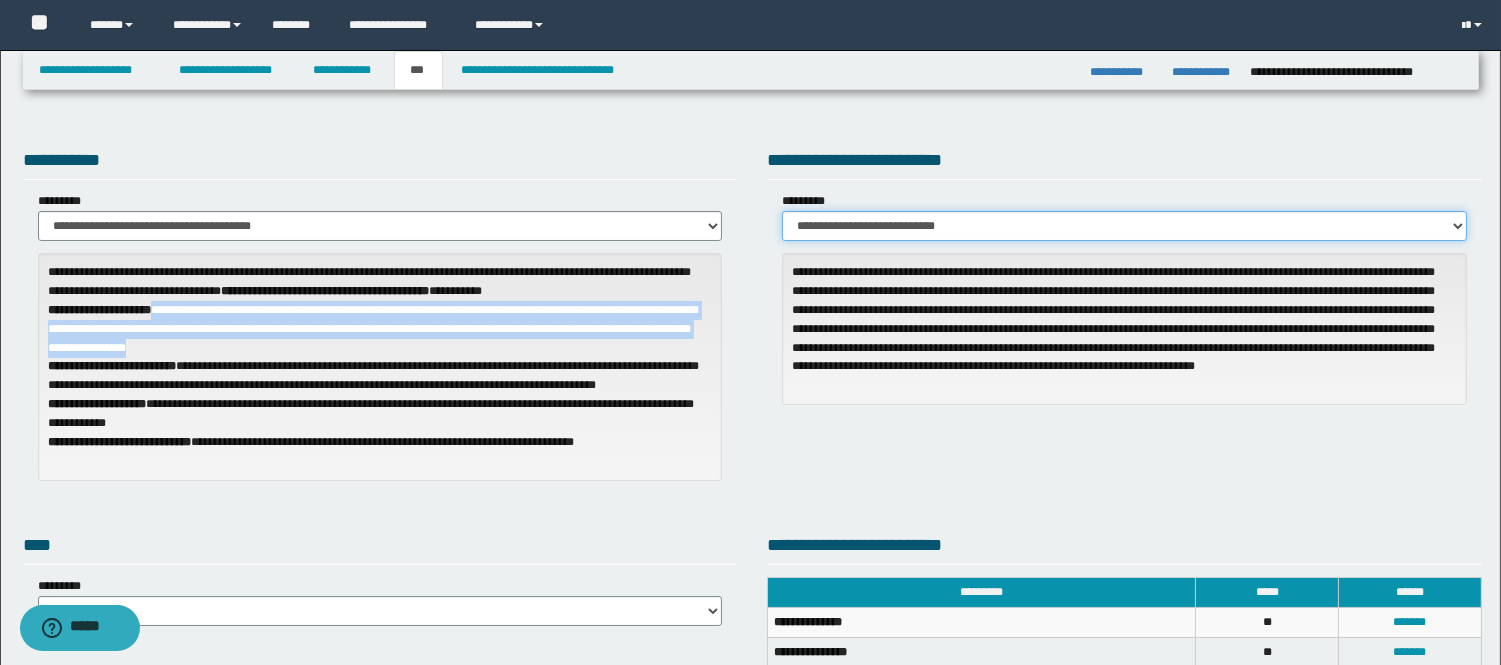 click on "**********" at bounding box center (1124, 226) 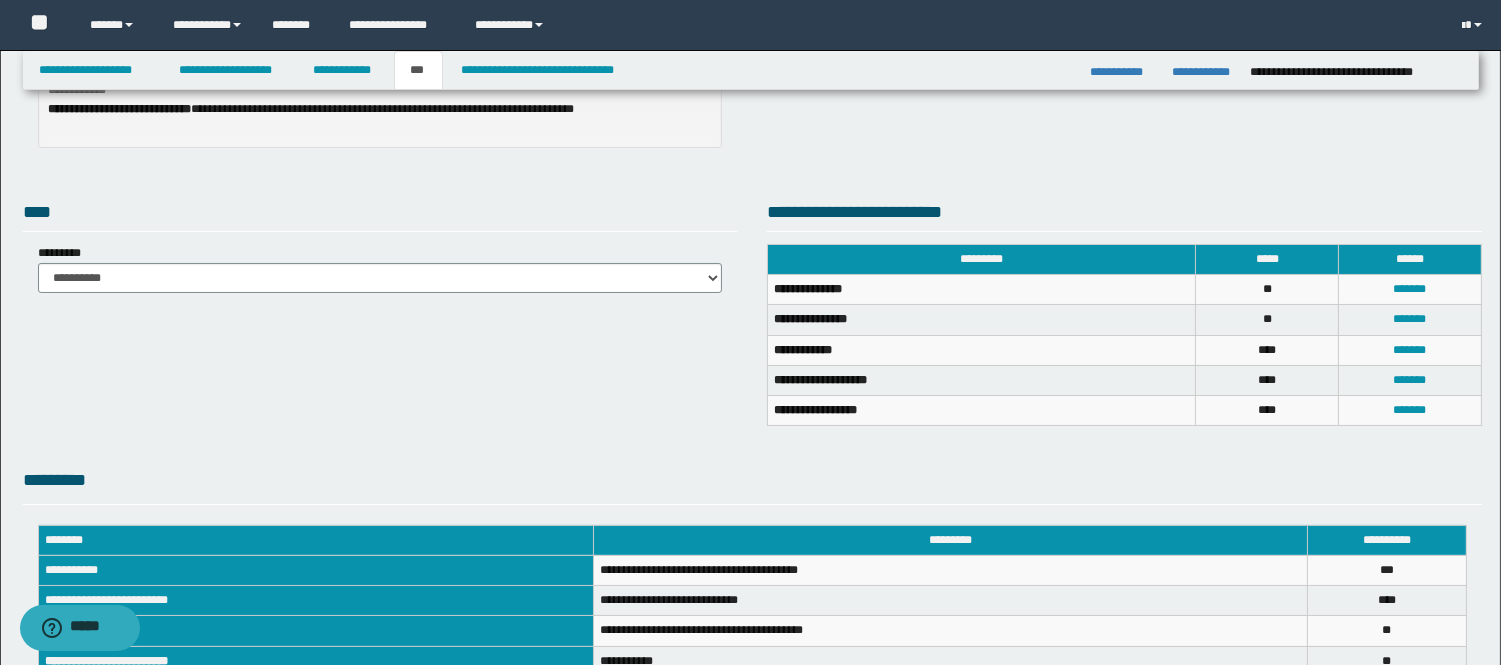 scroll, scrollTop: 444, scrollLeft: 0, axis: vertical 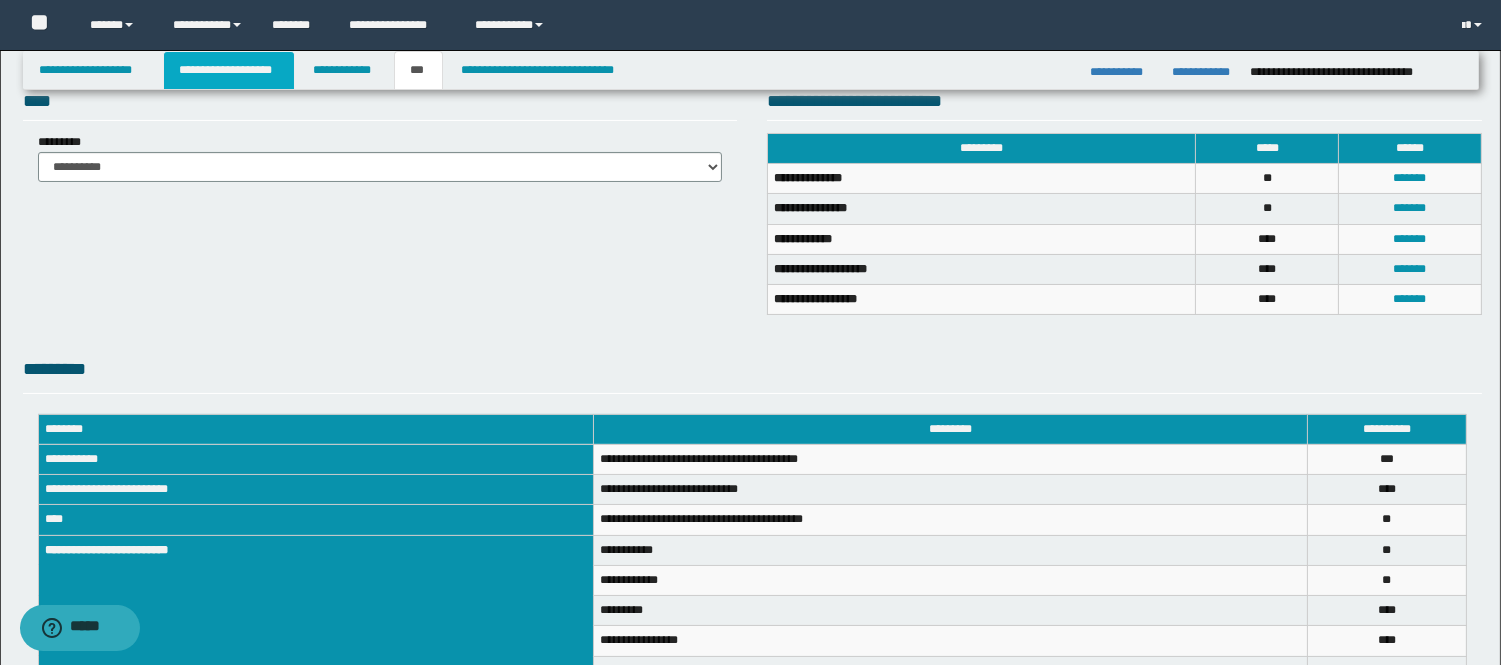click on "**********" at bounding box center (229, 70) 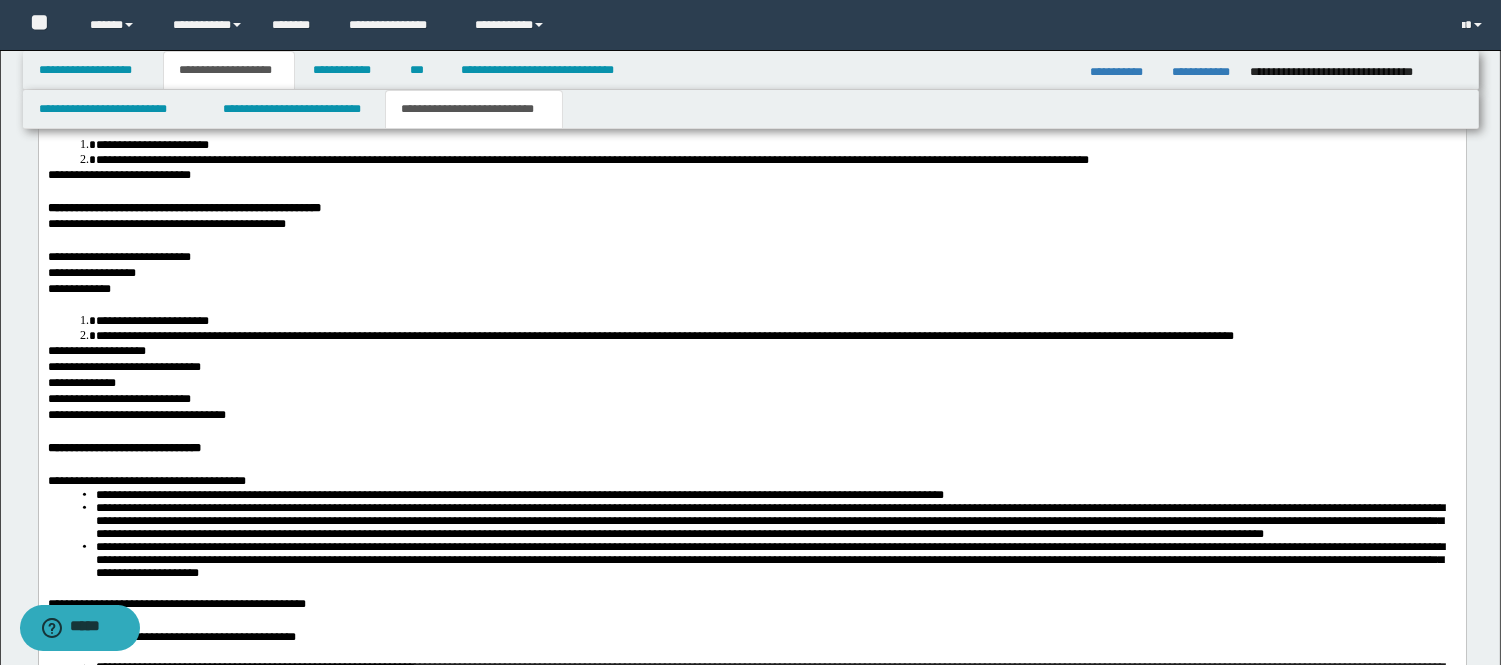 scroll, scrollTop: 4142, scrollLeft: 0, axis: vertical 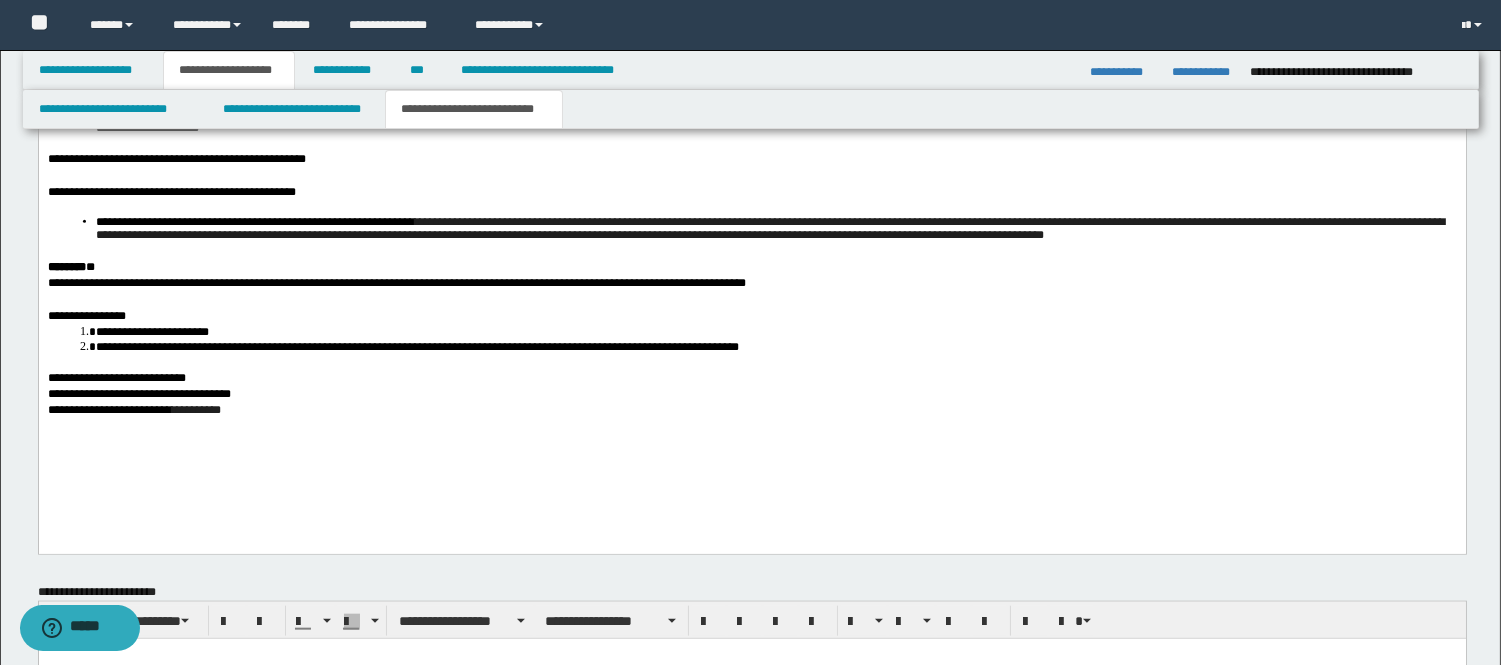 click at bounding box center (751, 176) 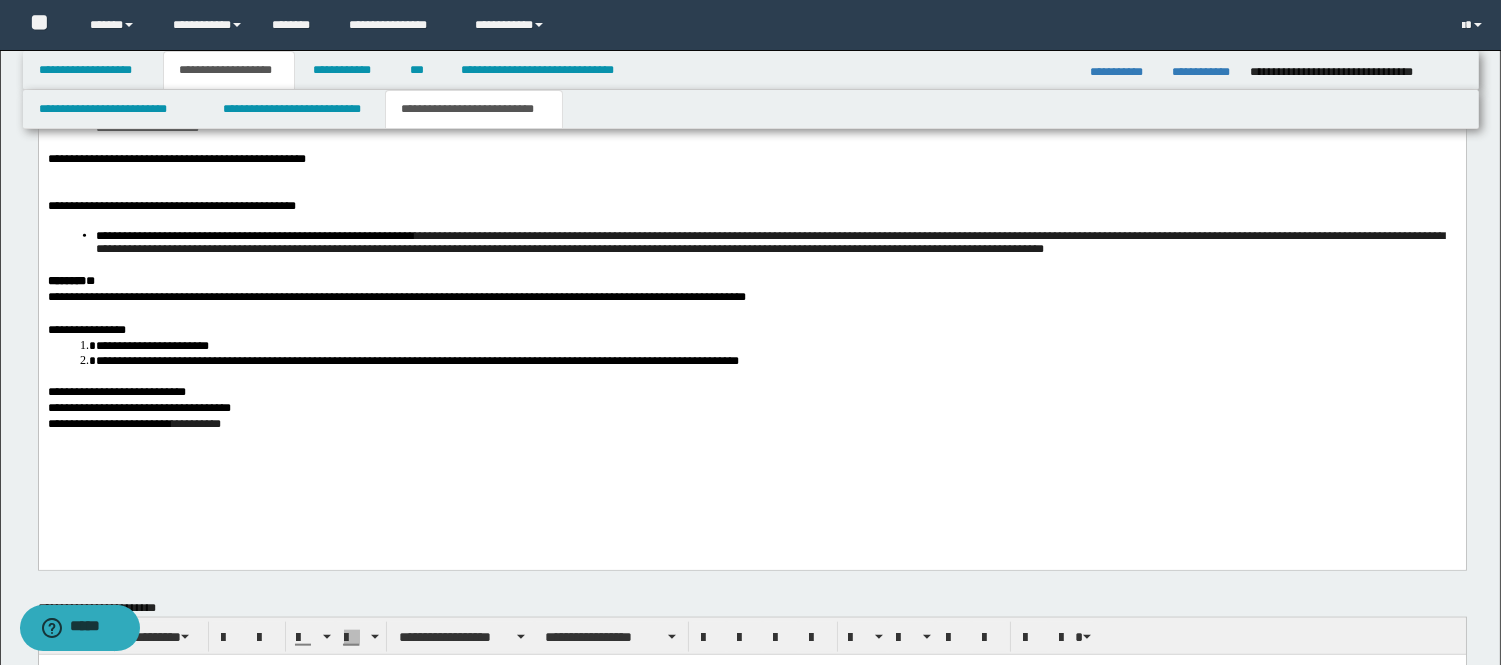 type 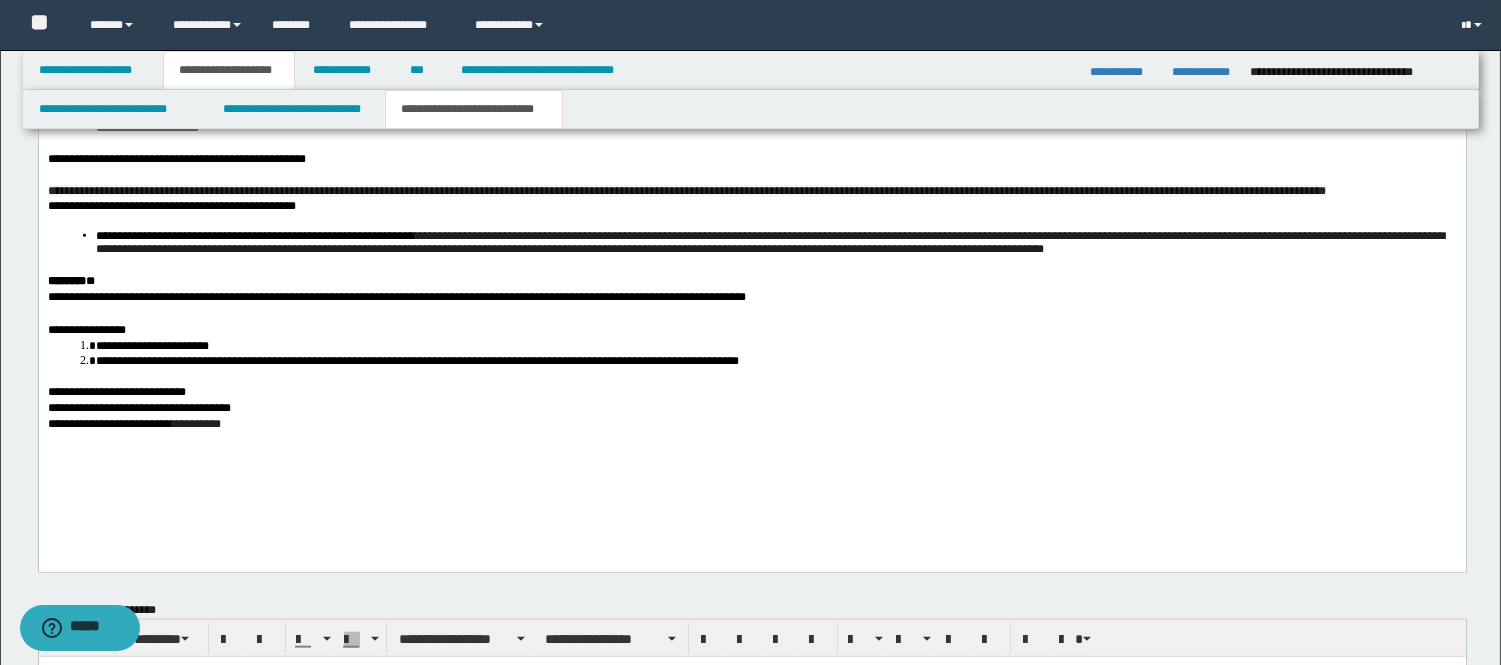 click on "**********" at bounding box center [751, 160] 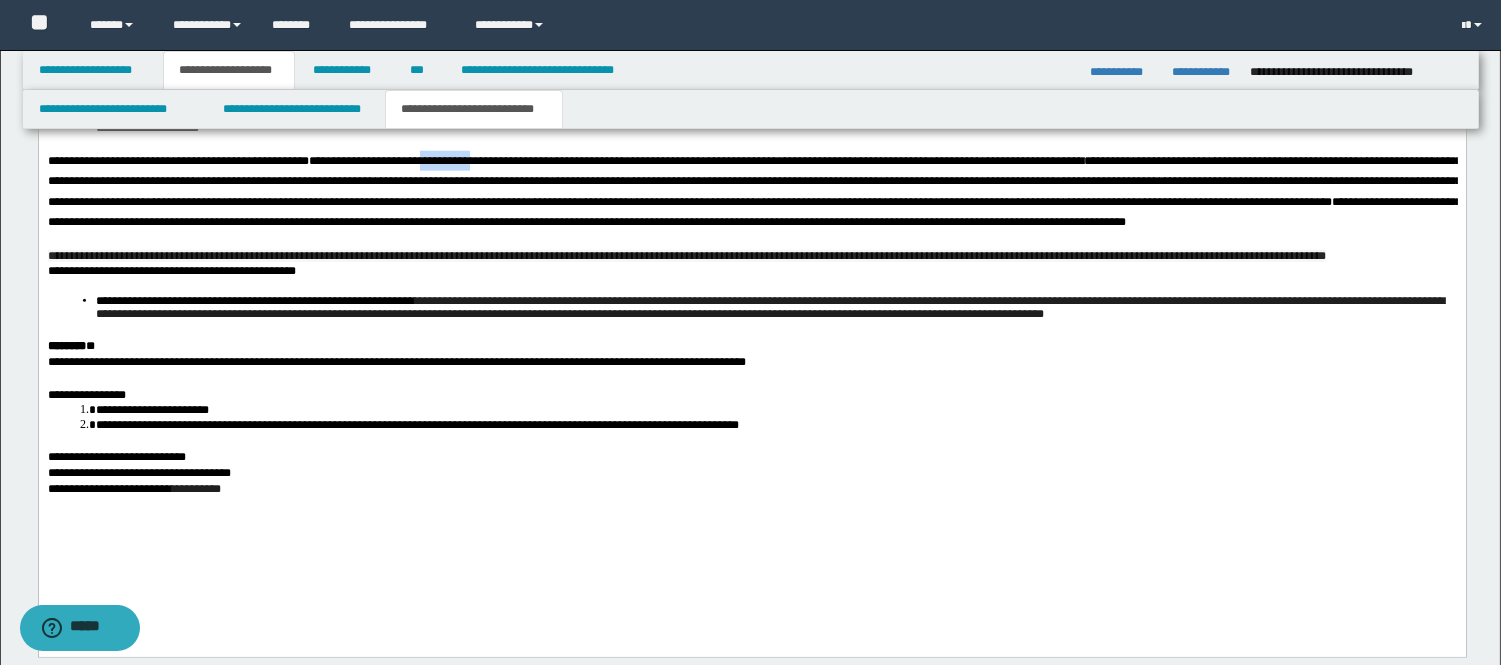 drag, startPoint x: 546, startPoint y: 193, endPoint x: 590, endPoint y: 181, distance: 45.607018 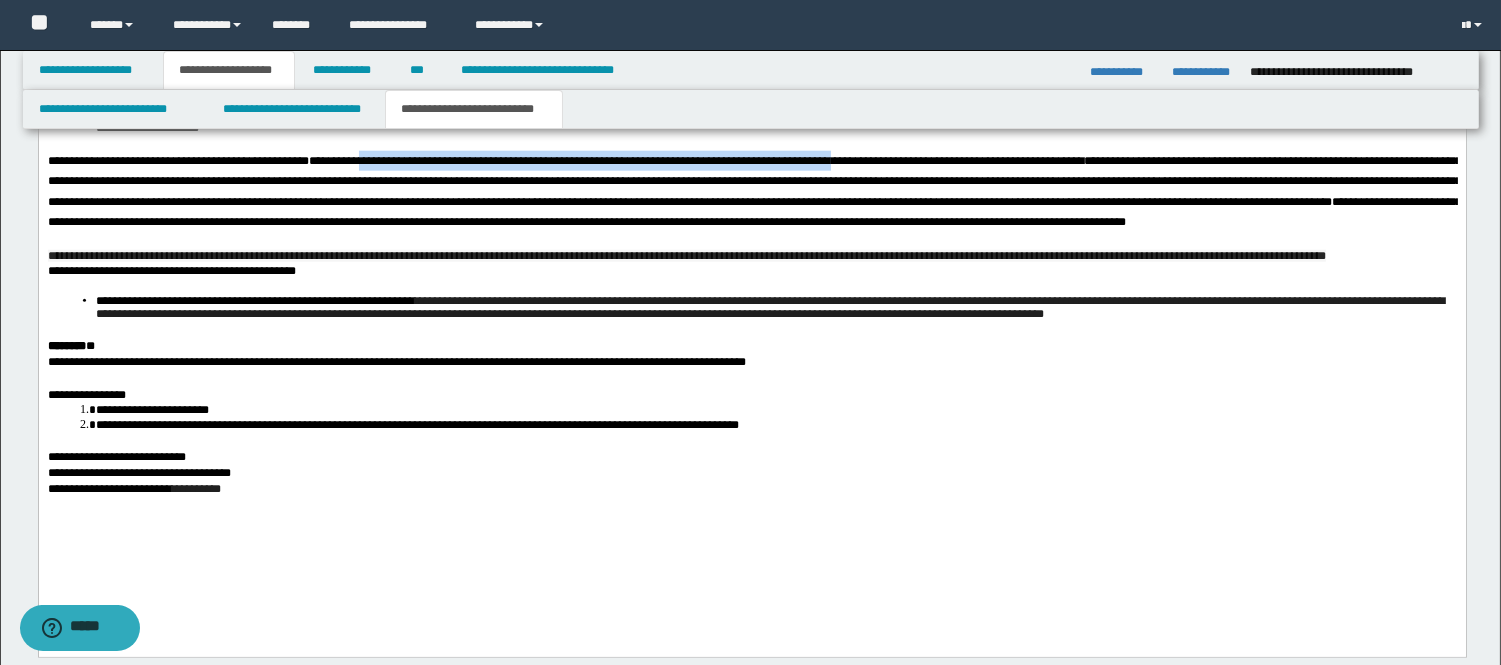 drag, startPoint x: 482, startPoint y: 188, endPoint x: 976, endPoint y: 185, distance: 494.0091 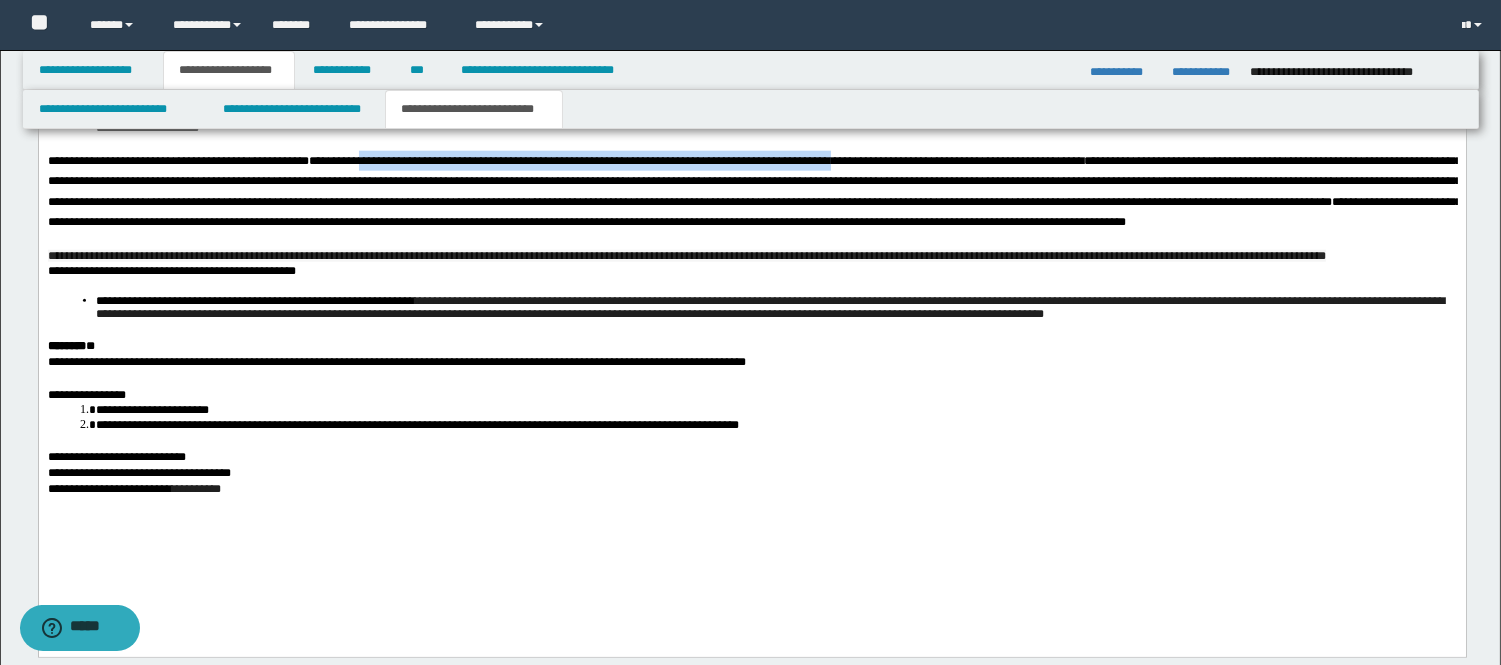 click on "**********" at bounding box center (754, 192) 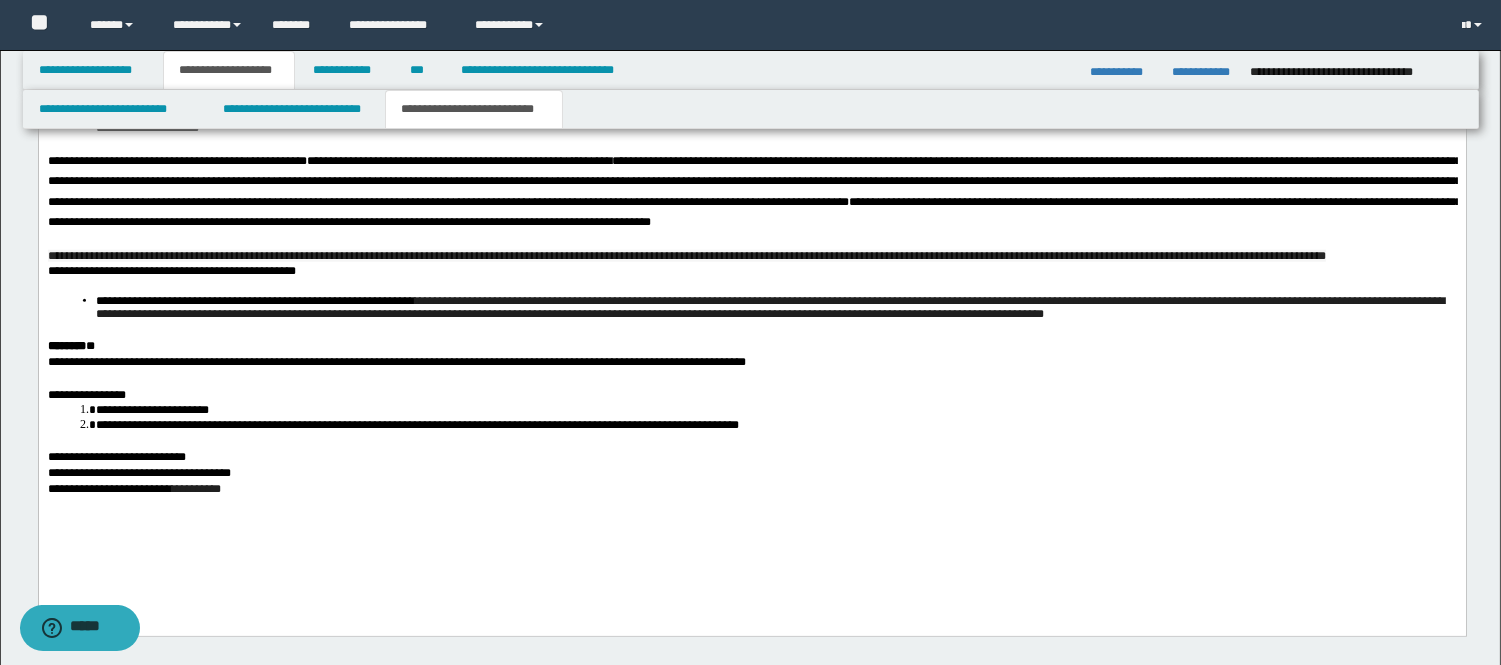 click on "**********" at bounding box center [485, 162] 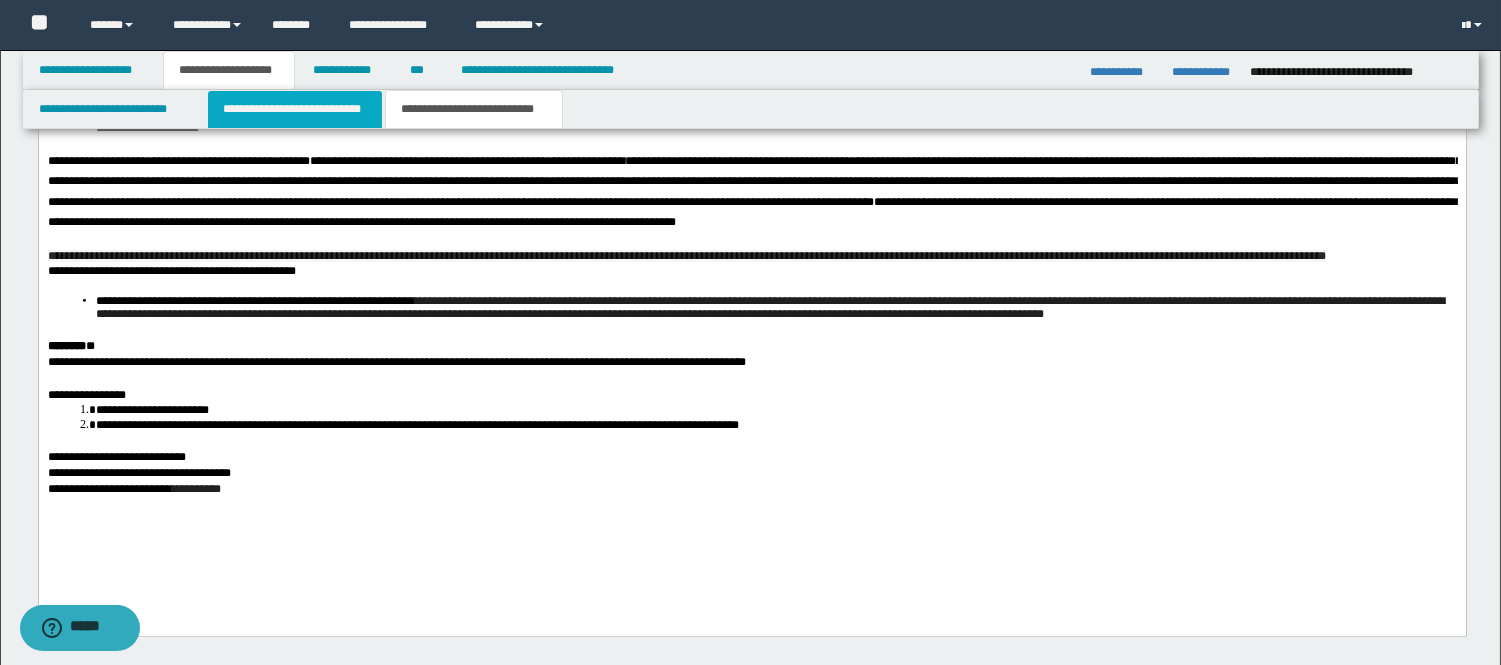 click on "**********" at bounding box center [295, 109] 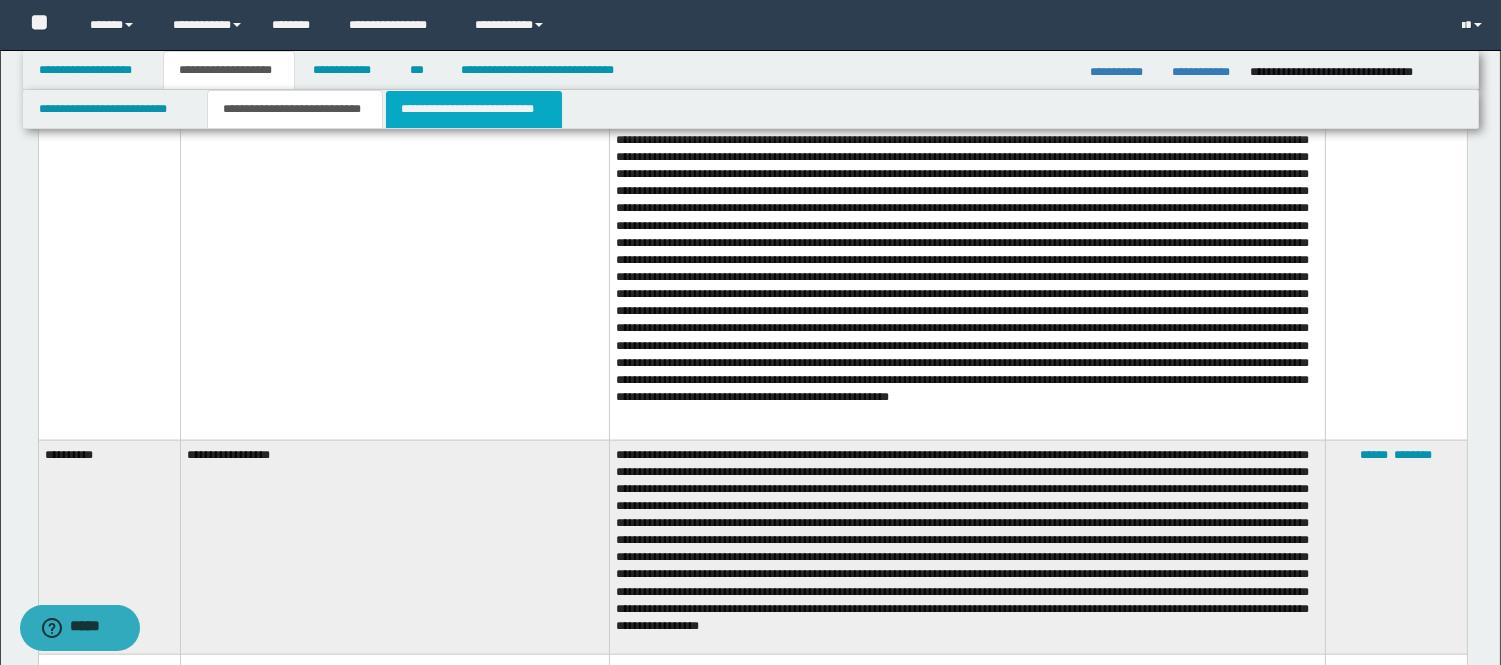 click on "**********" at bounding box center [474, 109] 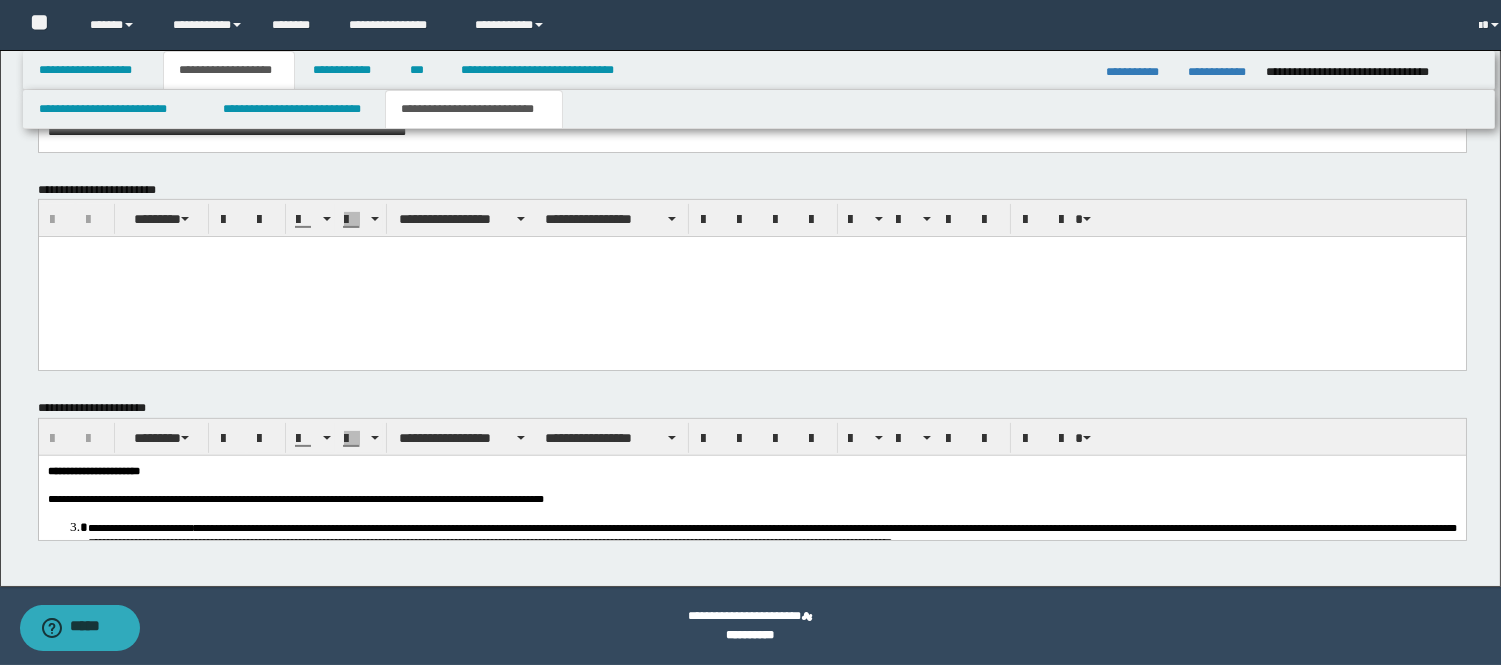 scroll, scrollTop: 1247, scrollLeft: 0, axis: vertical 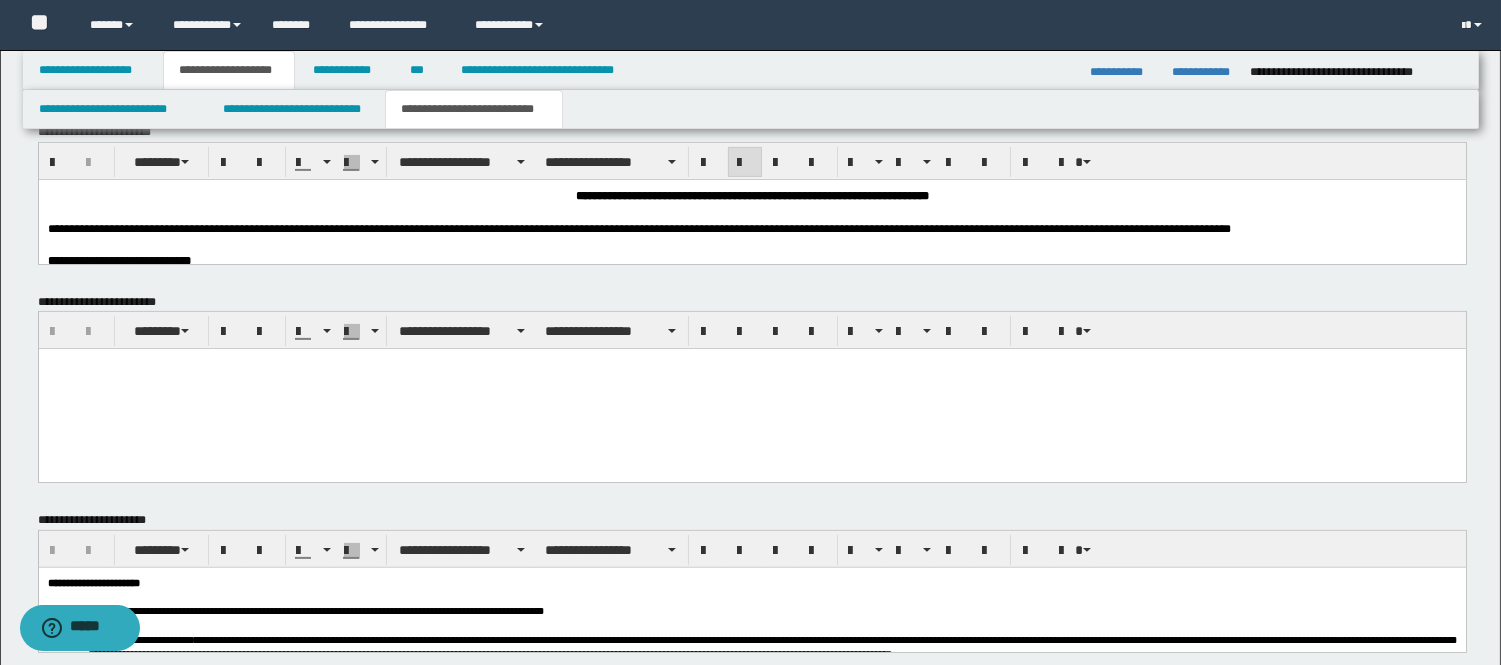 click at bounding box center [751, 212] 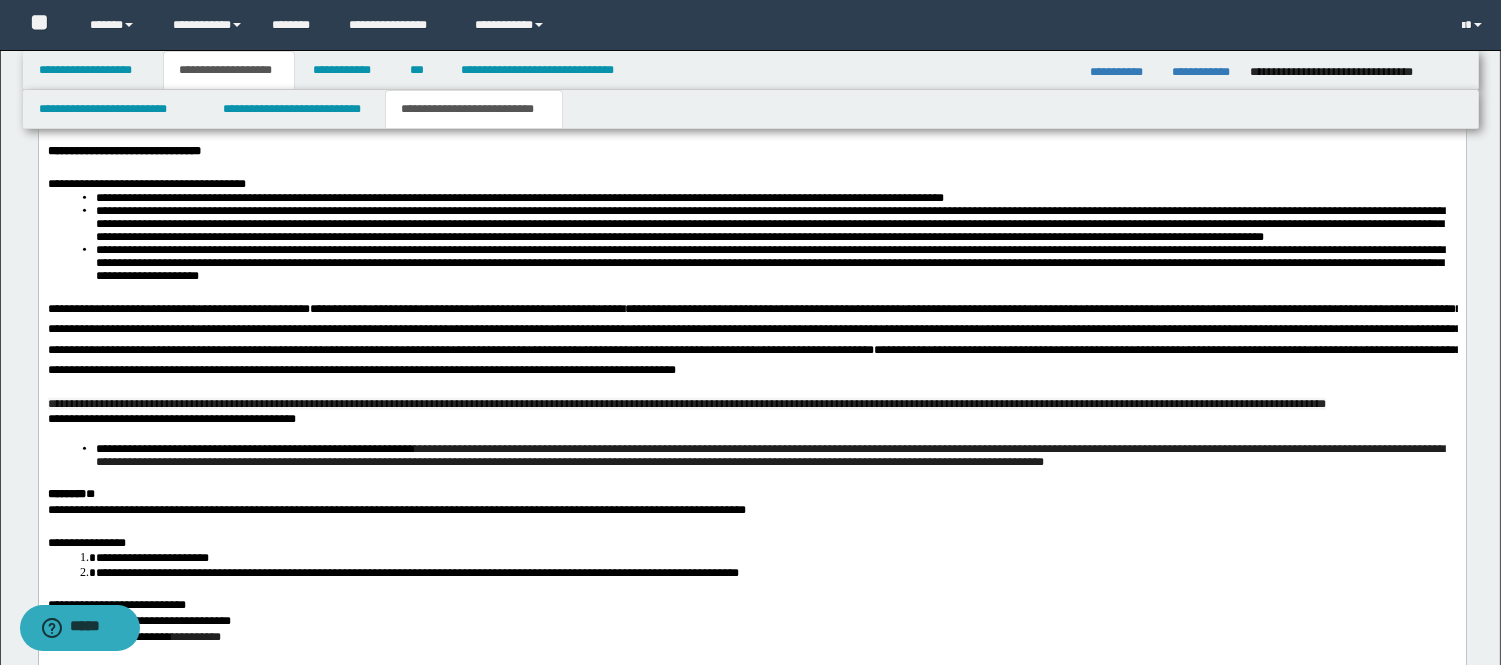 scroll, scrollTop: 3470, scrollLeft: 0, axis: vertical 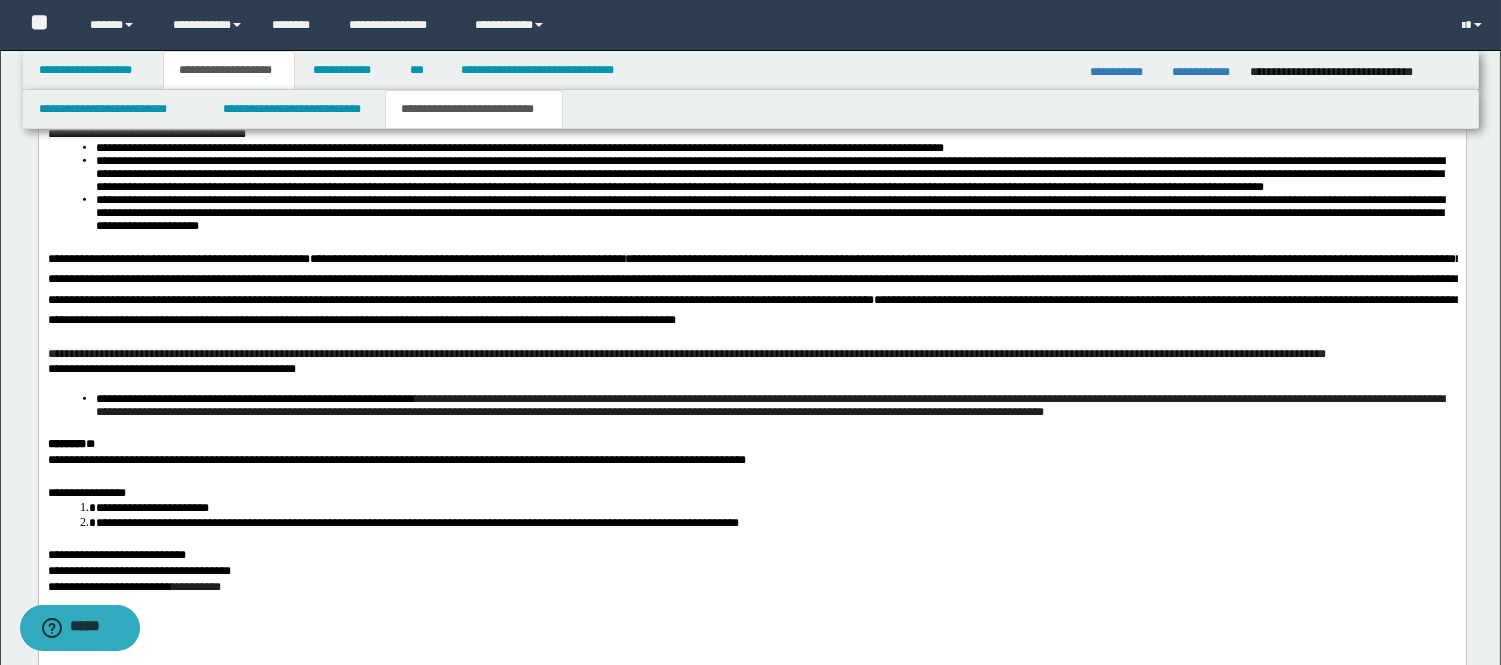 click on "**********" at bounding box center (754, 280) 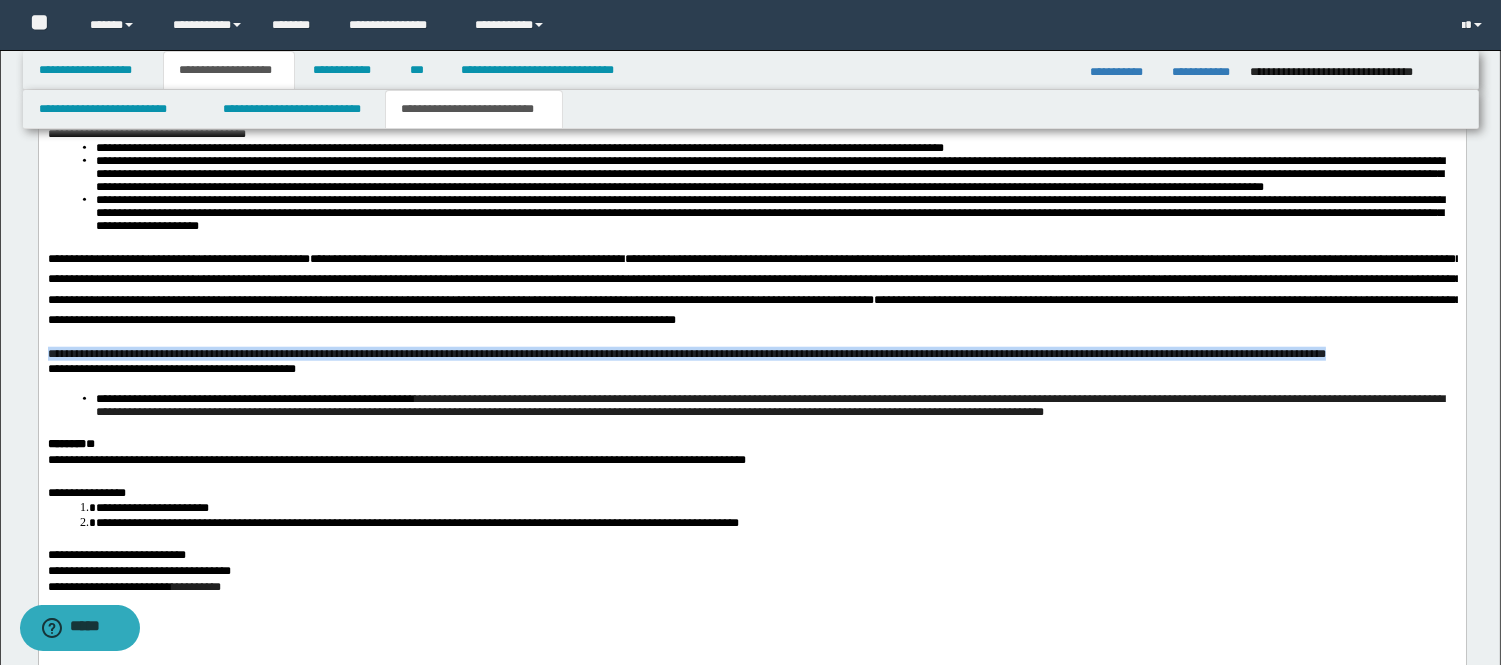 drag, startPoint x: 45, startPoint y: 382, endPoint x: 1395, endPoint y: 382, distance: 1350 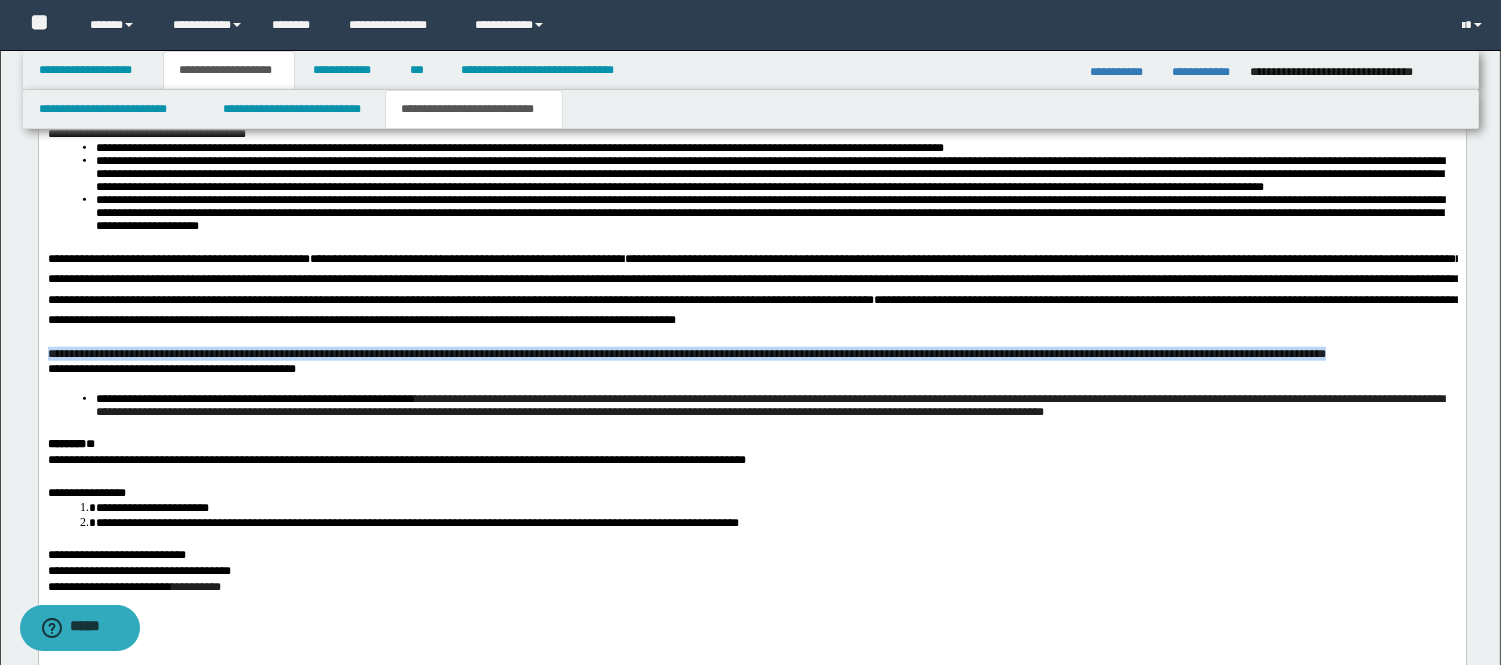 click on "**********" at bounding box center [751, -750] 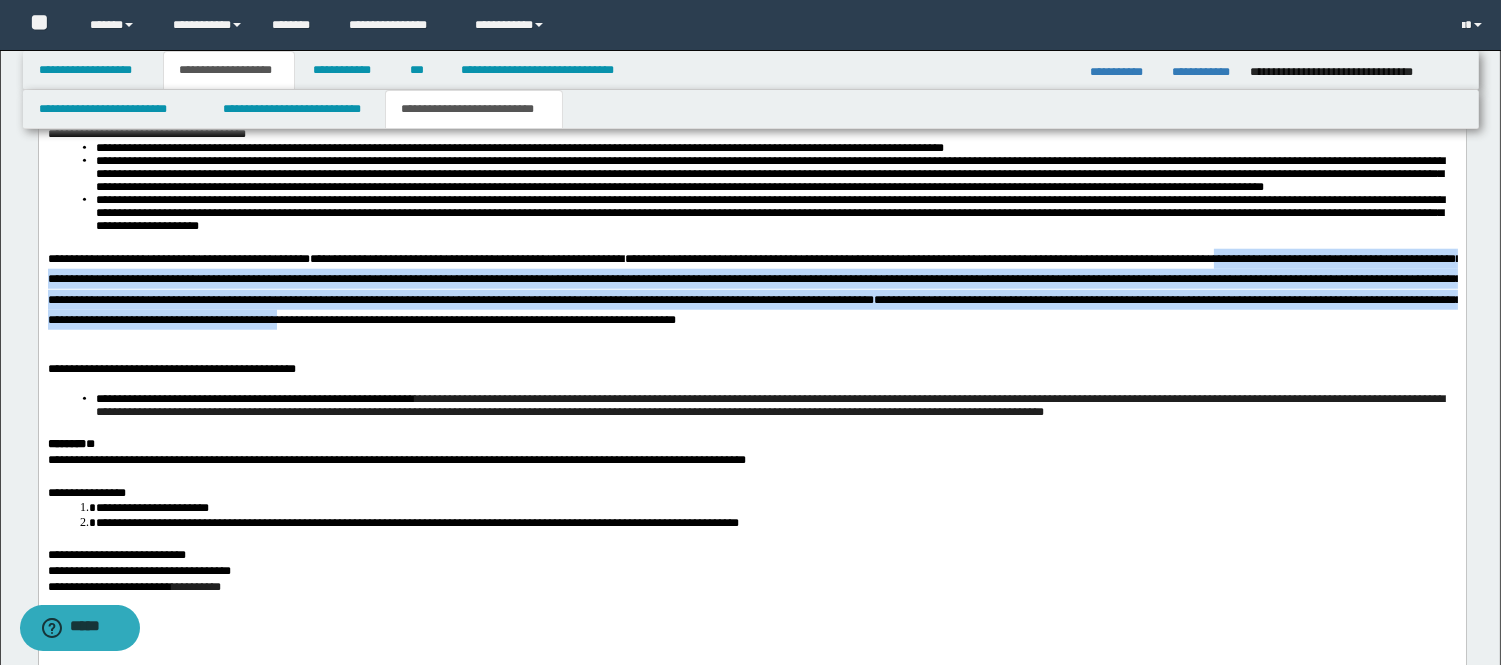 drag, startPoint x: 1409, startPoint y: 282, endPoint x: 716, endPoint y: 344, distance: 695.76794 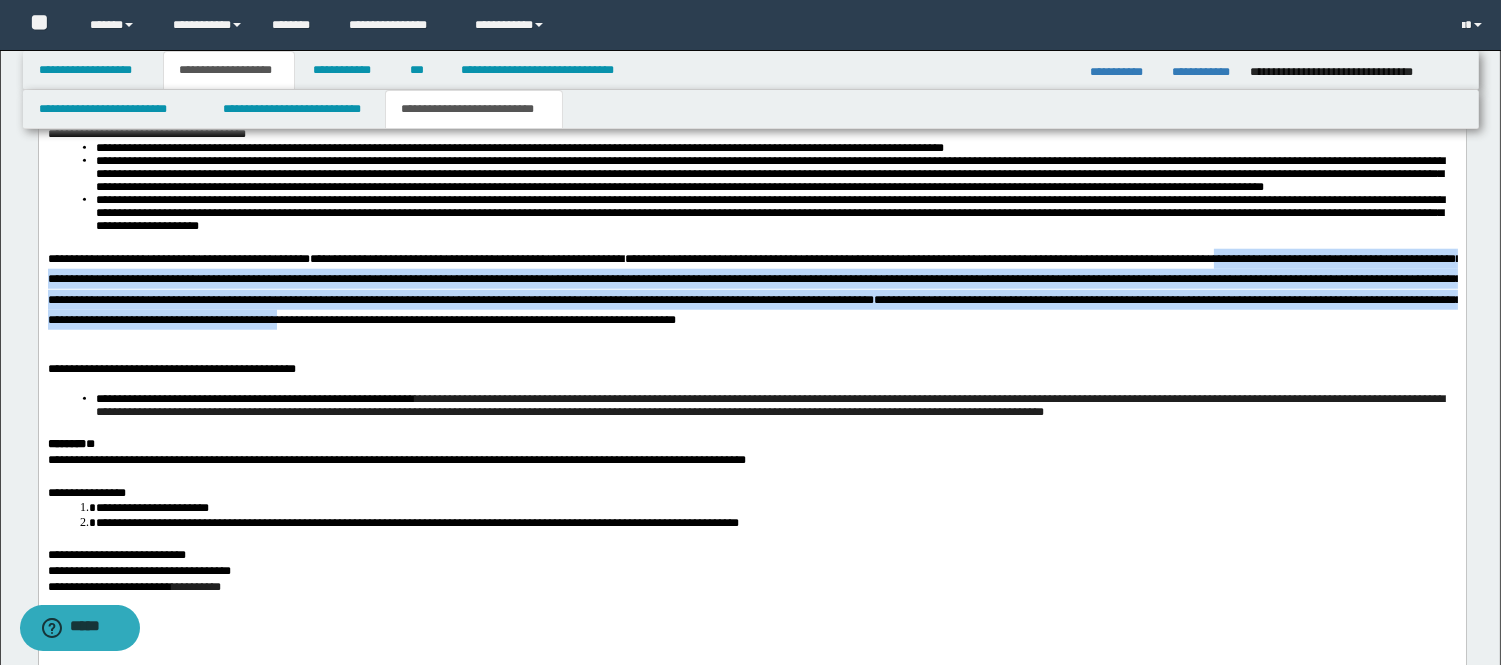 click on "**********" at bounding box center (754, 290) 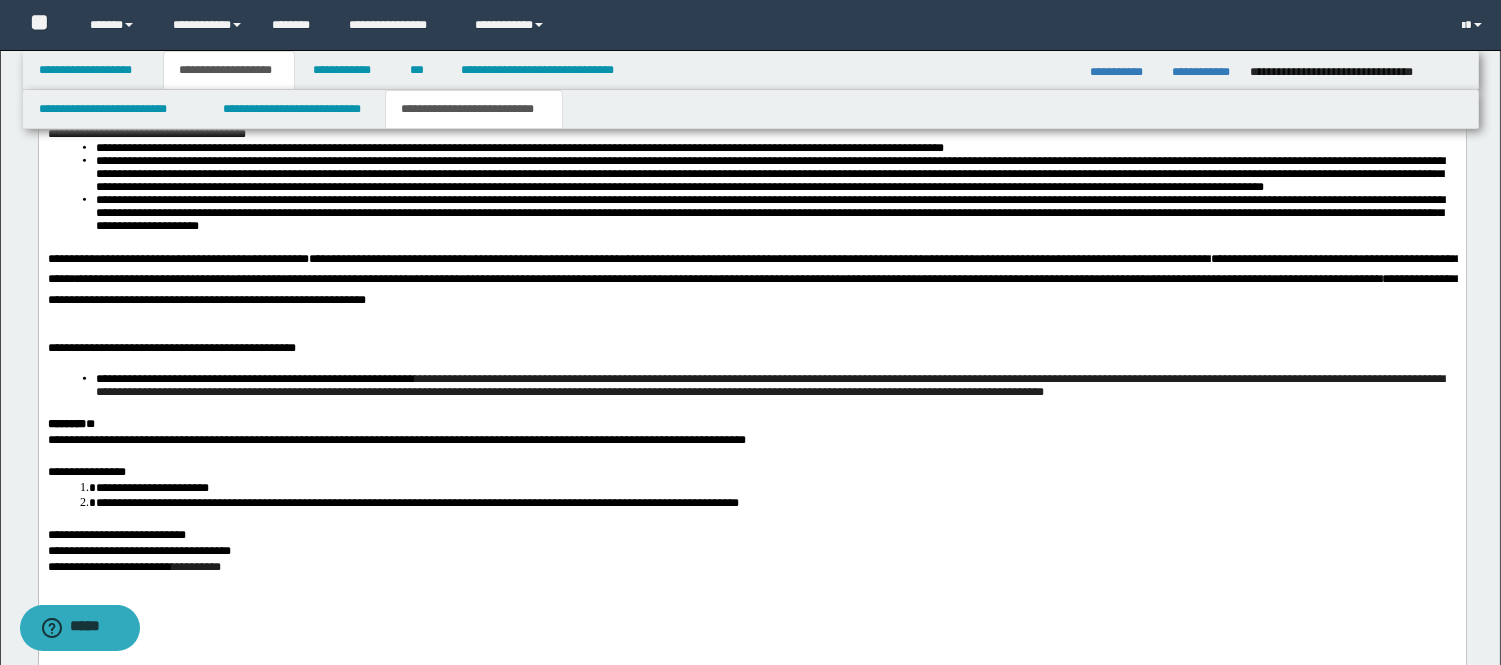 click on "**********" at bounding box center (754, 270) 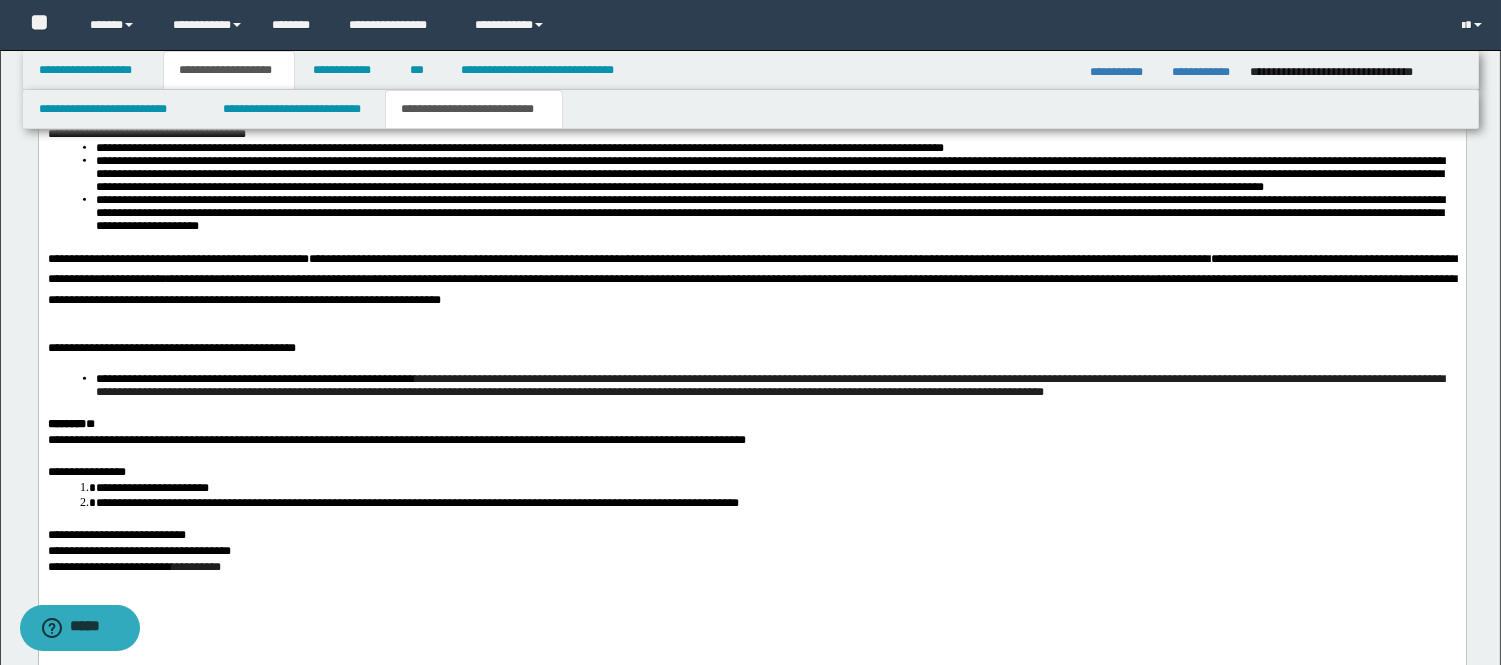 click on "**********" at bounding box center (754, 270) 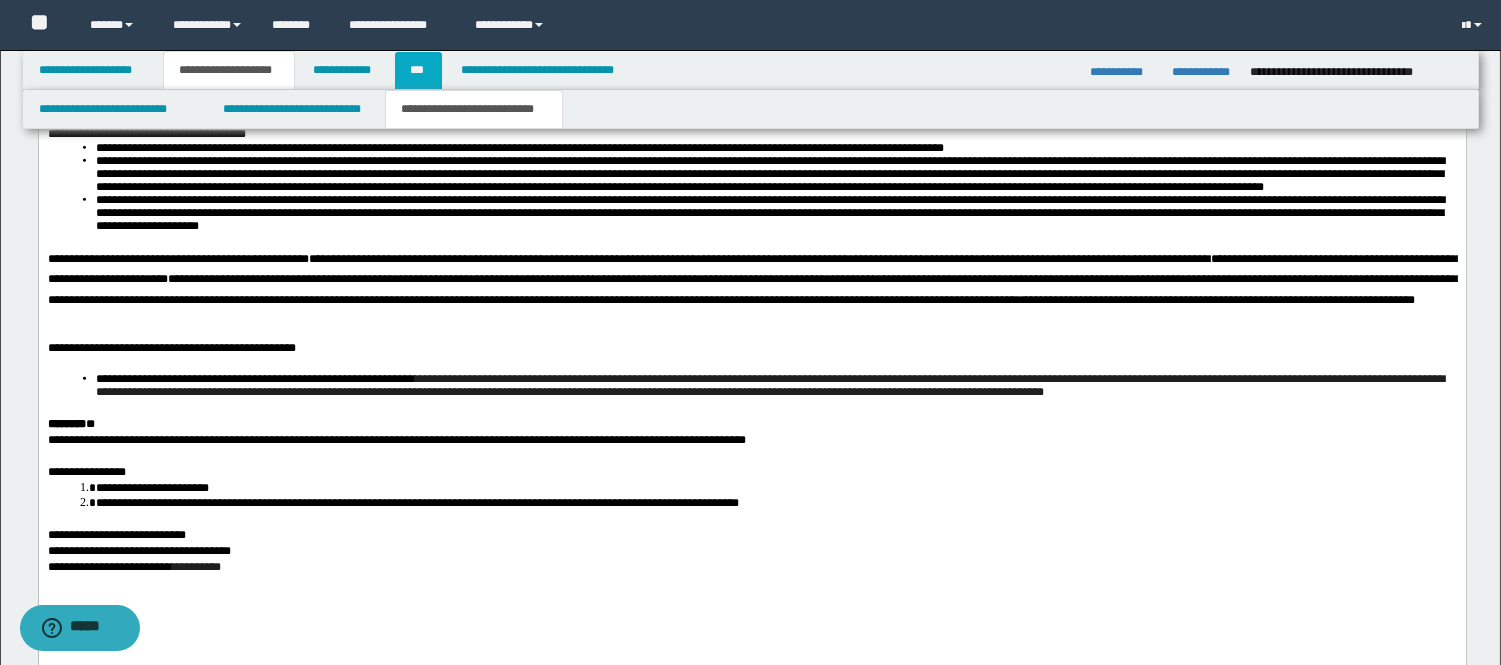 click on "***" at bounding box center [418, 70] 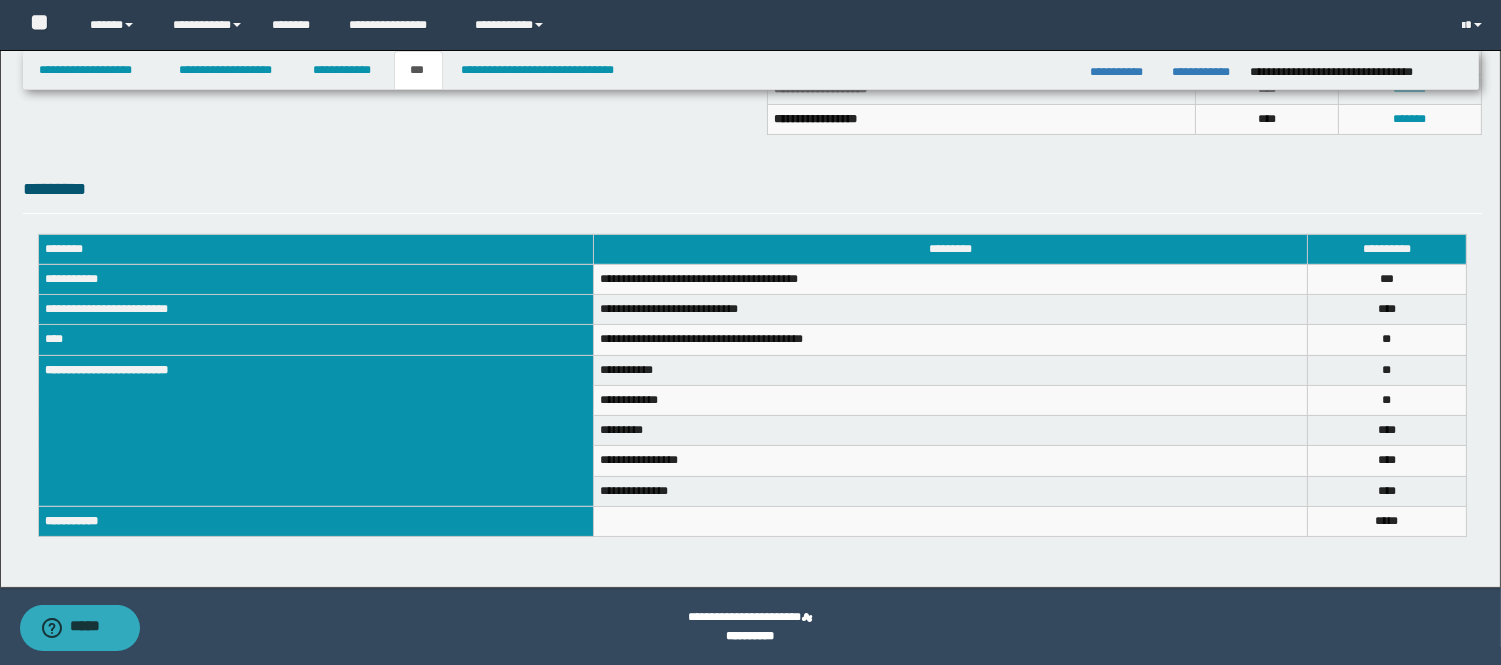 click on "**********" at bounding box center (751, 70) 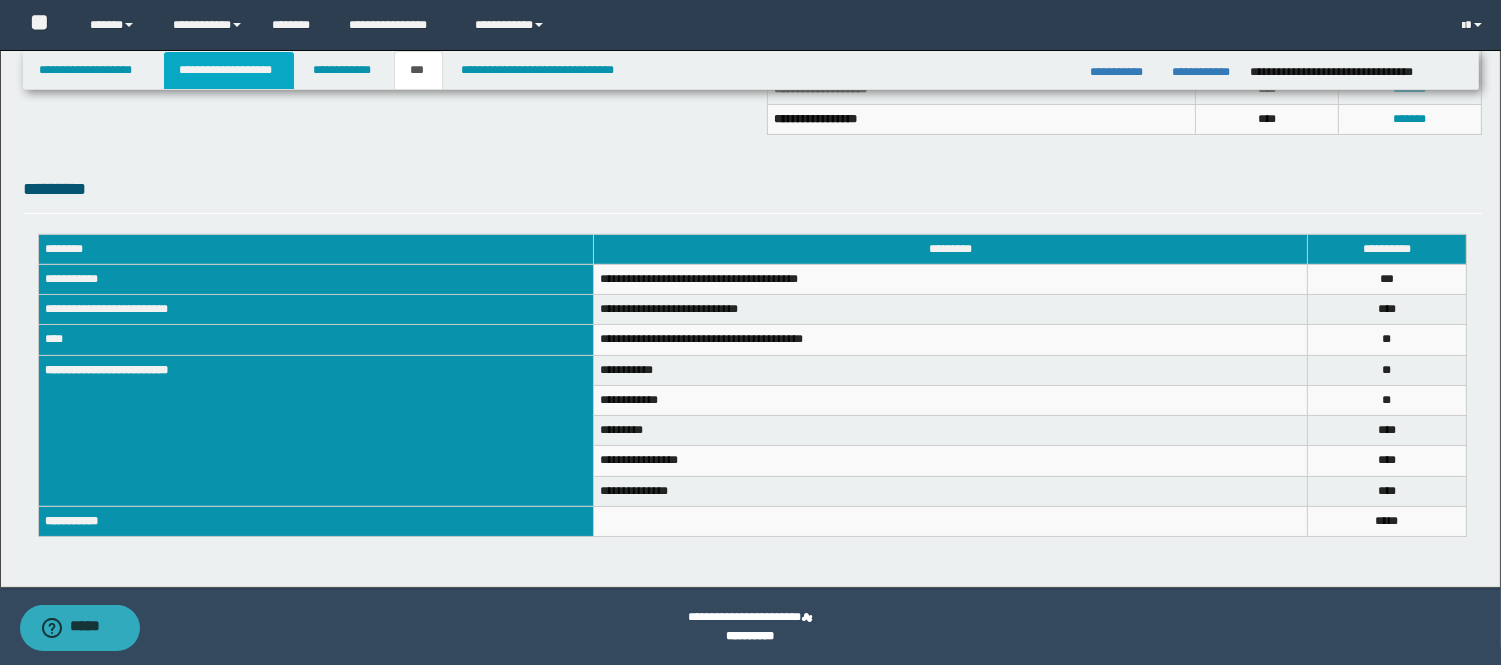 click on "**********" at bounding box center (229, 70) 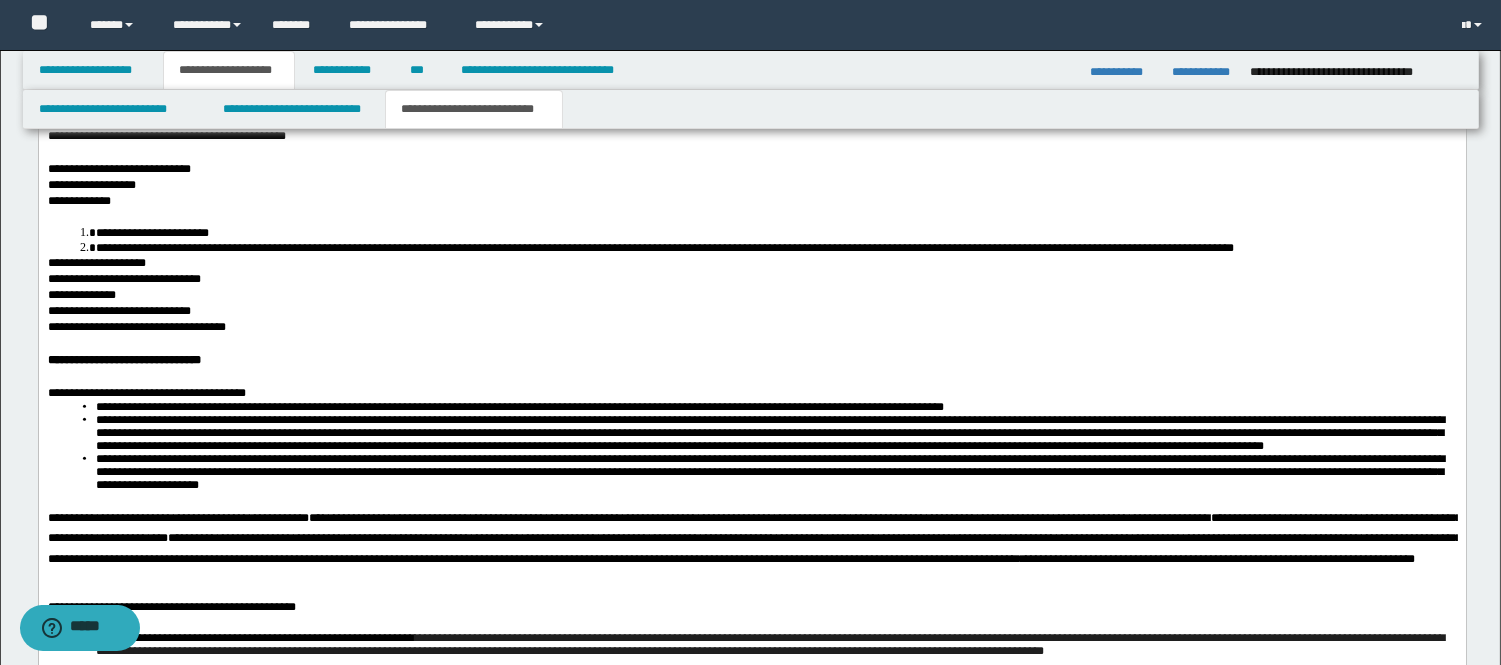scroll, scrollTop: 3544, scrollLeft: 0, axis: vertical 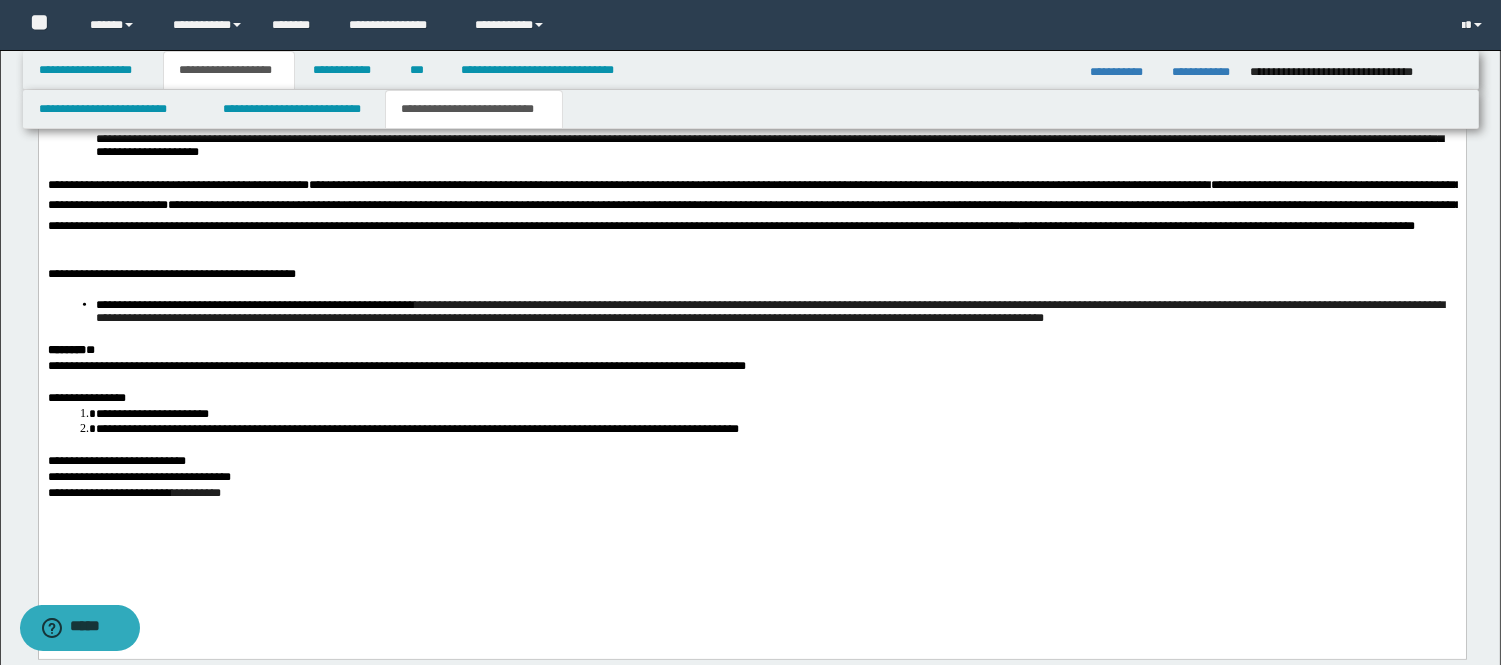 click on "**********" at bounding box center (1217, 227) 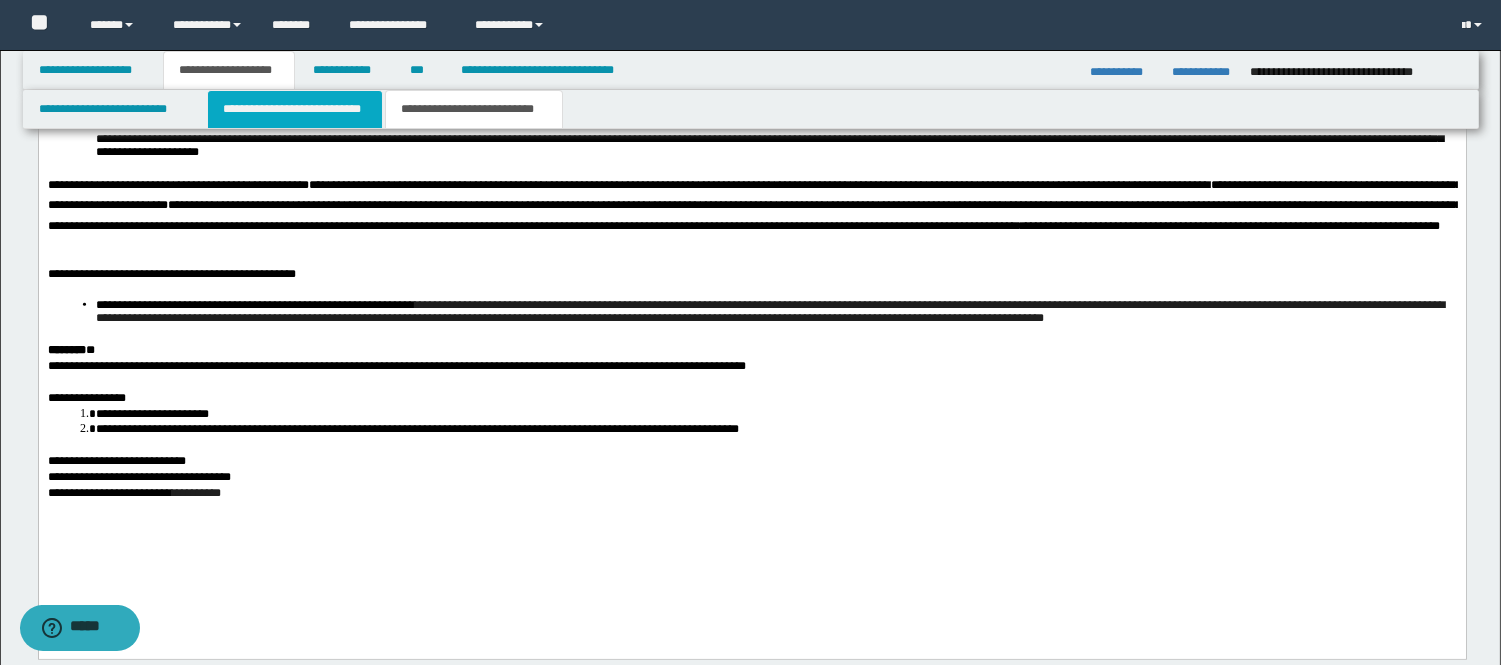 click on "**********" at bounding box center [295, 109] 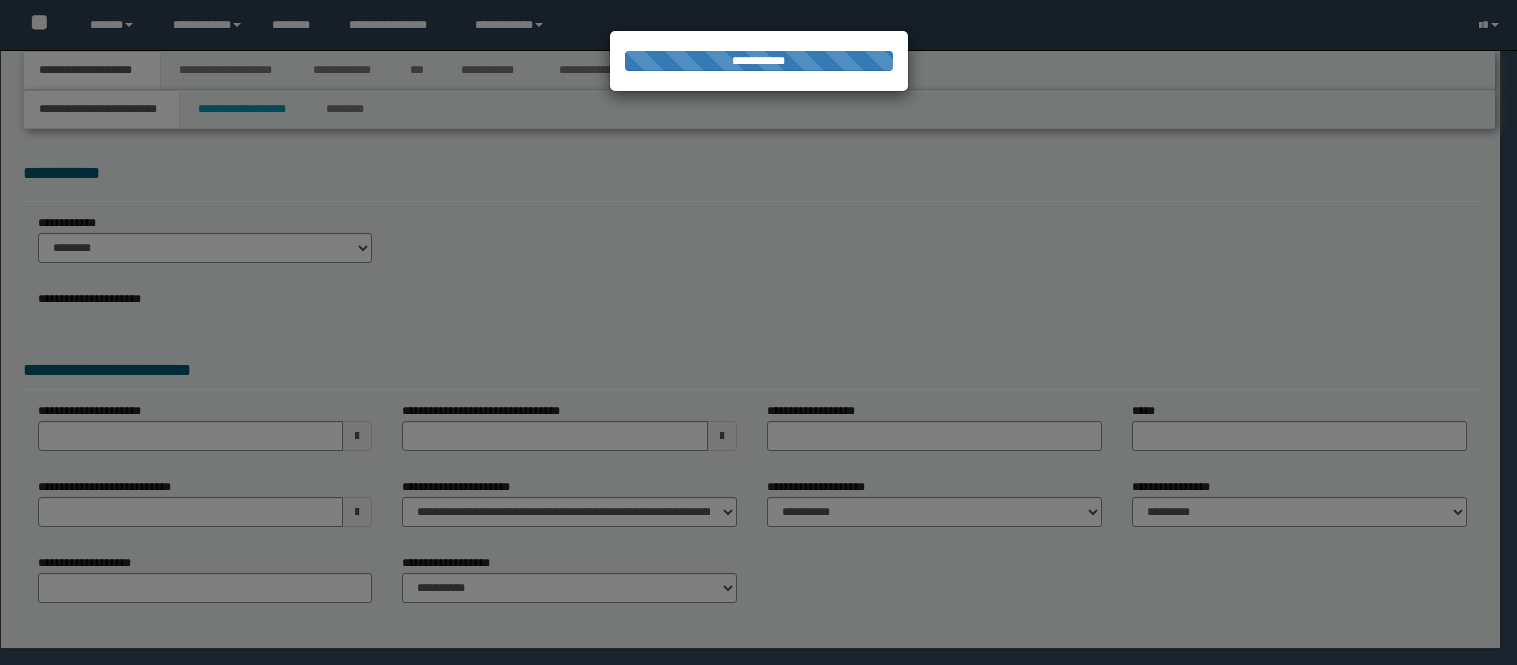 scroll, scrollTop: 0, scrollLeft: 0, axis: both 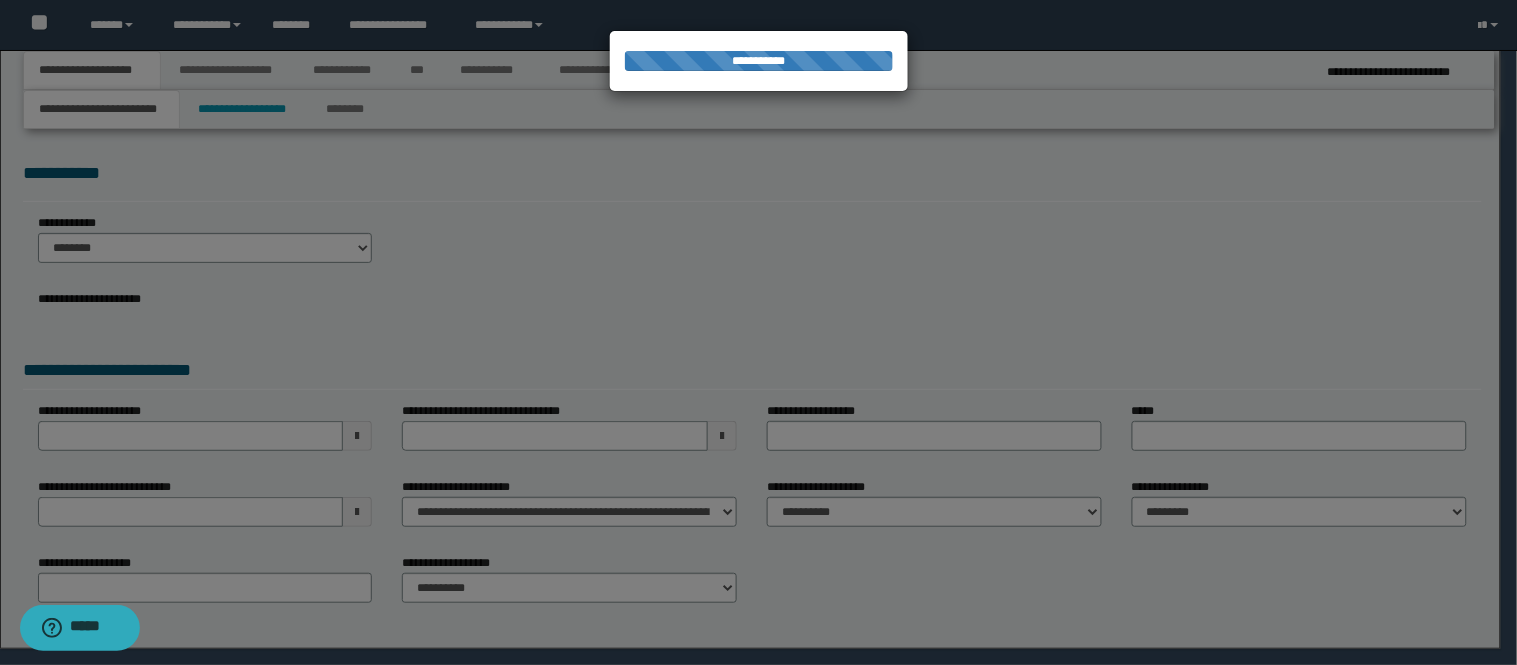 select on "*" 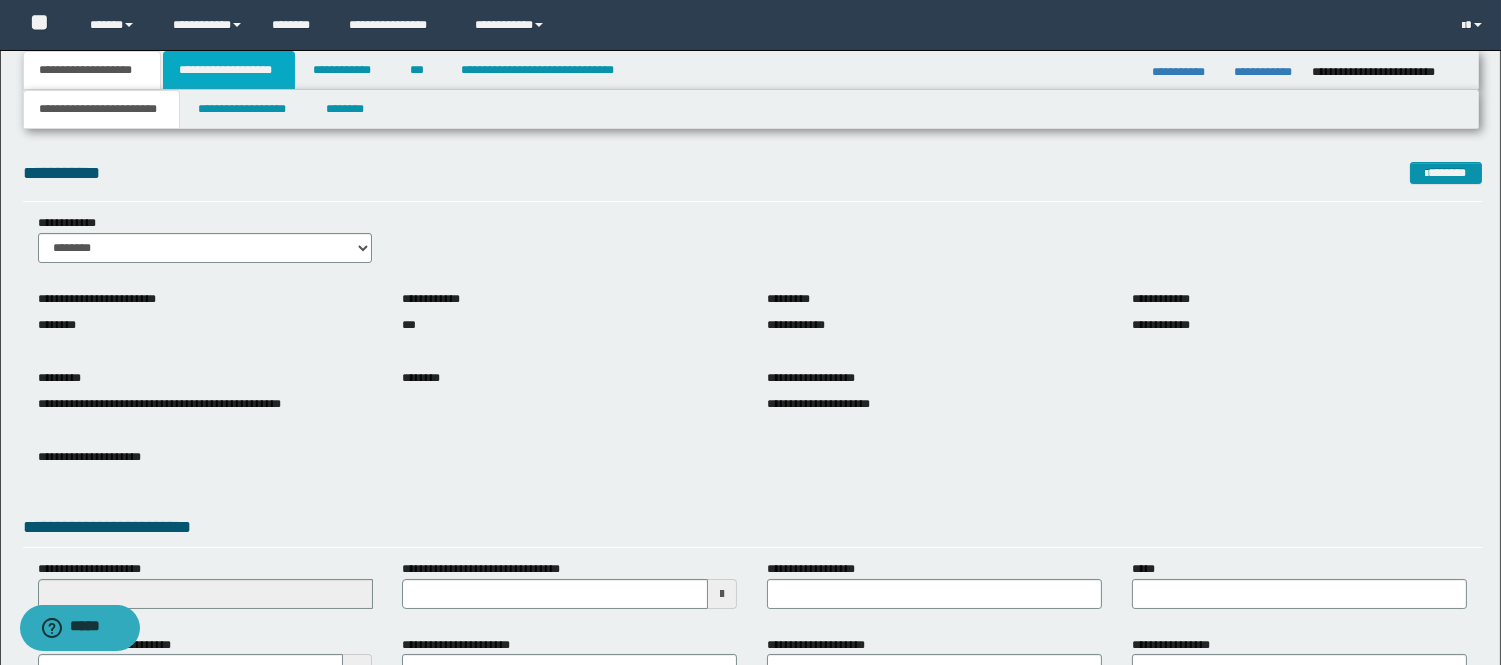 click on "**********" at bounding box center (229, 70) 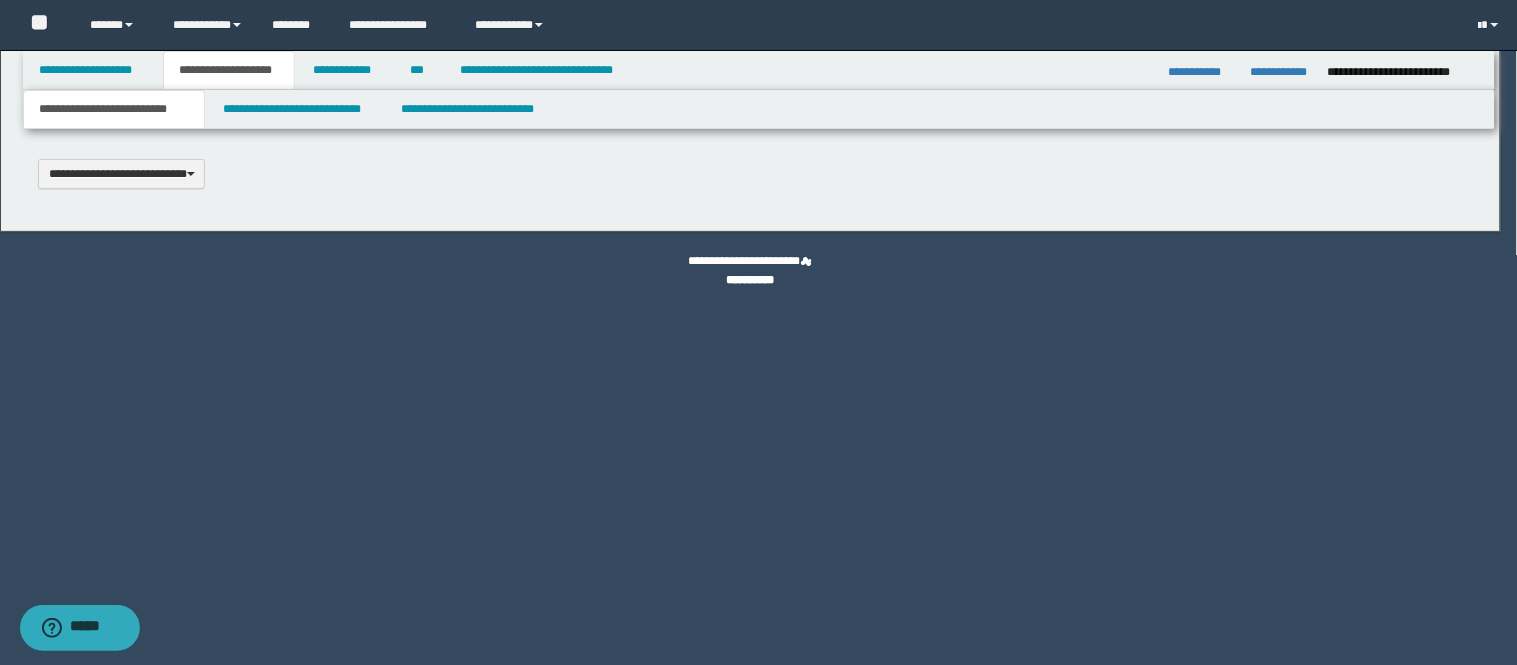 type 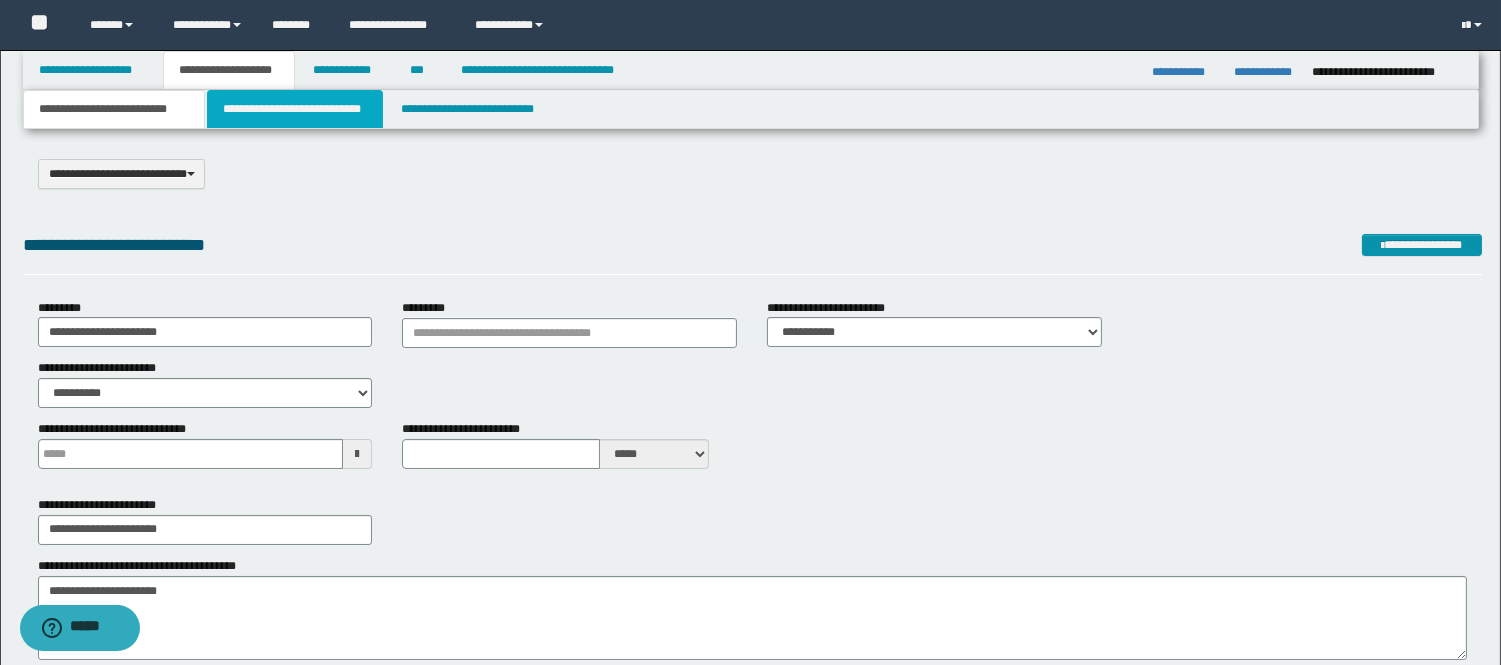 click on "**********" at bounding box center (295, 109) 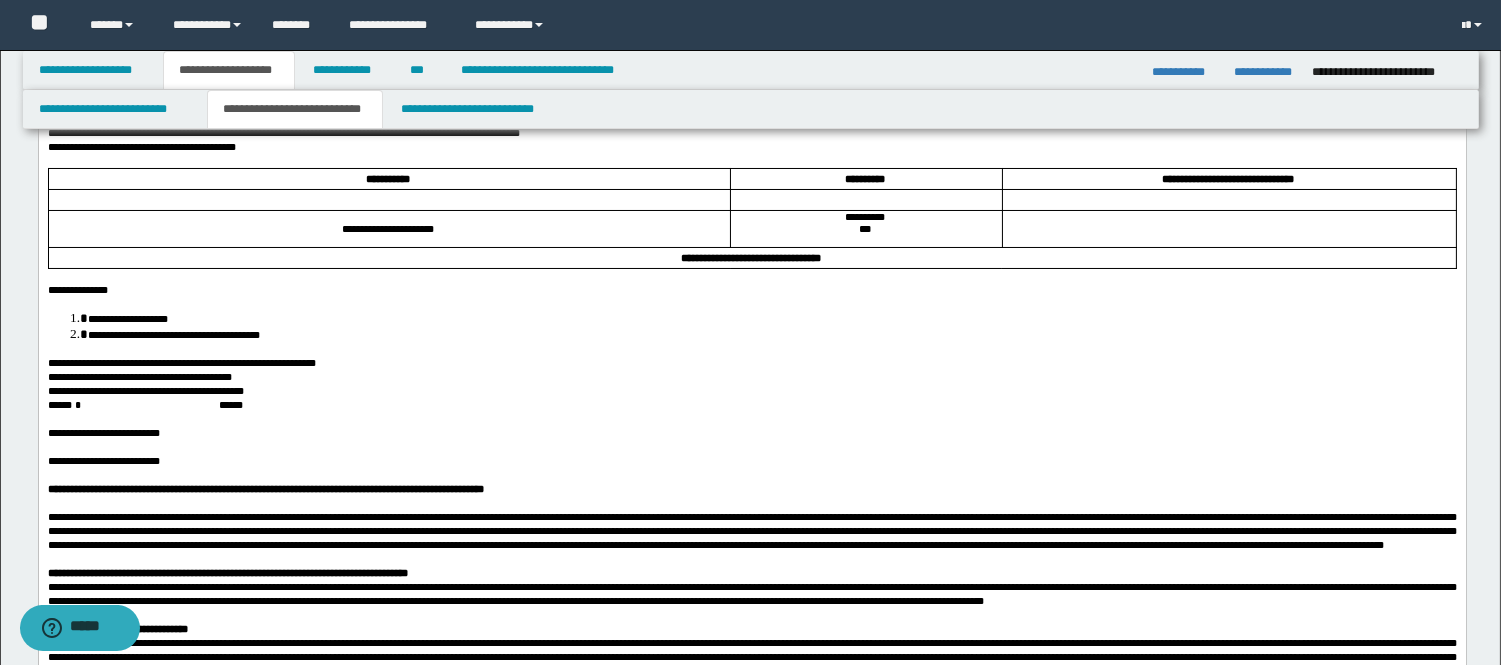 scroll, scrollTop: 222, scrollLeft: 0, axis: vertical 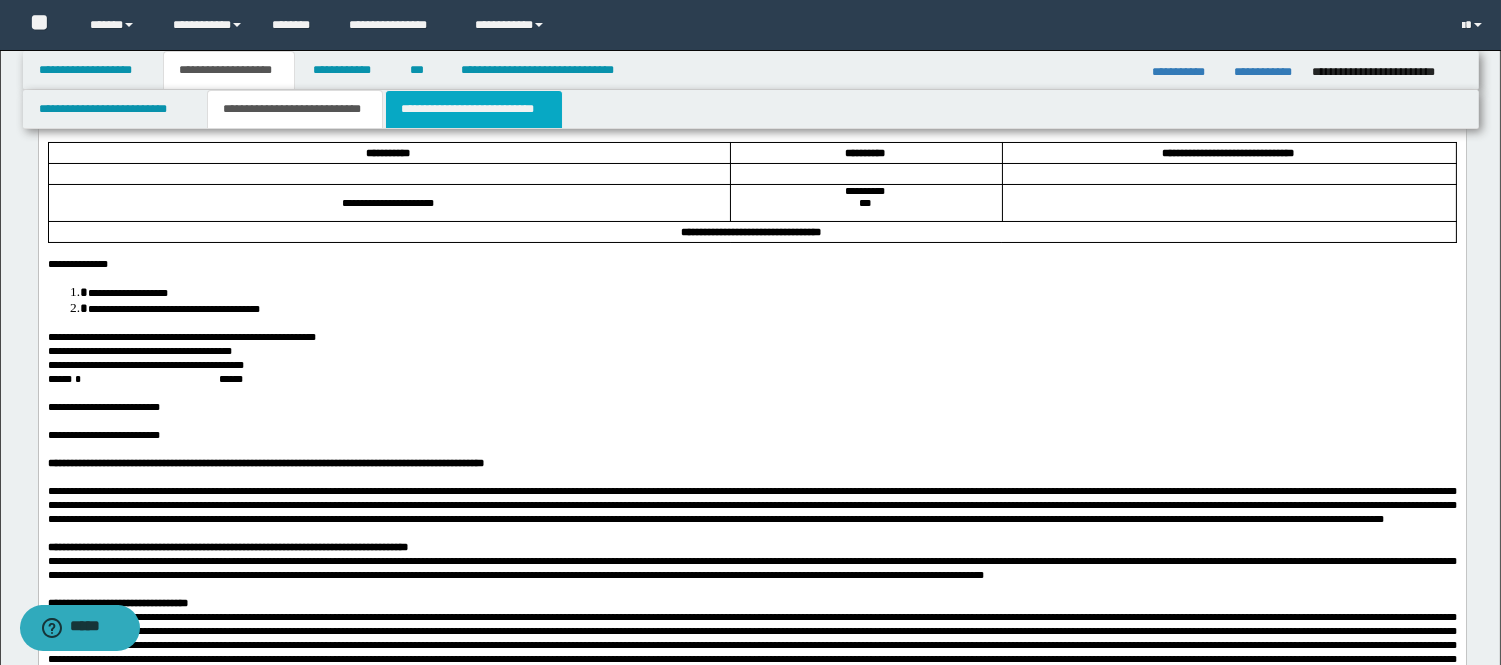 click on "**********" at bounding box center (474, 109) 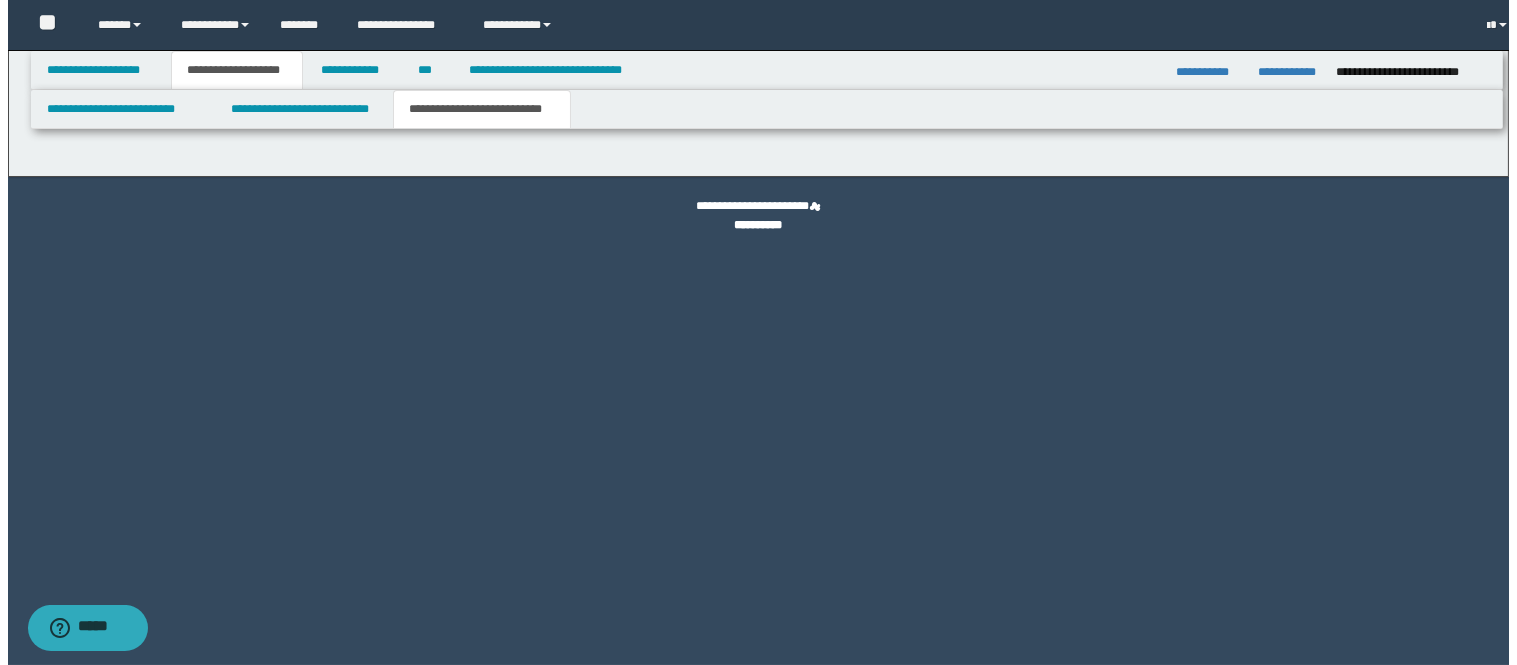 scroll, scrollTop: 0, scrollLeft: 0, axis: both 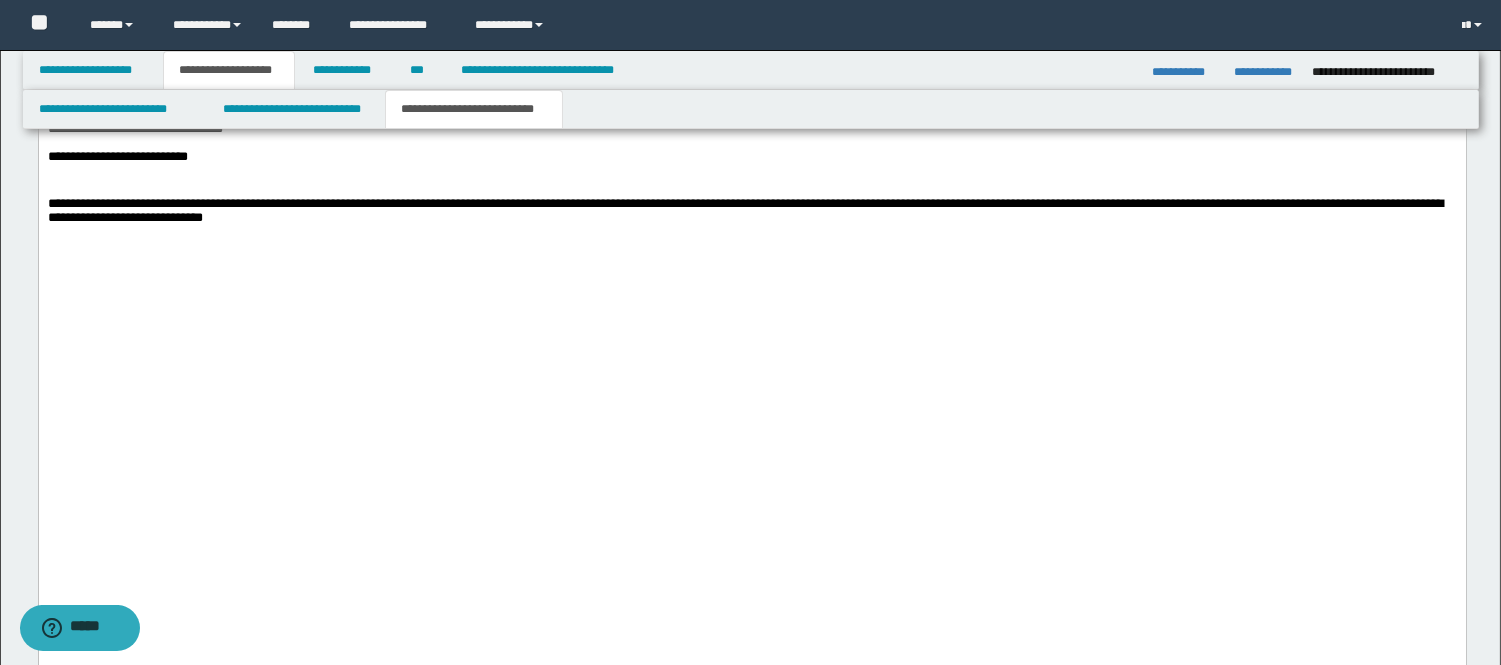 click on "**********" at bounding box center (751, -76) 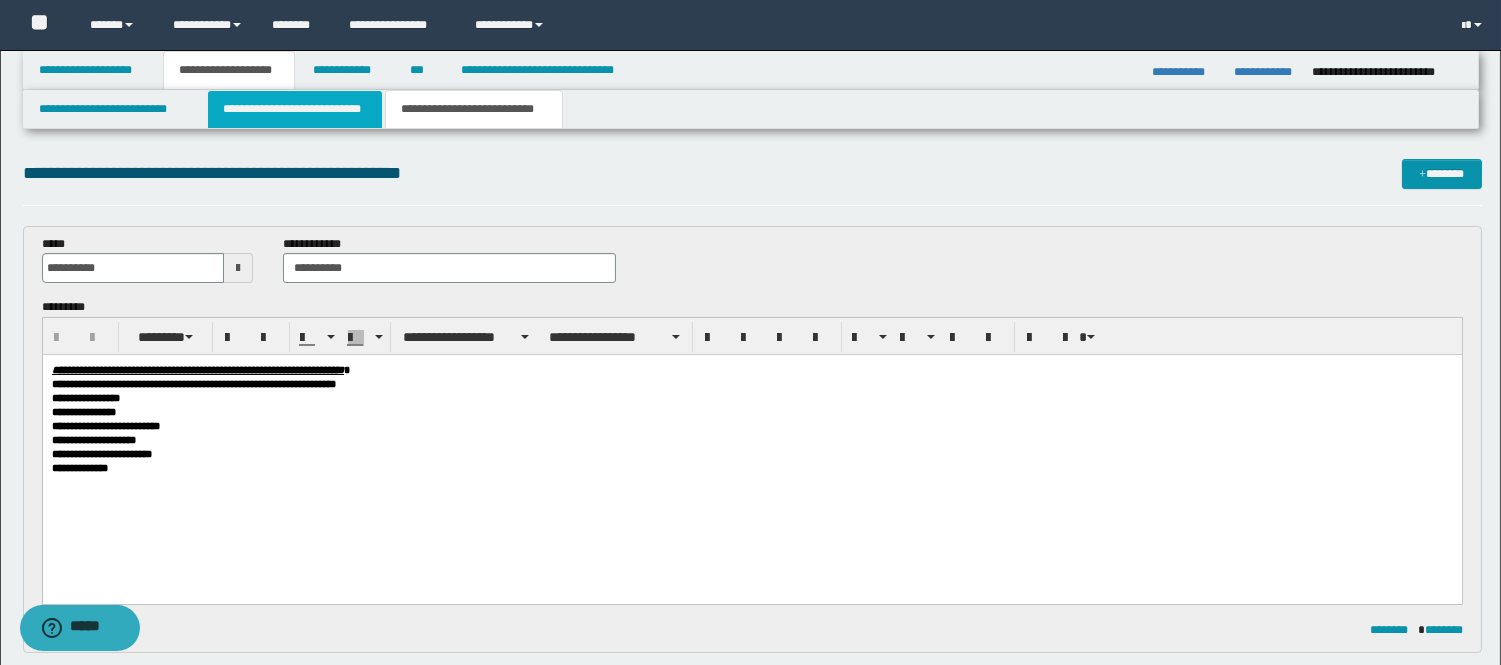 click on "**********" at bounding box center (295, 109) 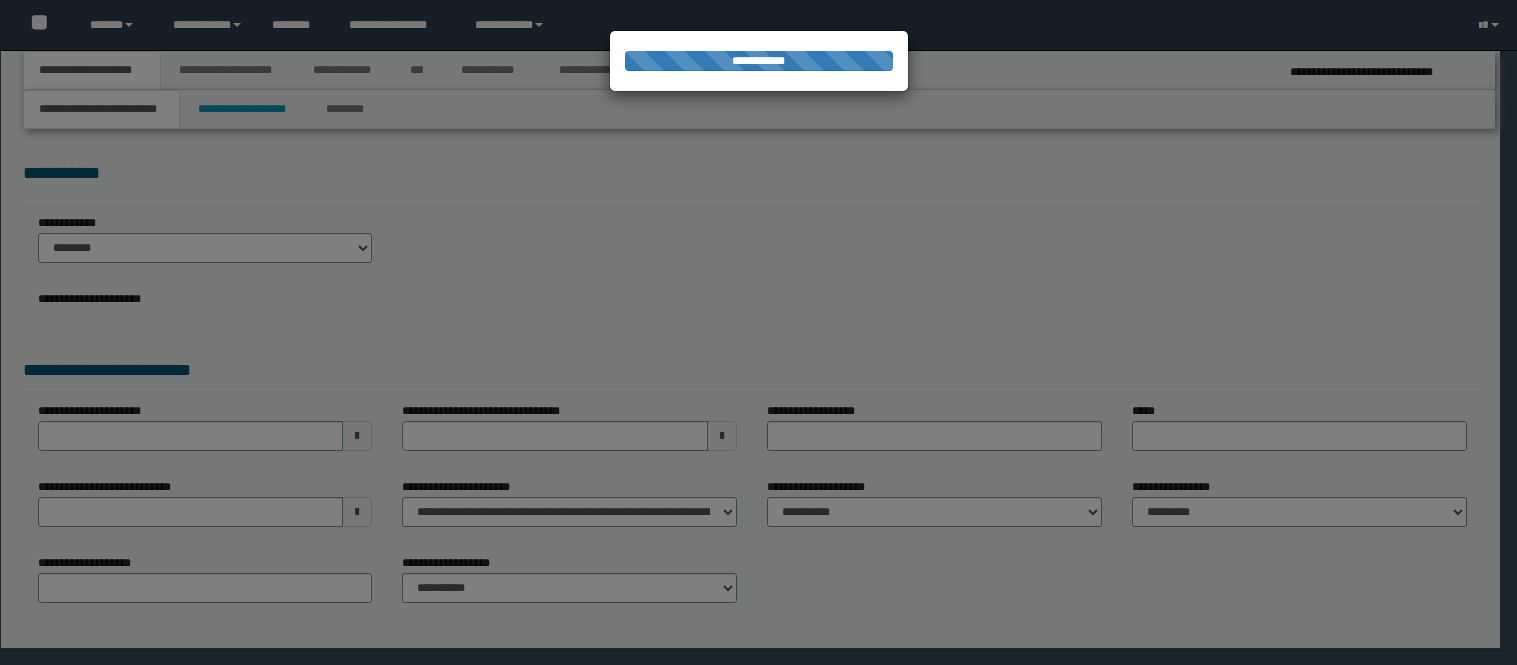 scroll, scrollTop: 0, scrollLeft: 0, axis: both 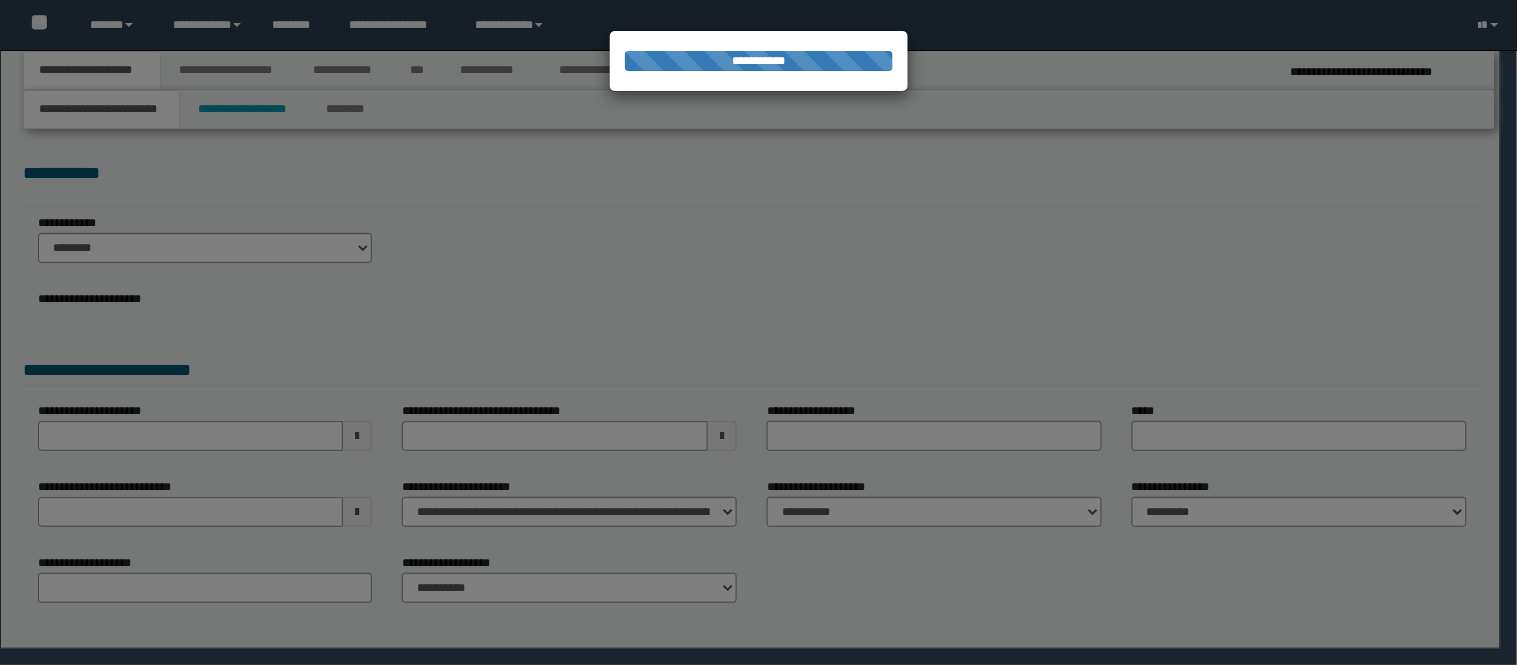 select on "*" 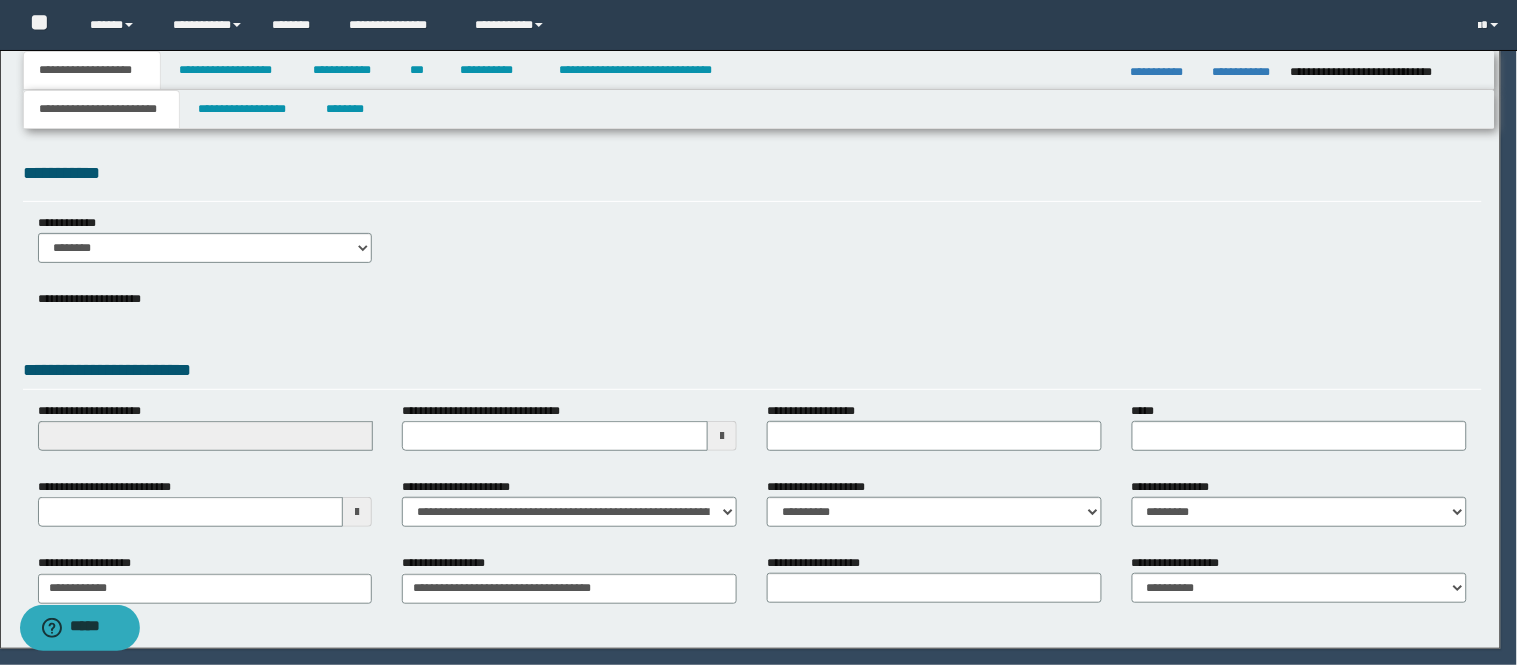 scroll, scrollTop: 0, scrollLeft: 0, axis: both 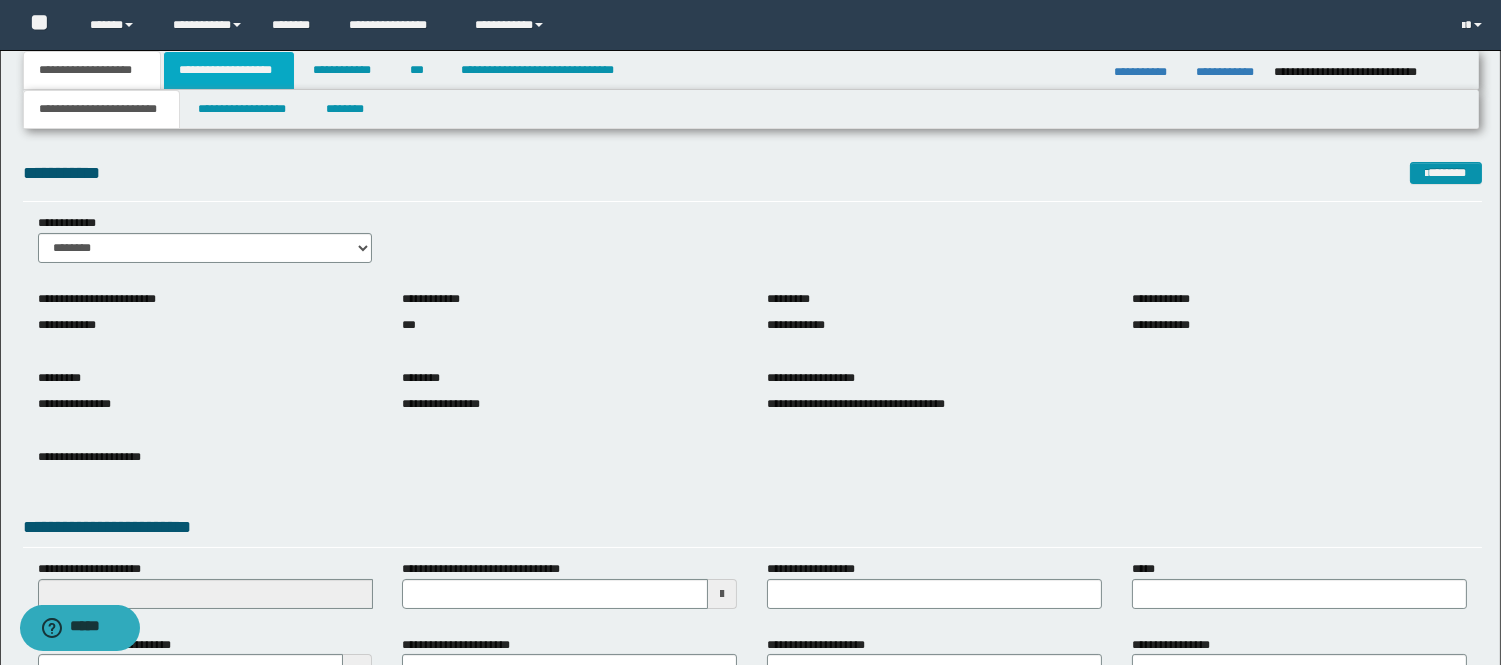 click on "**********" at bounding box center (229, 70) 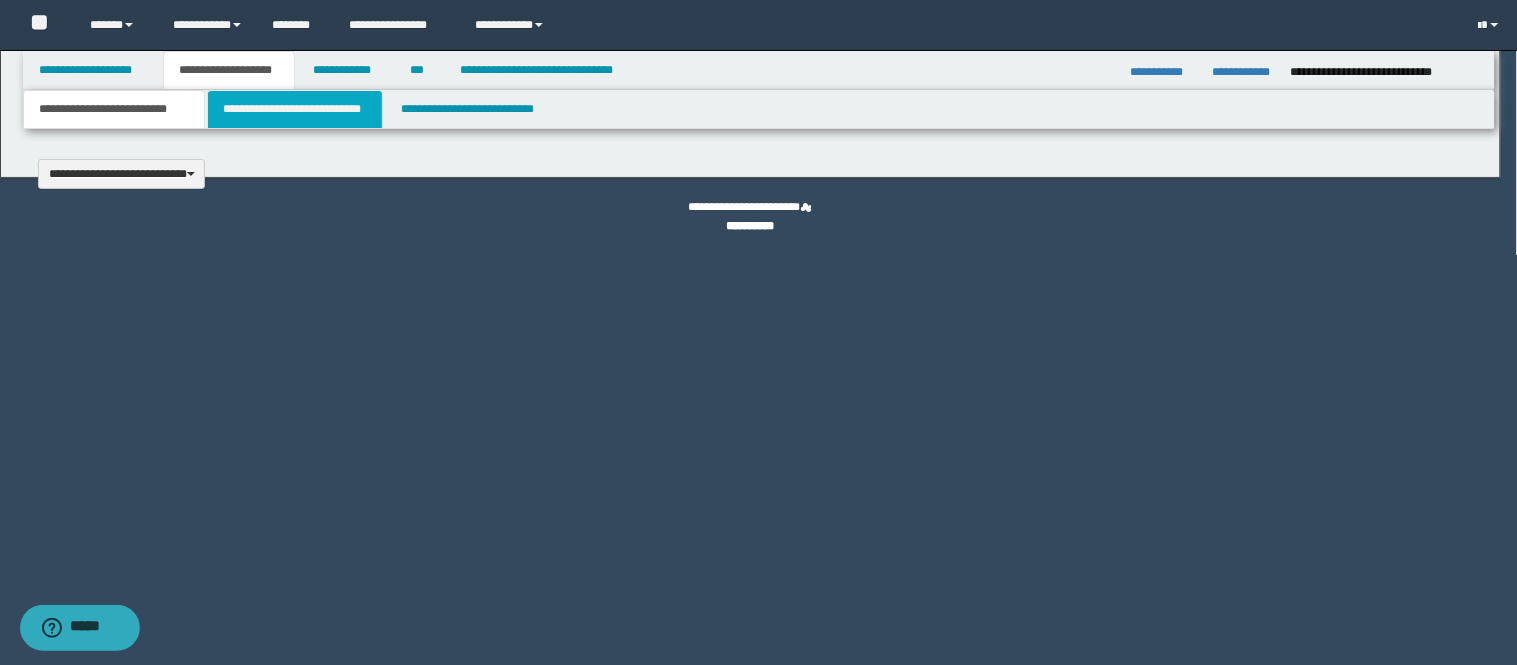 type 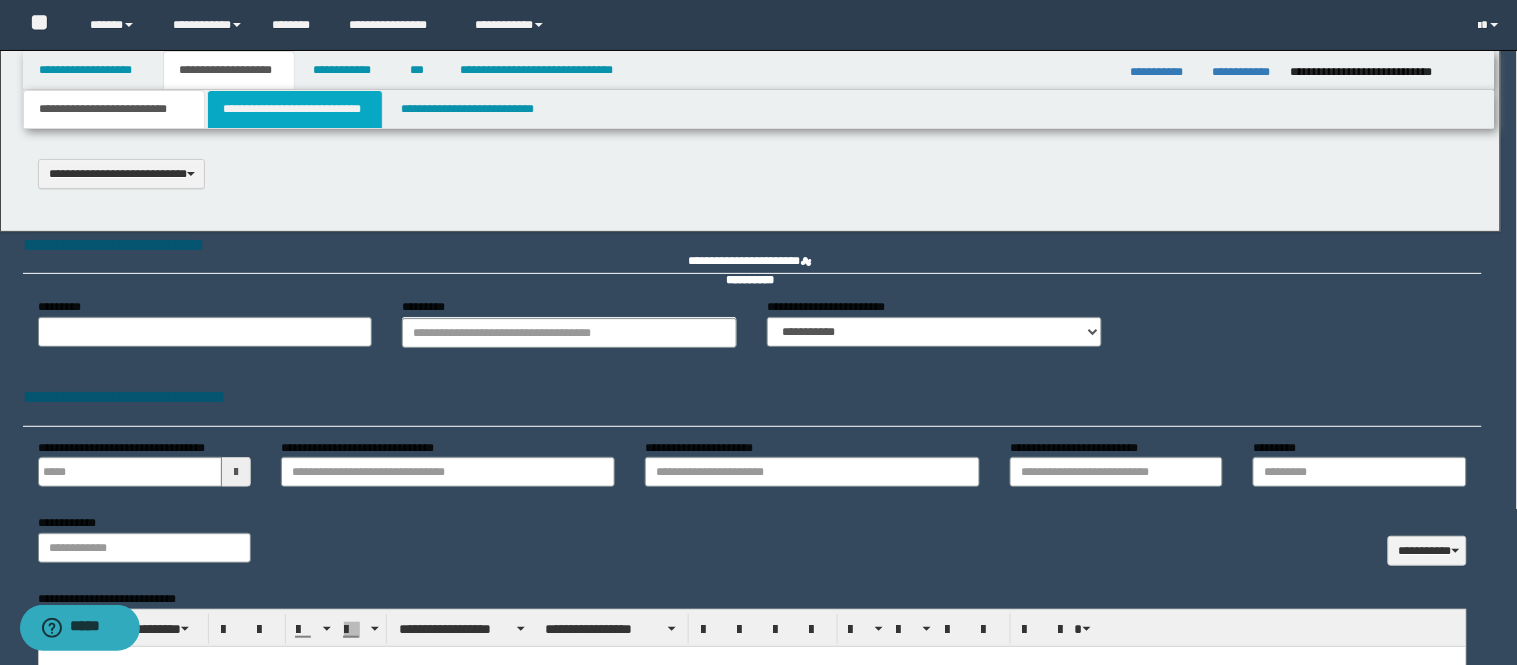 select on "*" 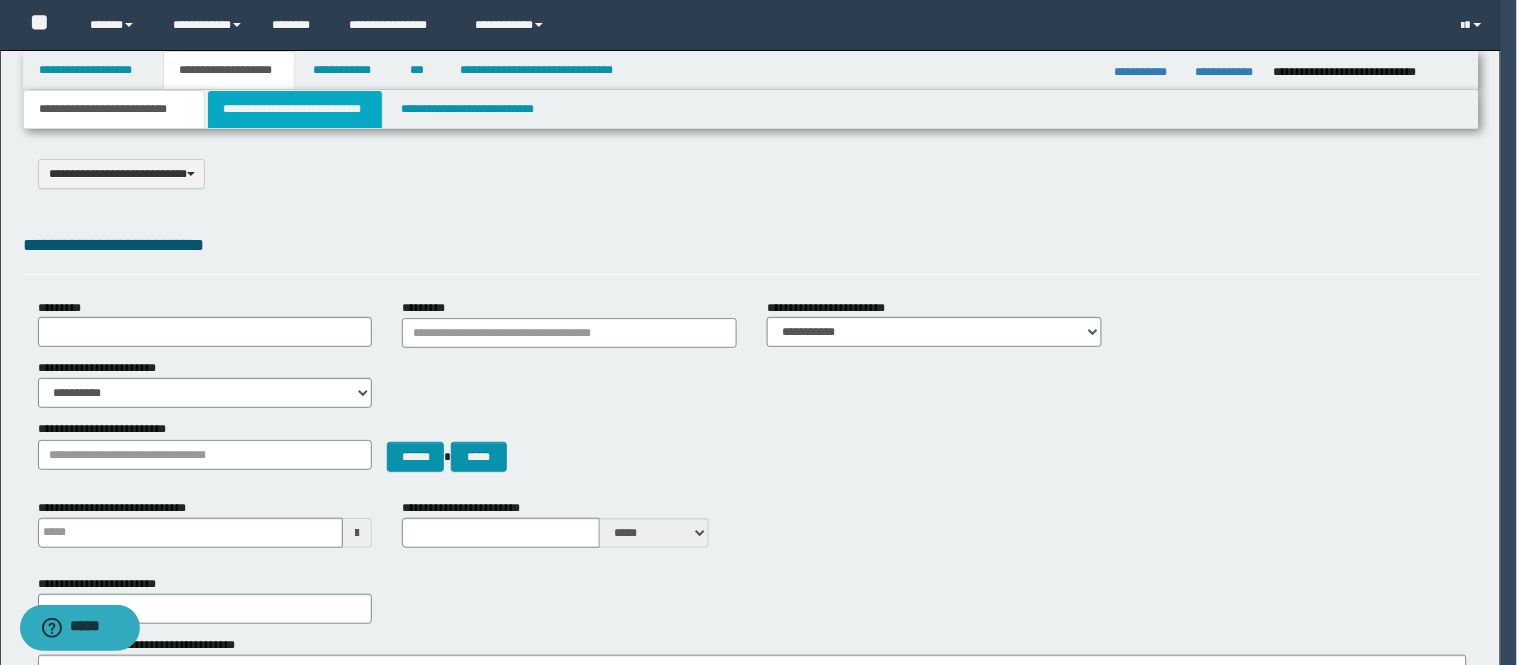 scroll, scrollTop: 0, scrollLeft: 0, axis: both 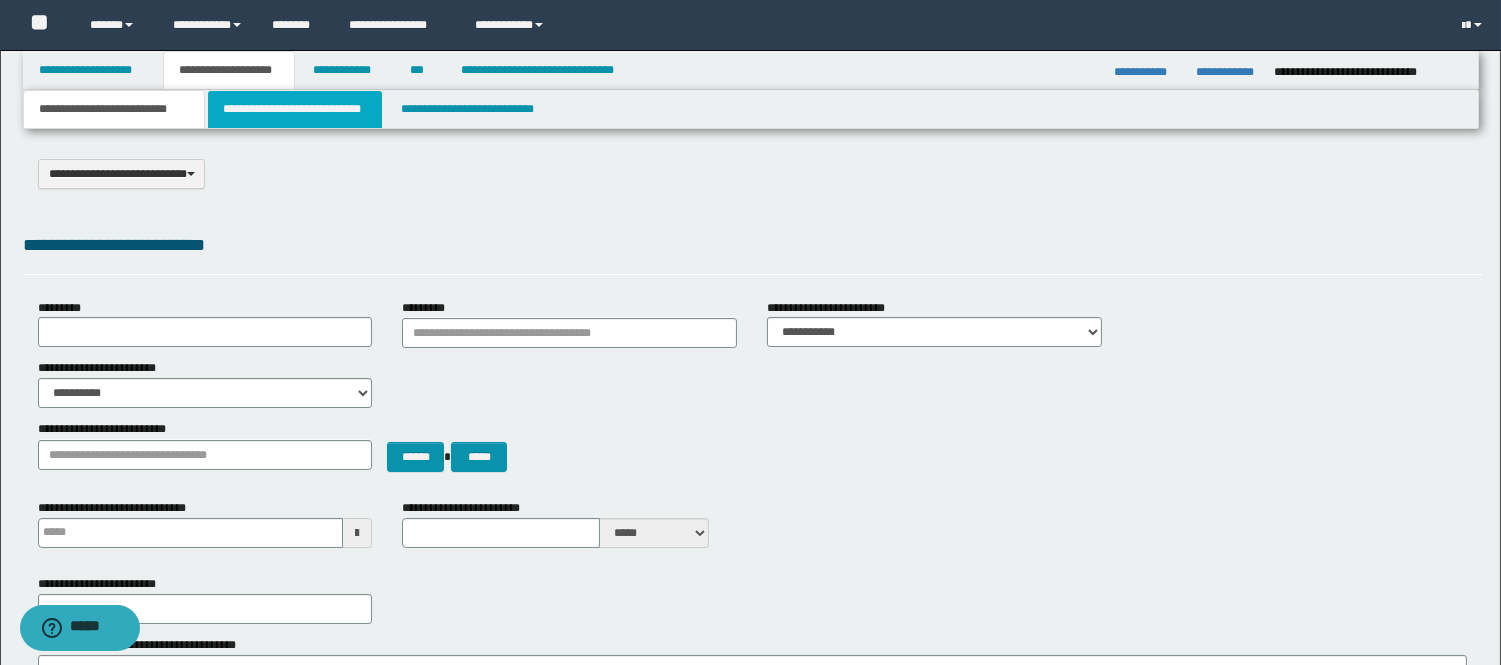 click on "**********" at bounding box center [295, 109] 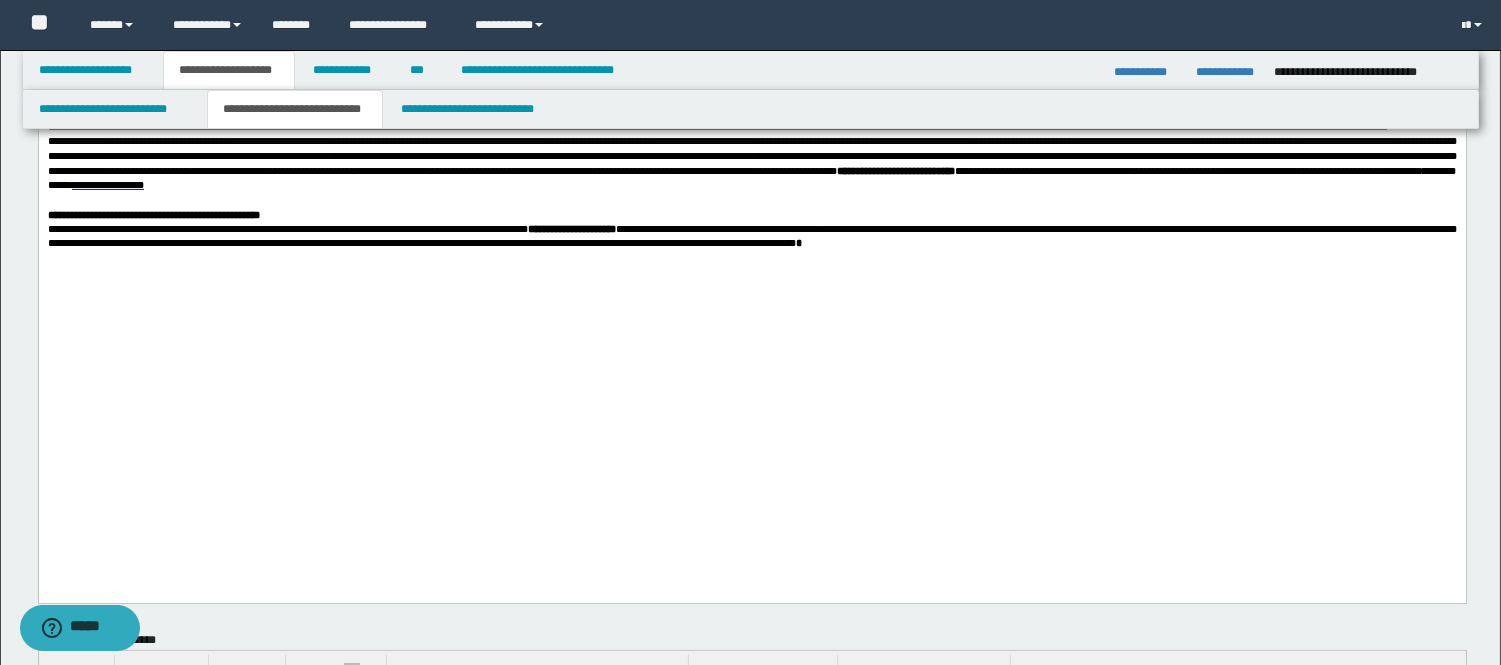 scroll, scrollTop: 1000, scrollLeft: 0, axis: vertical 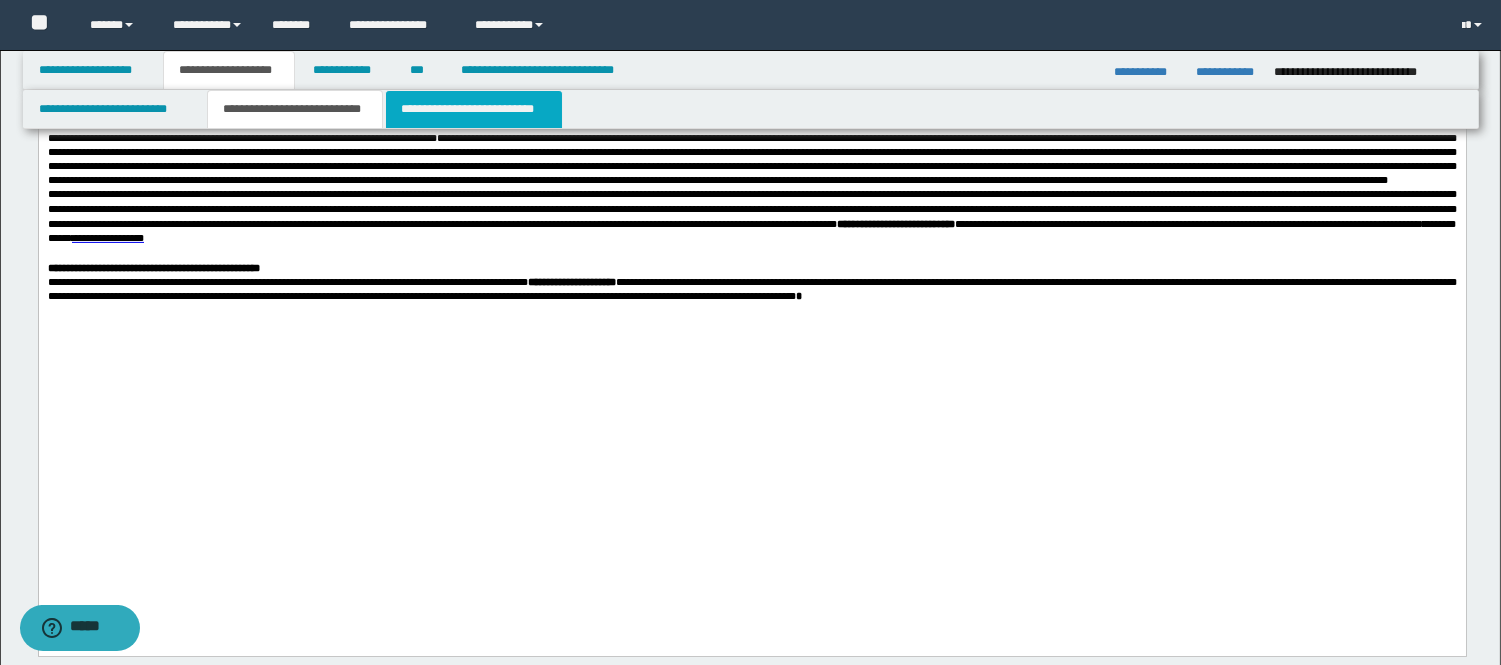 click on "**********" at bounding box center [474, 109] 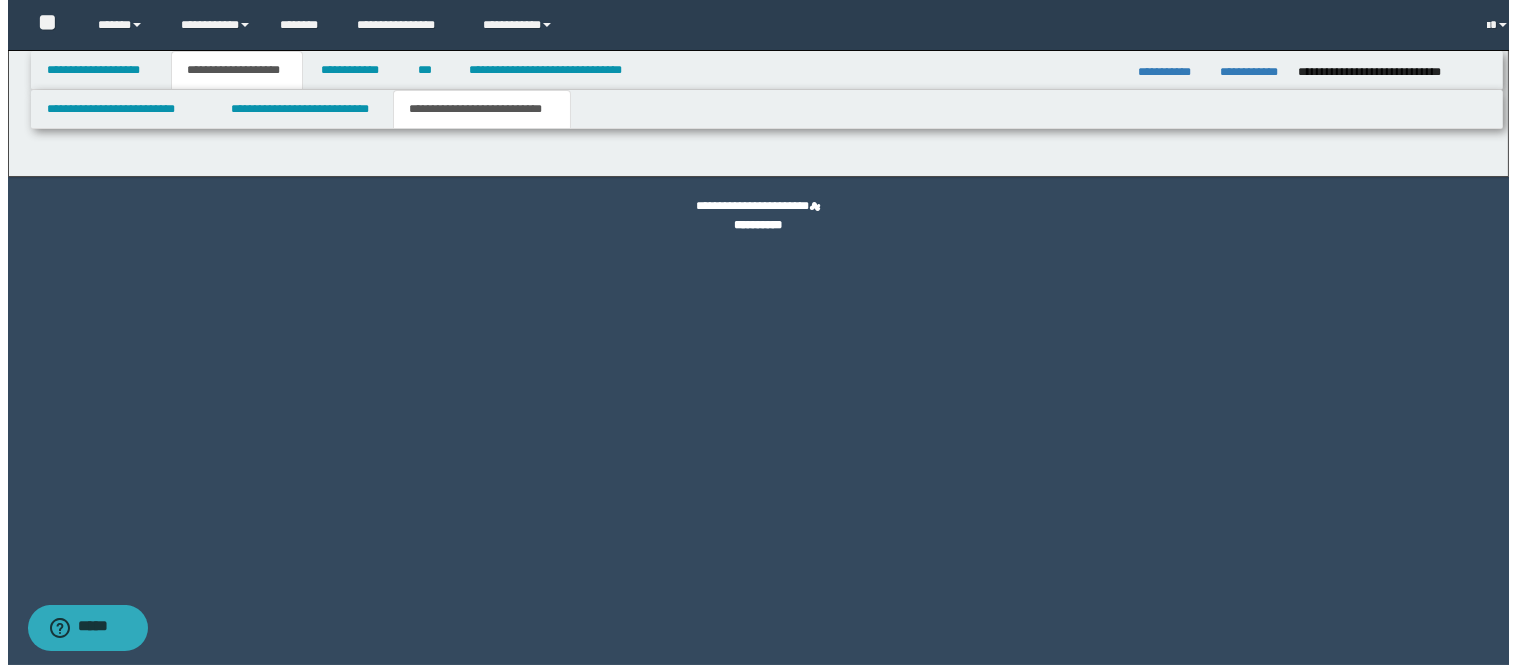 scroll, scrollTop: 0, scrollLeft: 0, axis: both 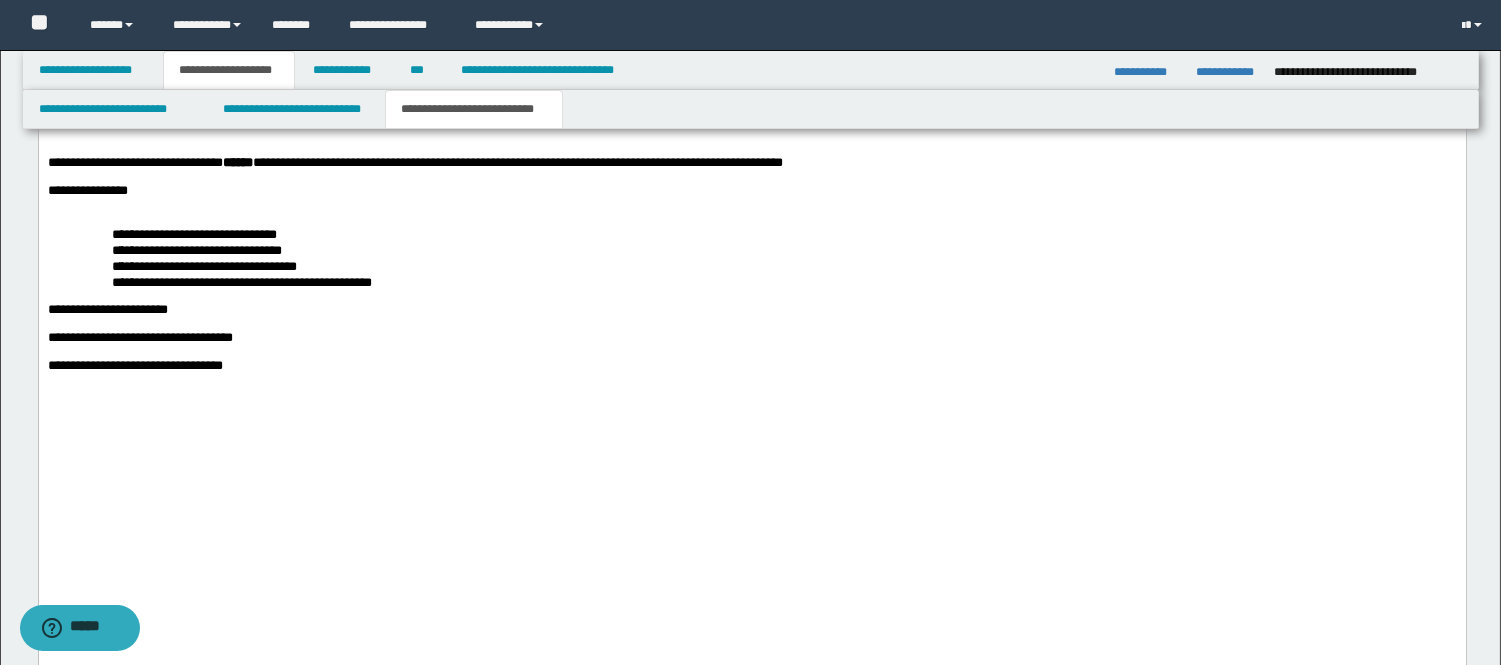 click on "**********" at bounding box center (751, 91) 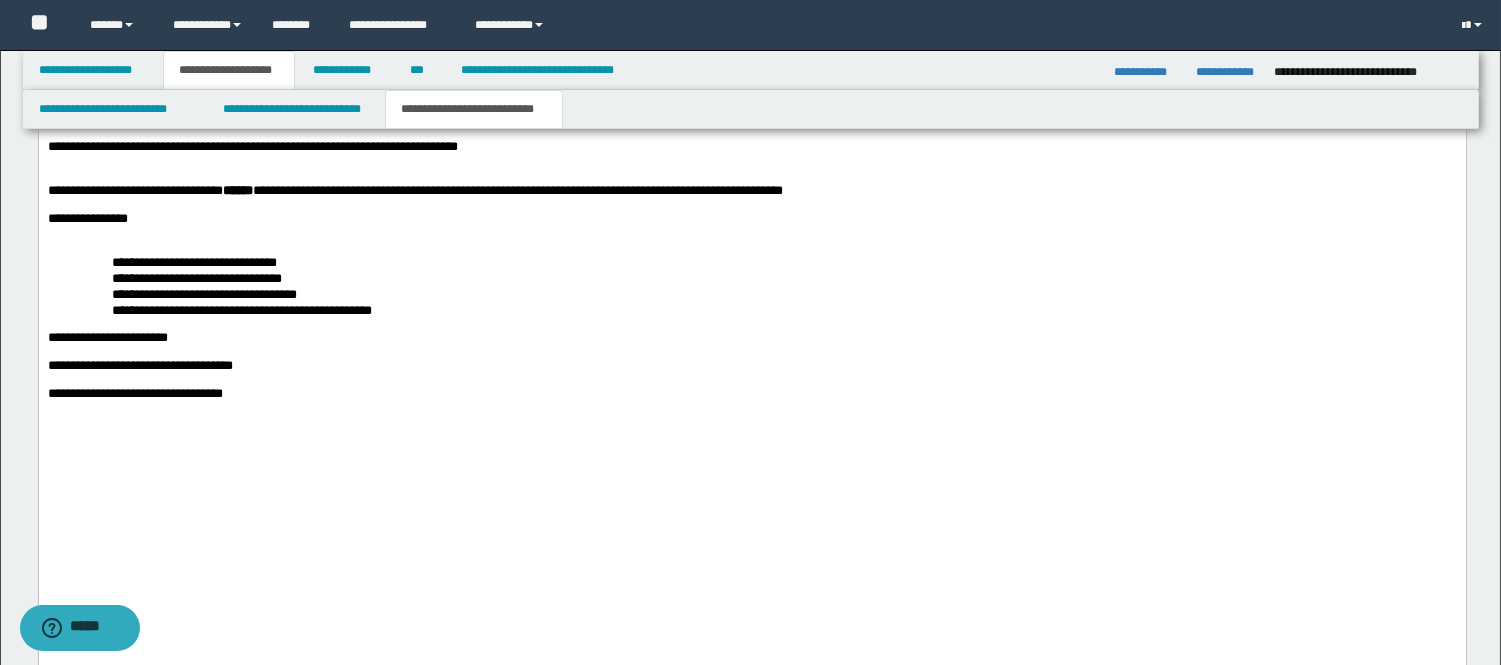 drag, startPoint x: 1400, startPoint y: 435, endPoint x: 119, endPoint y: 449, distance: 1281.0765 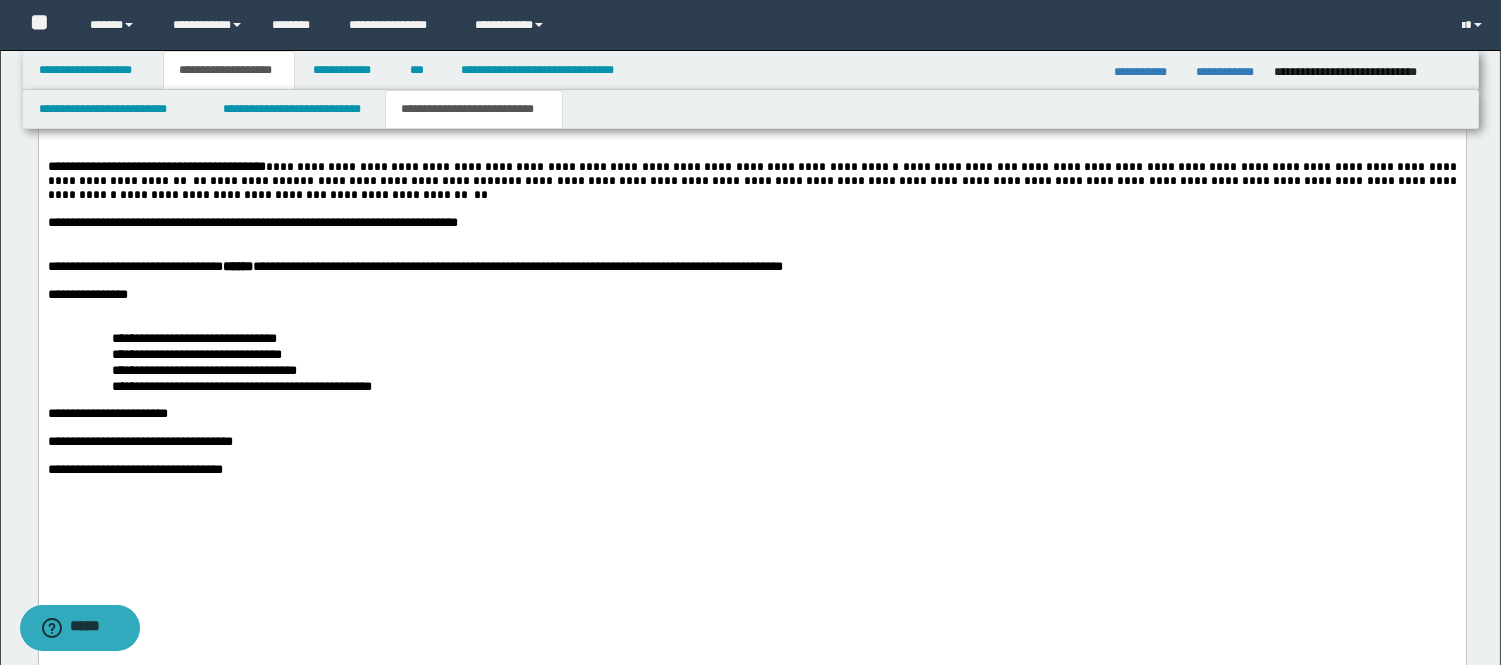 scroll, scrollTop: 2674, scrollLeft: 0, axis: vertical 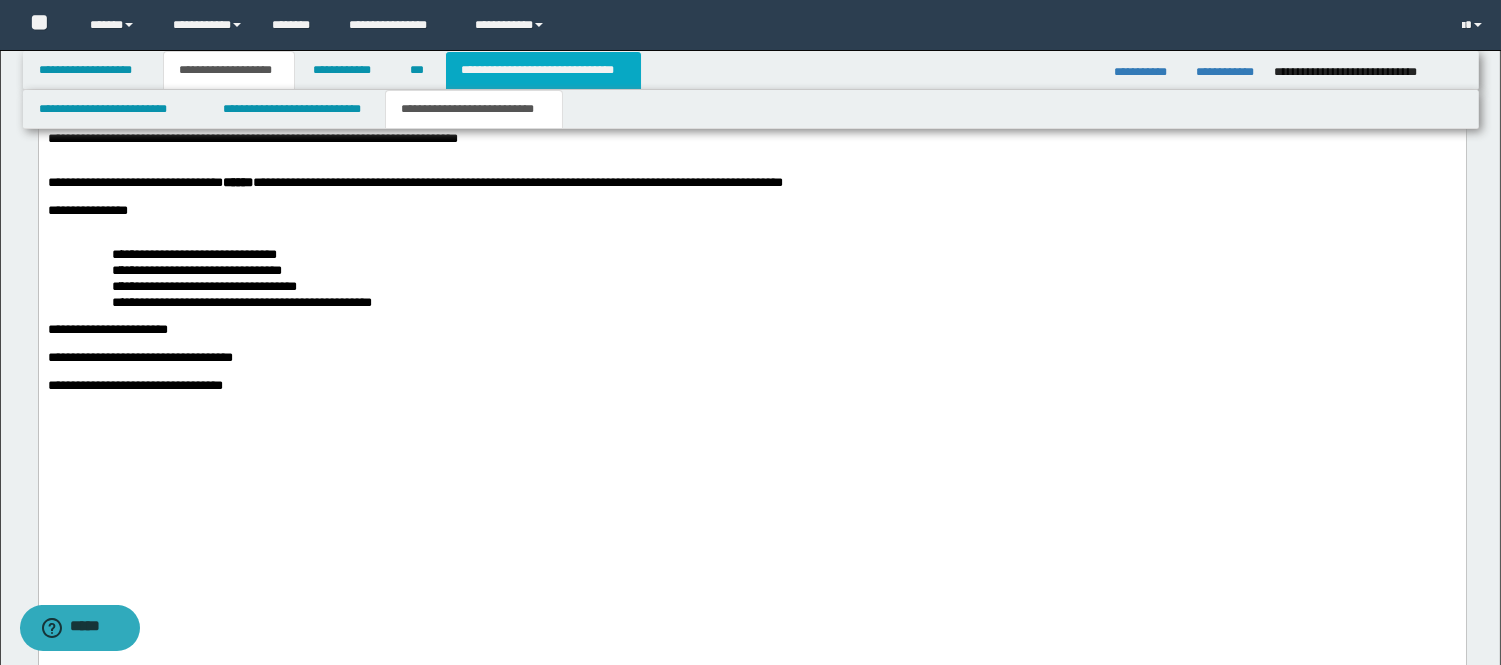 click on "**********" at bounding box center [543, 70] 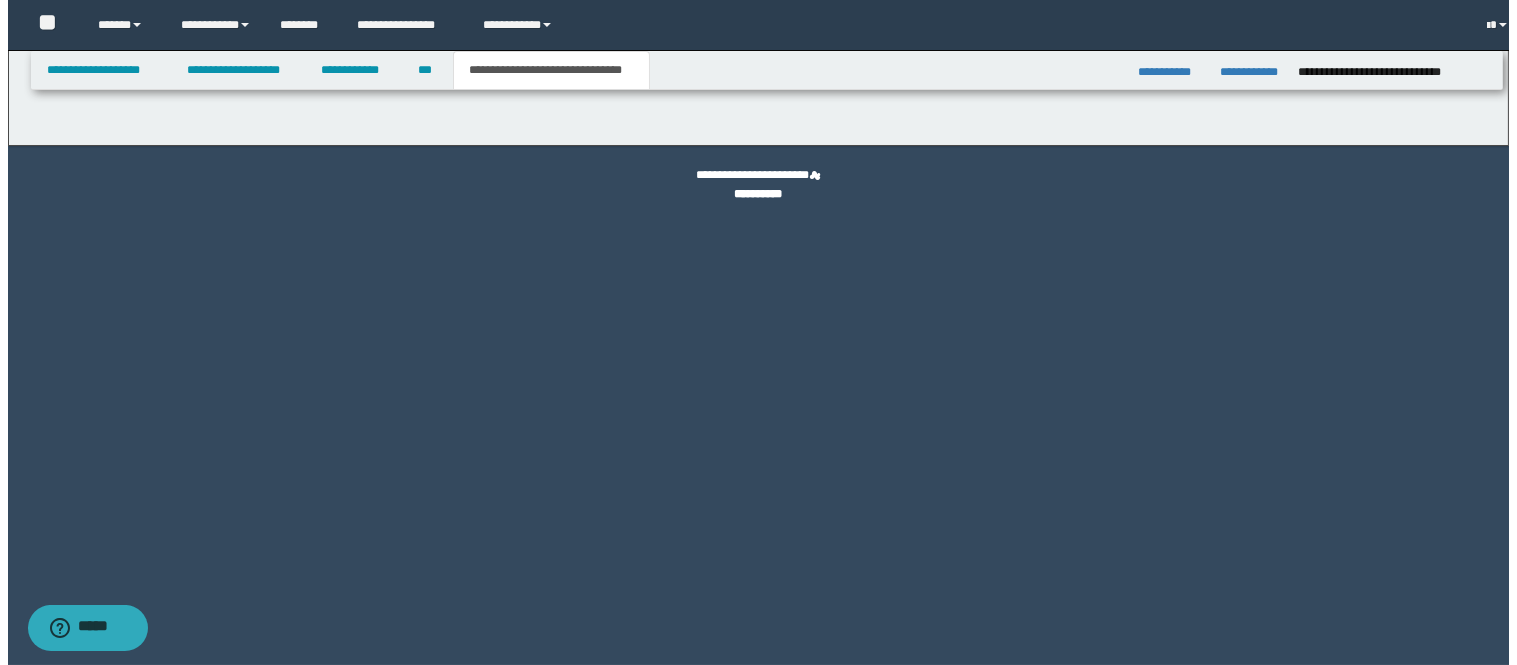 scroll, scrollTop: 0, scrollLeft: 0, axis: both 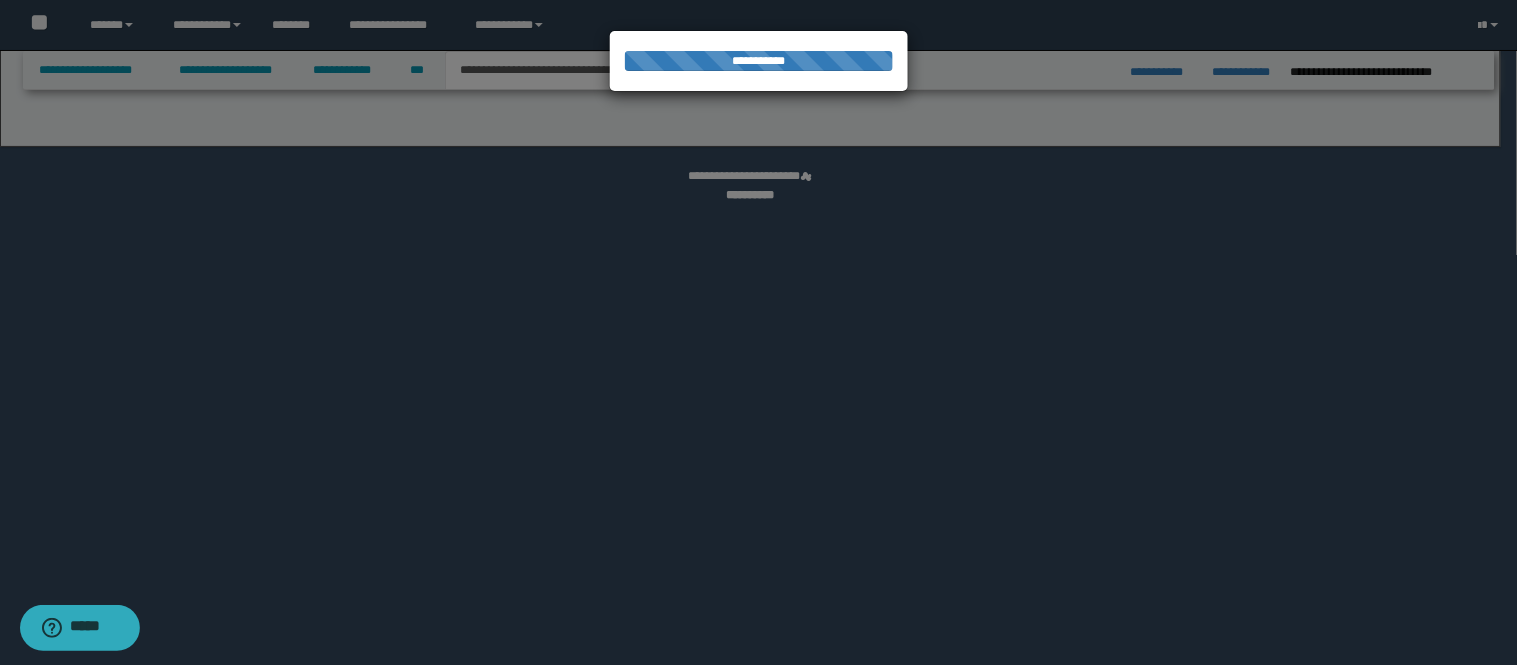 select on "*" 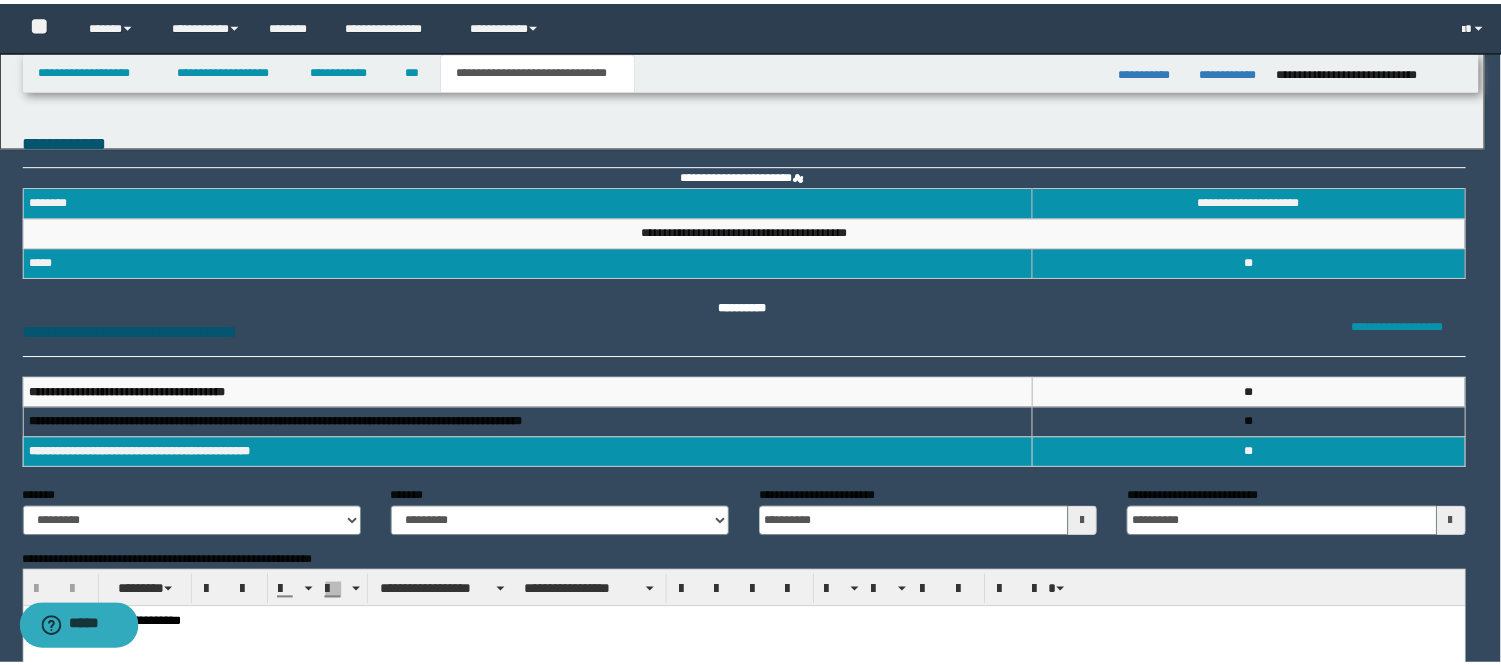 scroll, scrollTop: 0, scrollLeft: 0, axis: both 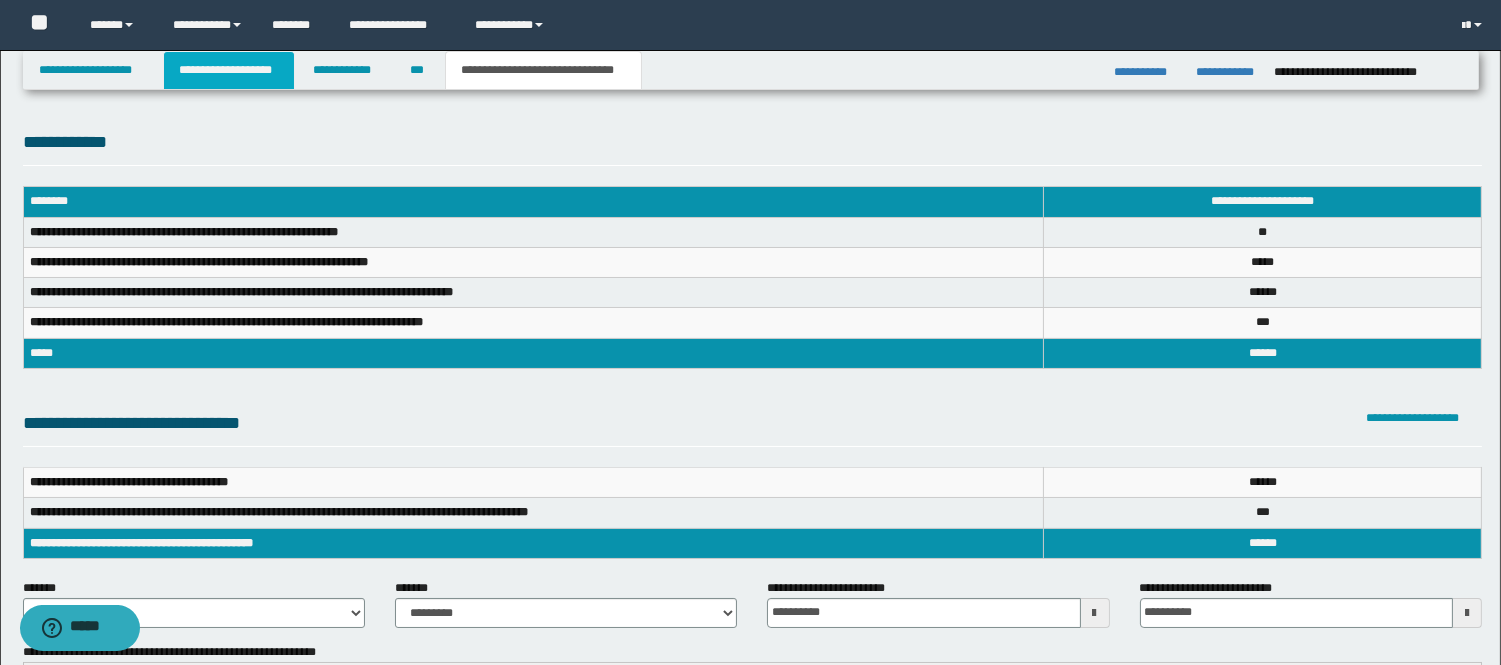 click on "**********" at bounding box center [229, 70] 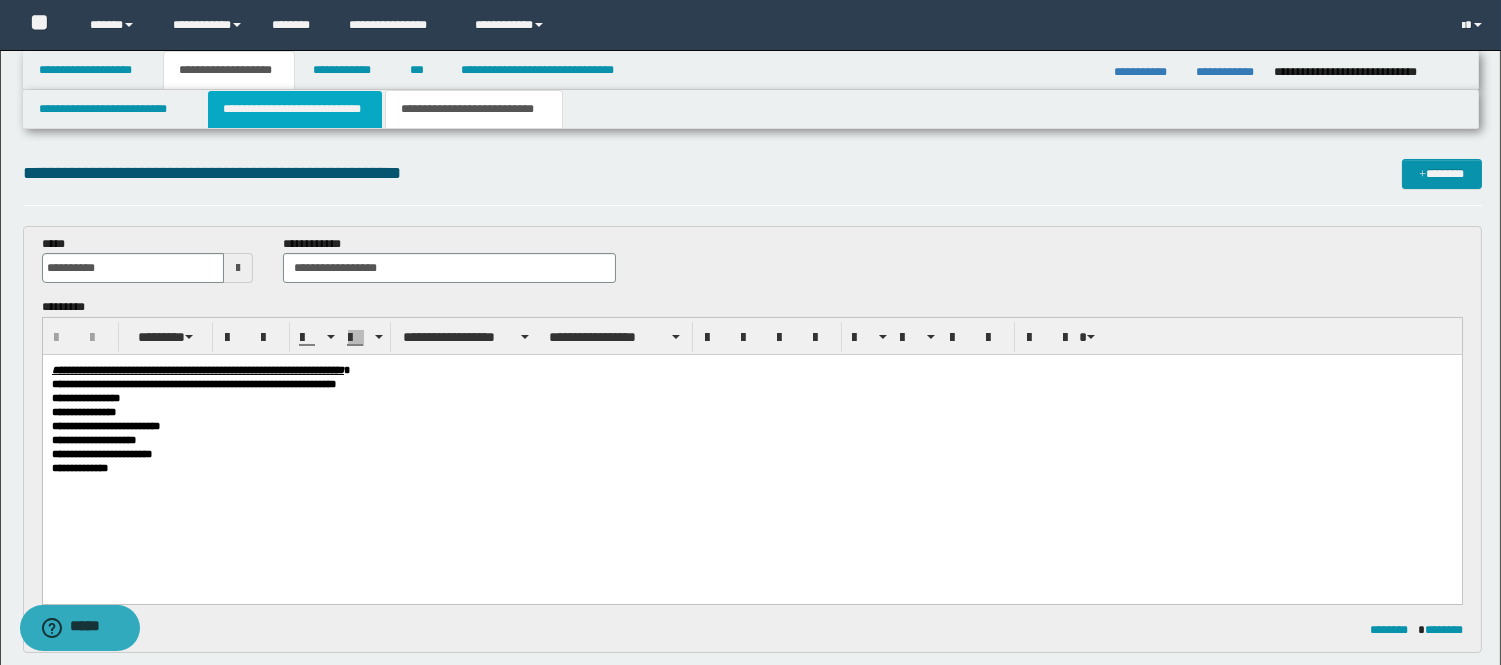 click on "**********" at bounding box center (295, 109) 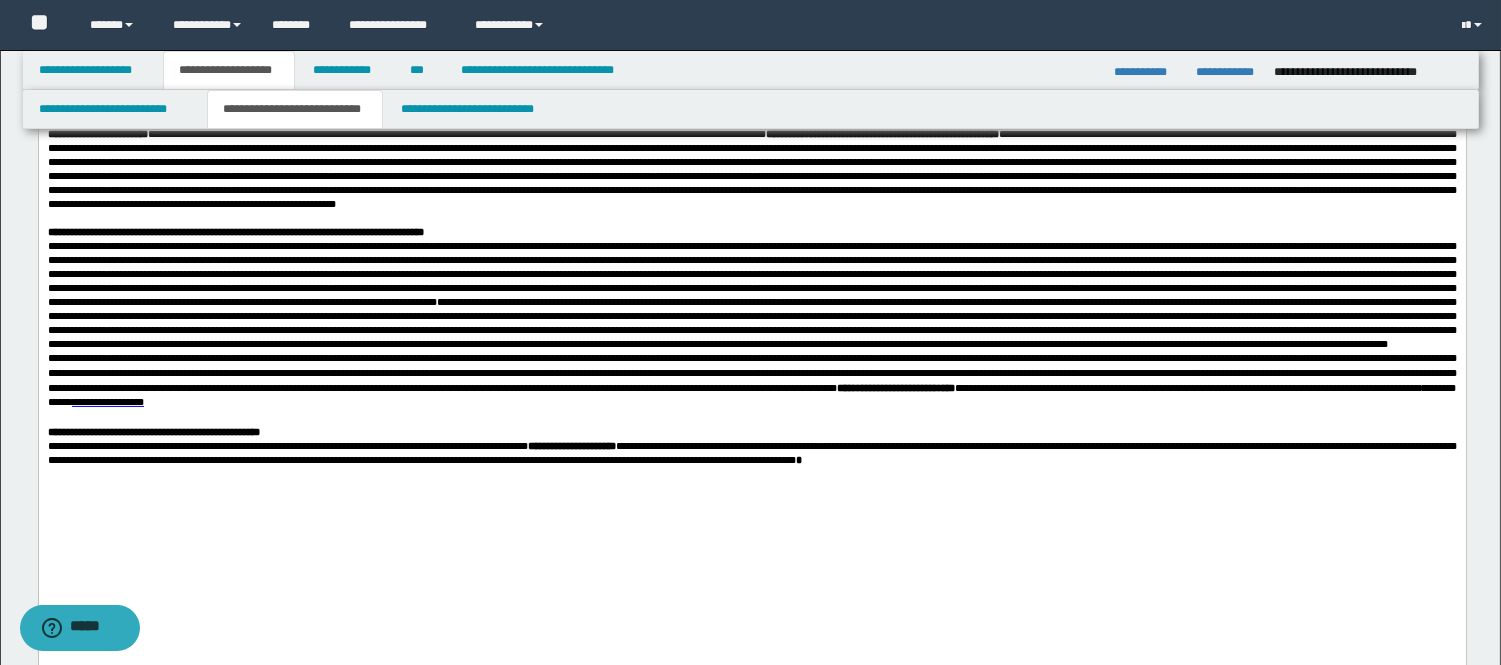 scroll, scrollTop: 888, scrollLeft: 0, axis: vertical 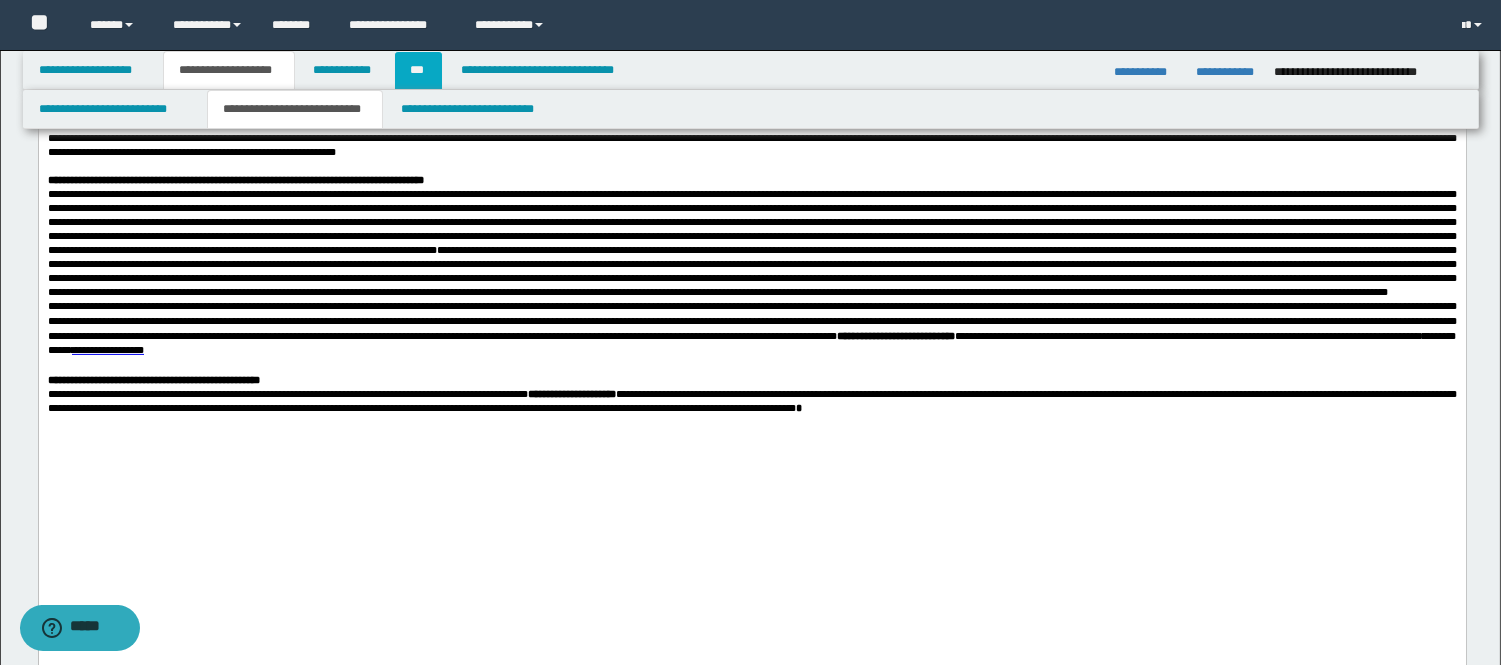 click on "***" at bounding box center [418, 70] 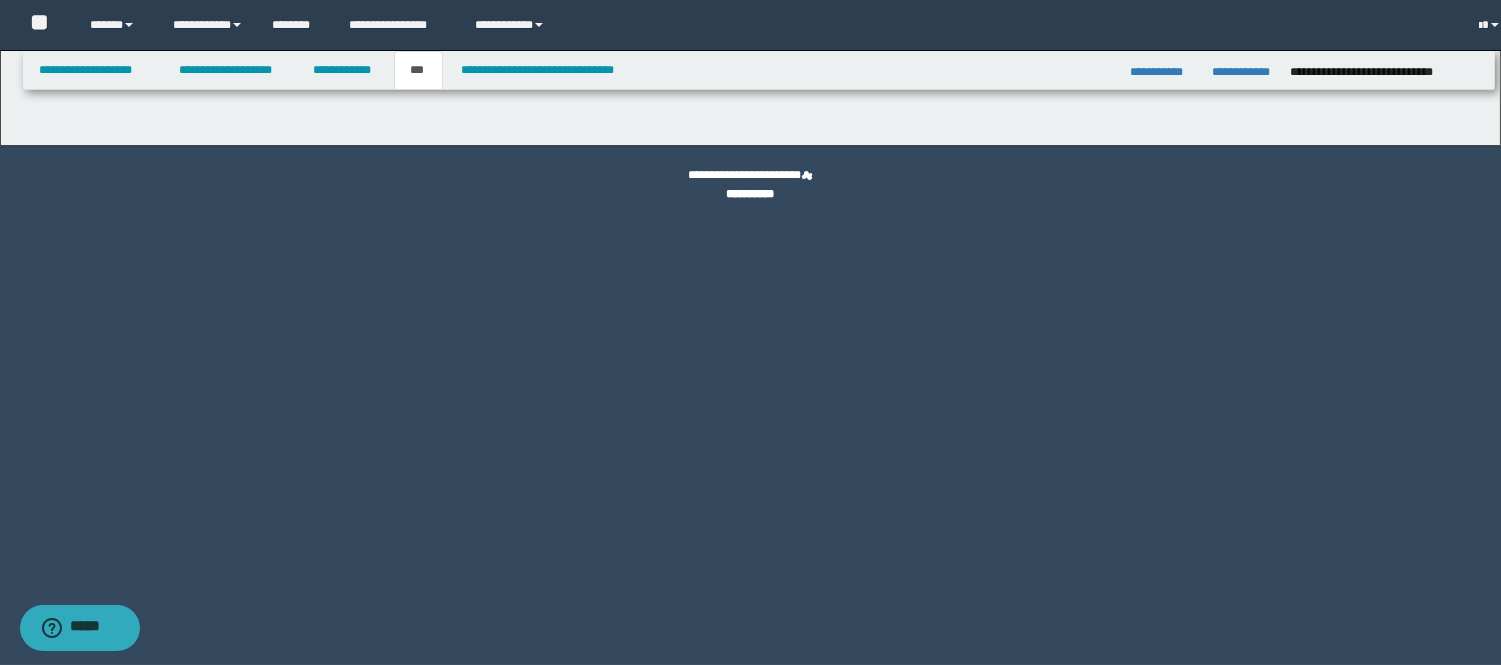 scroll, scrollTop: 0, scrollLeft: 0, axis: both 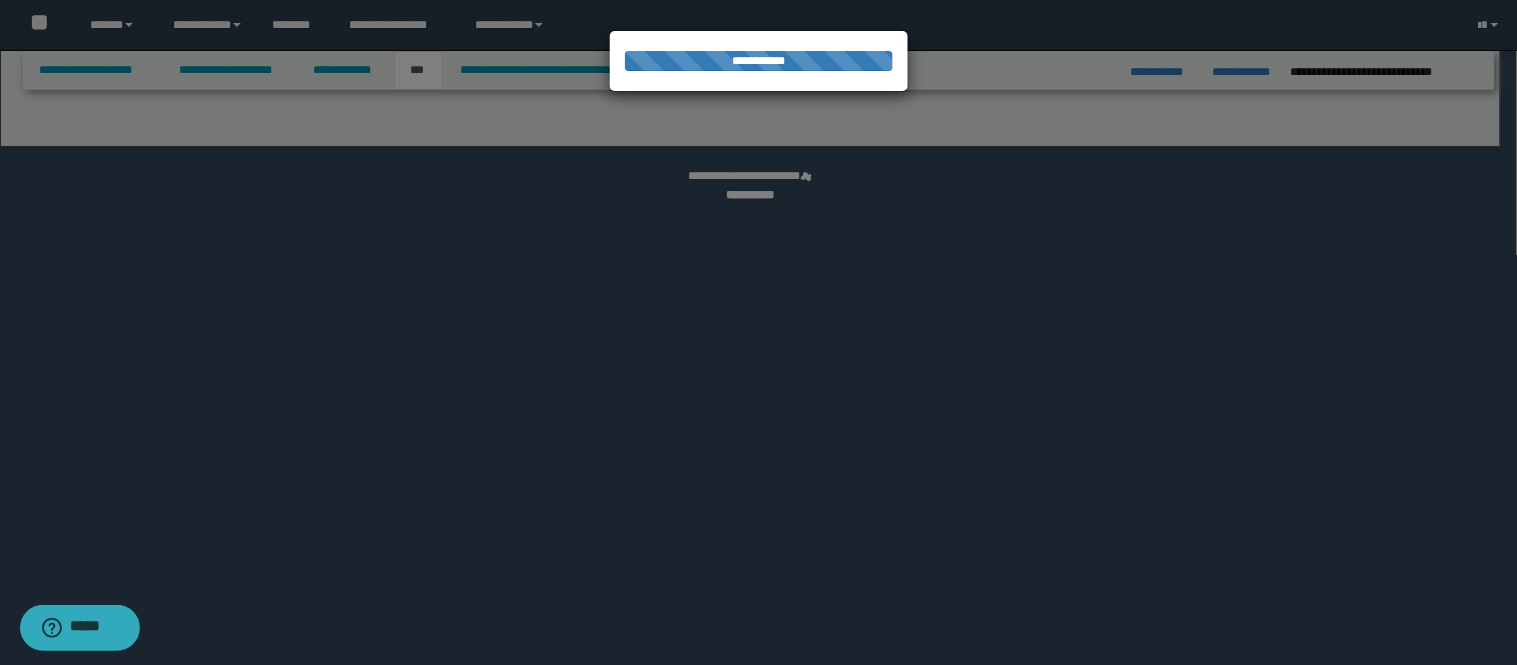 select on "**" 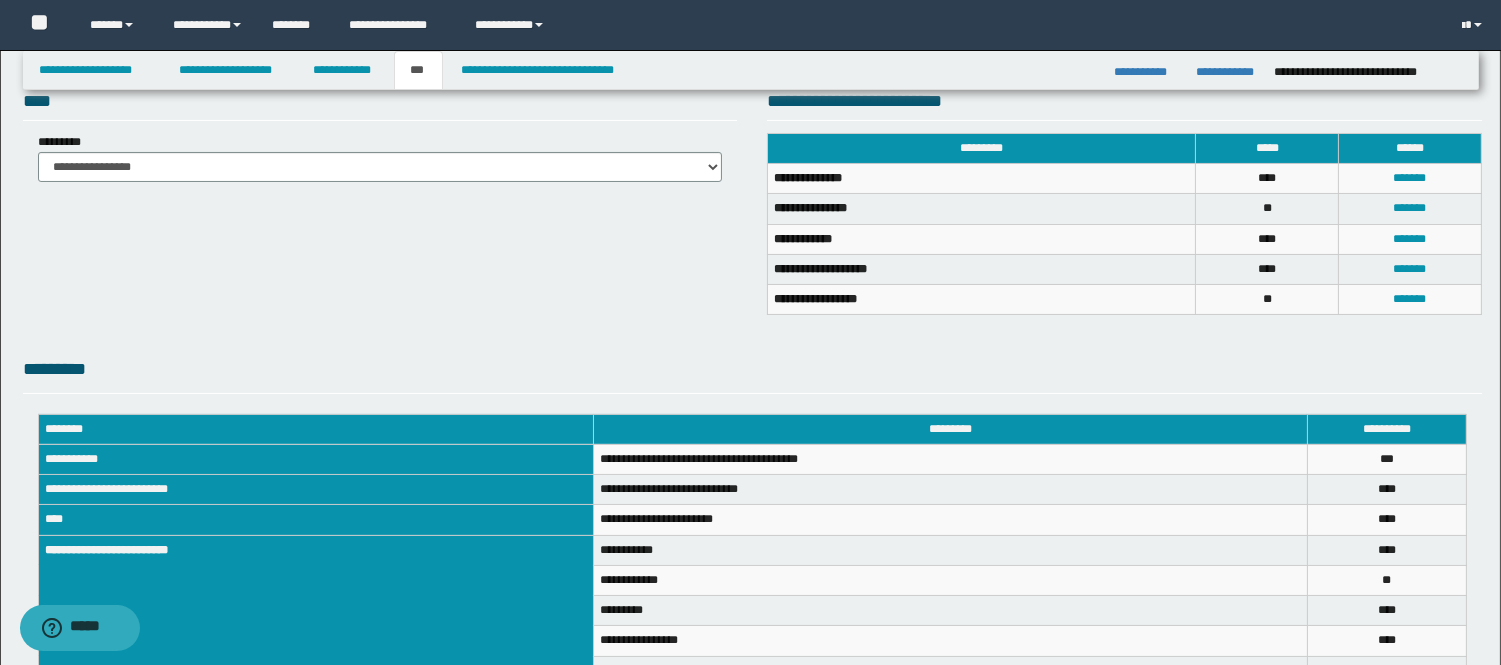 scroll, scrollTop: 333, scrollLeft: 0, axis: vertical 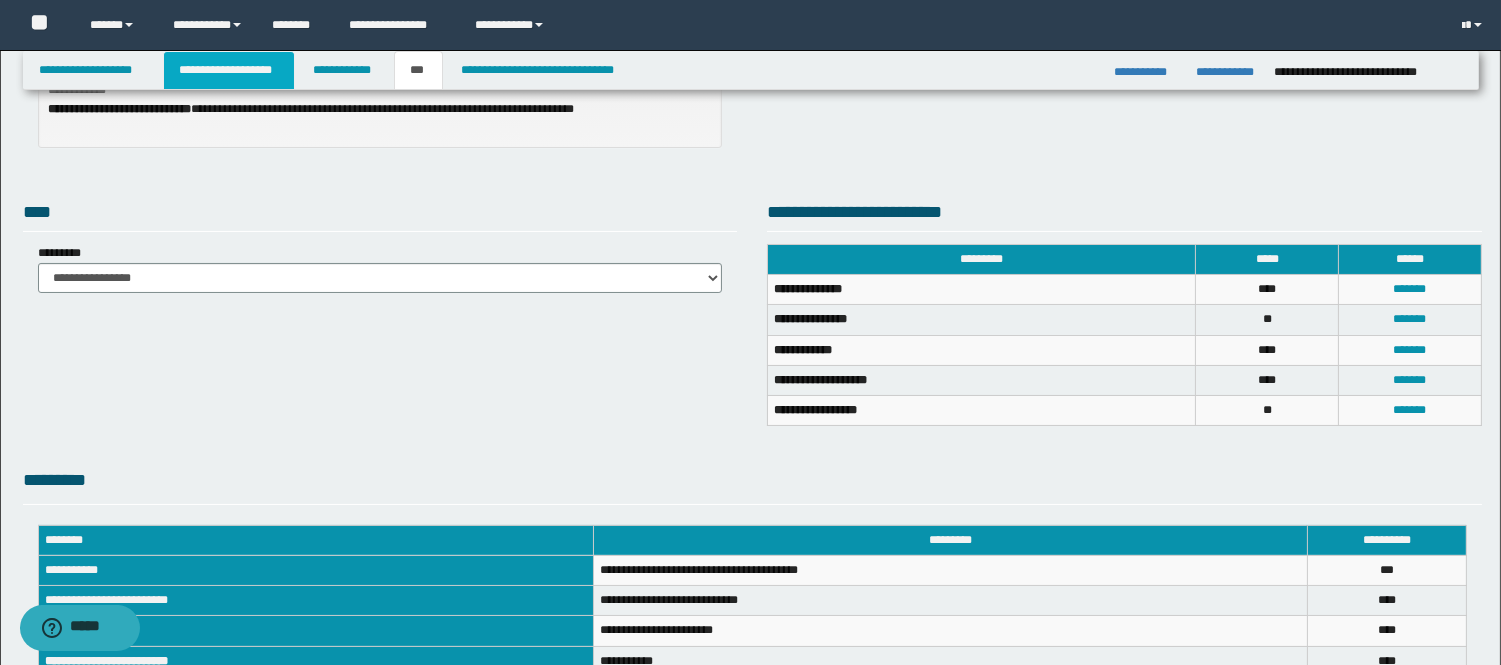 click on "**********" at bounding box center (229, 70) 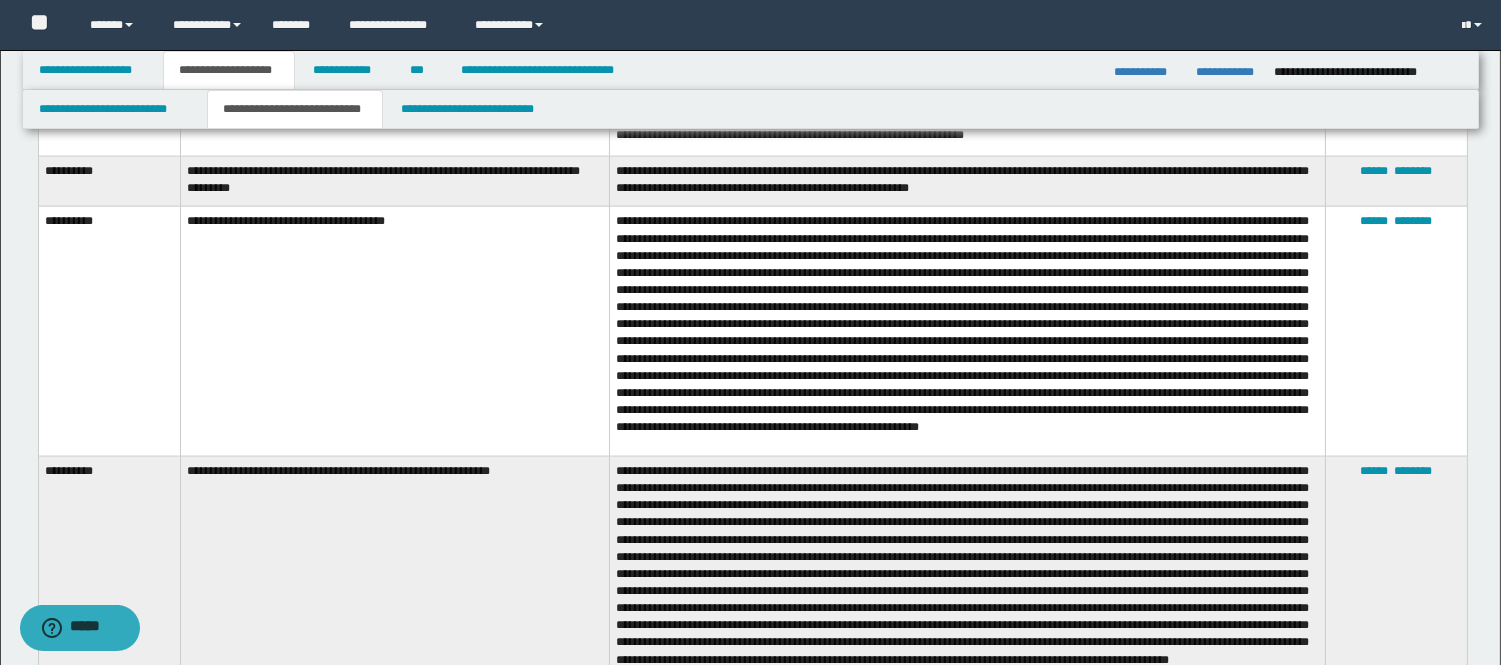 scroll, scrollTop: 5253, scrollLeft: 0, axis: vertical 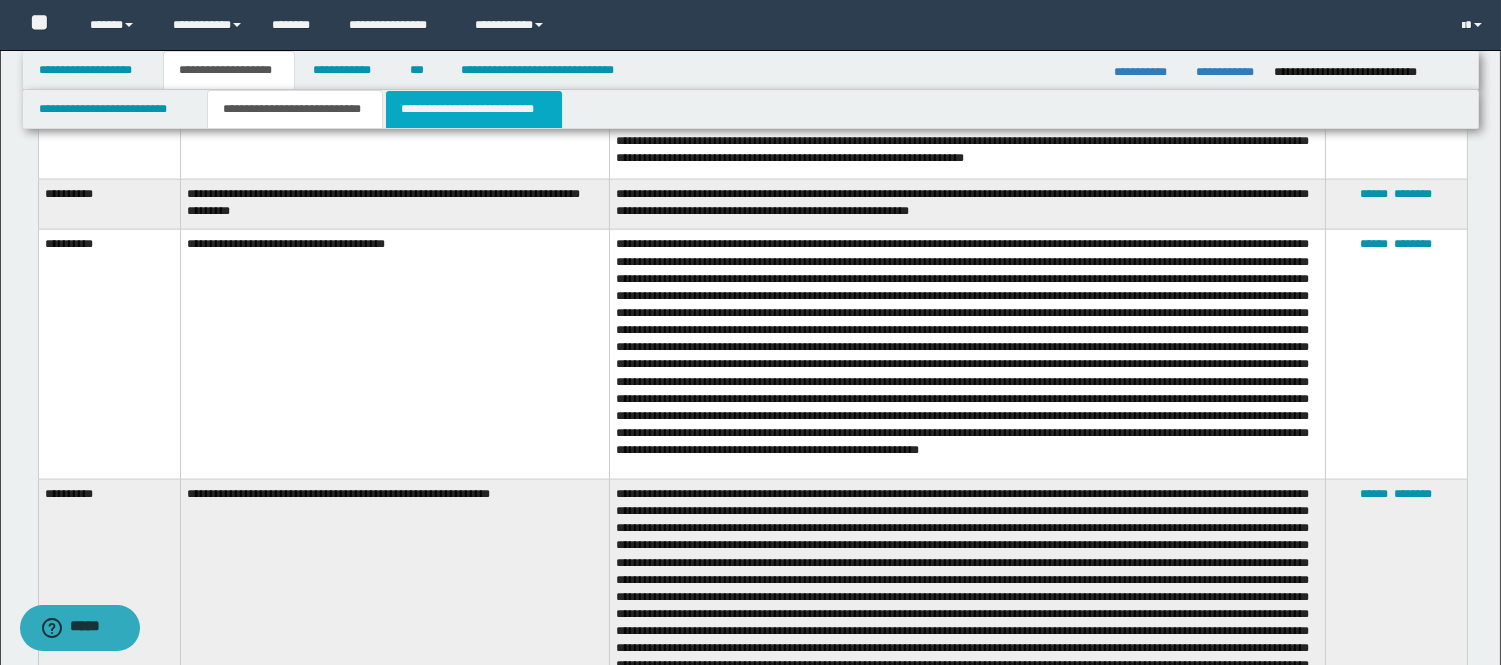 click on "**********" at bounding box center [474, 109] 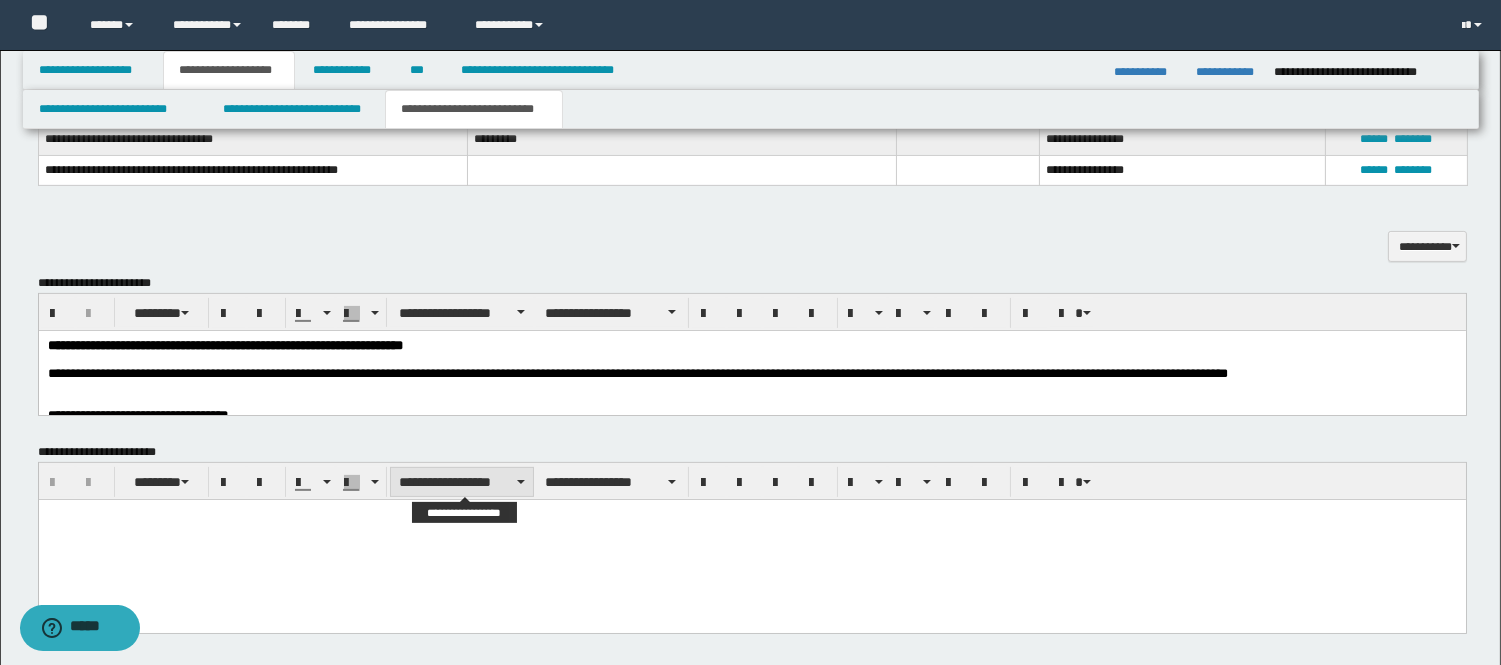 scroll, scrollTop: 1090, scrollLeft: 0, axis: vertical 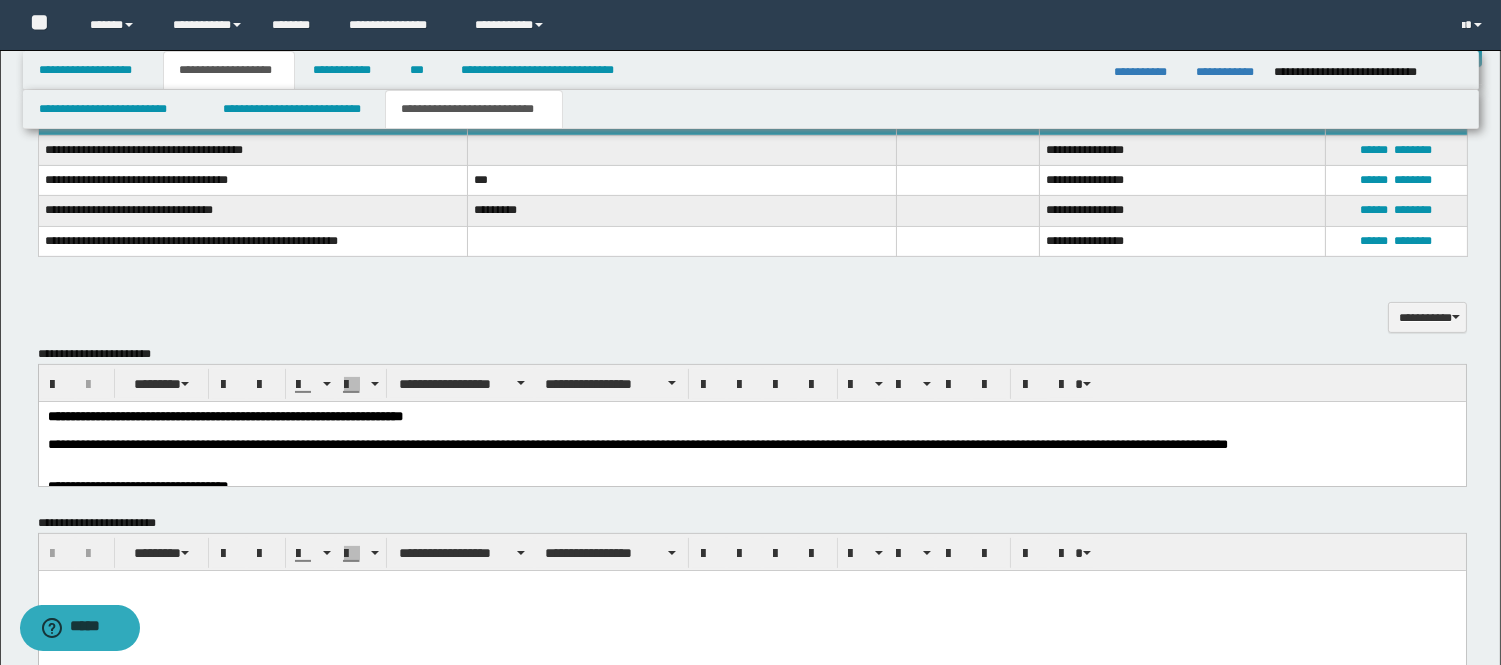 click on "**********" at bounding box center (752, 423) 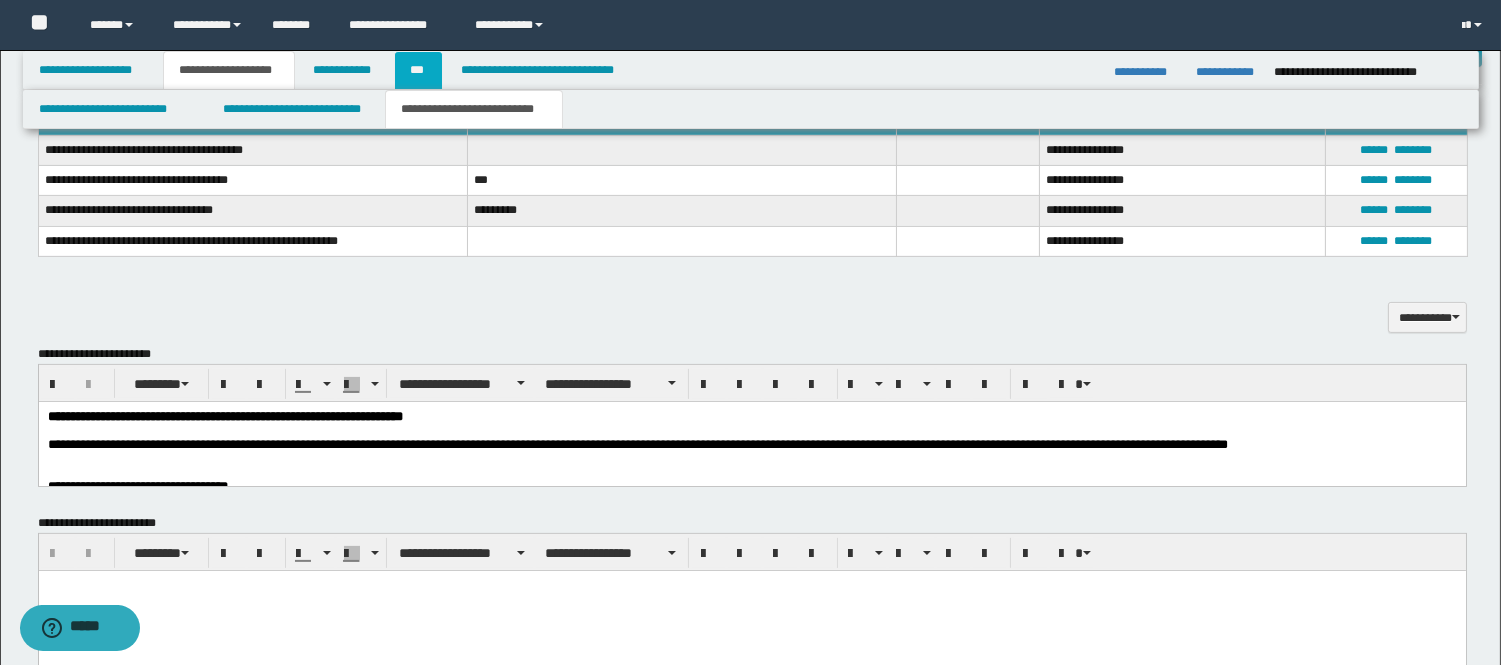 click on "***" at bounding box center (418, 70) 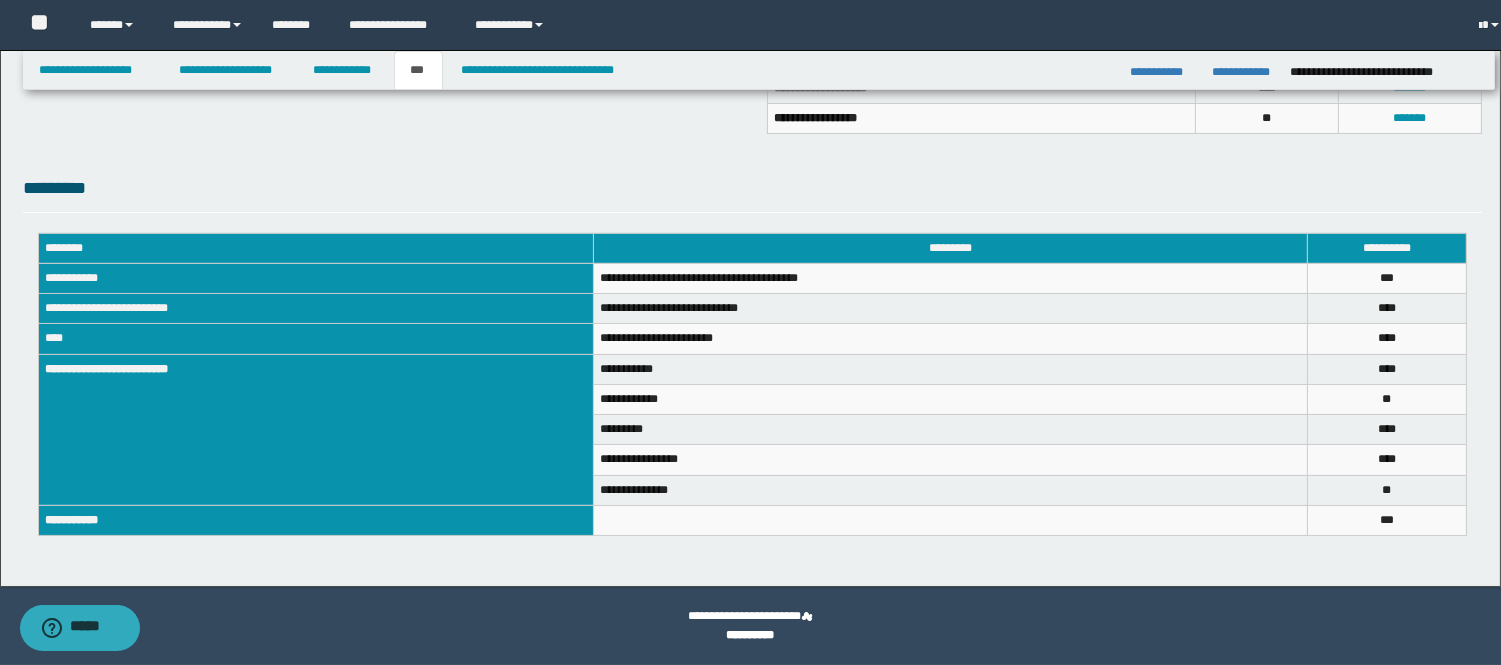 scroll, scrollTop: 624, scrollLeft: 0, axis: vertical 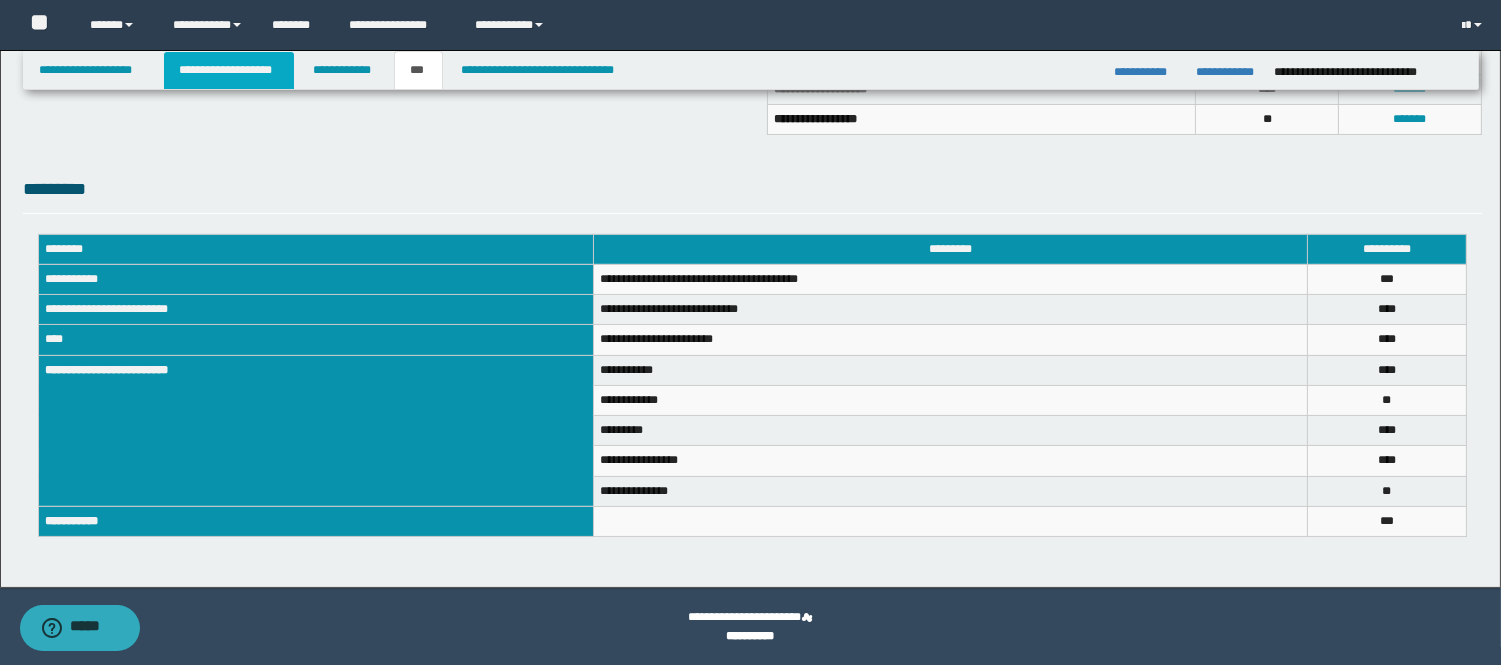 click on "**********" at bounding box center [229, 70] 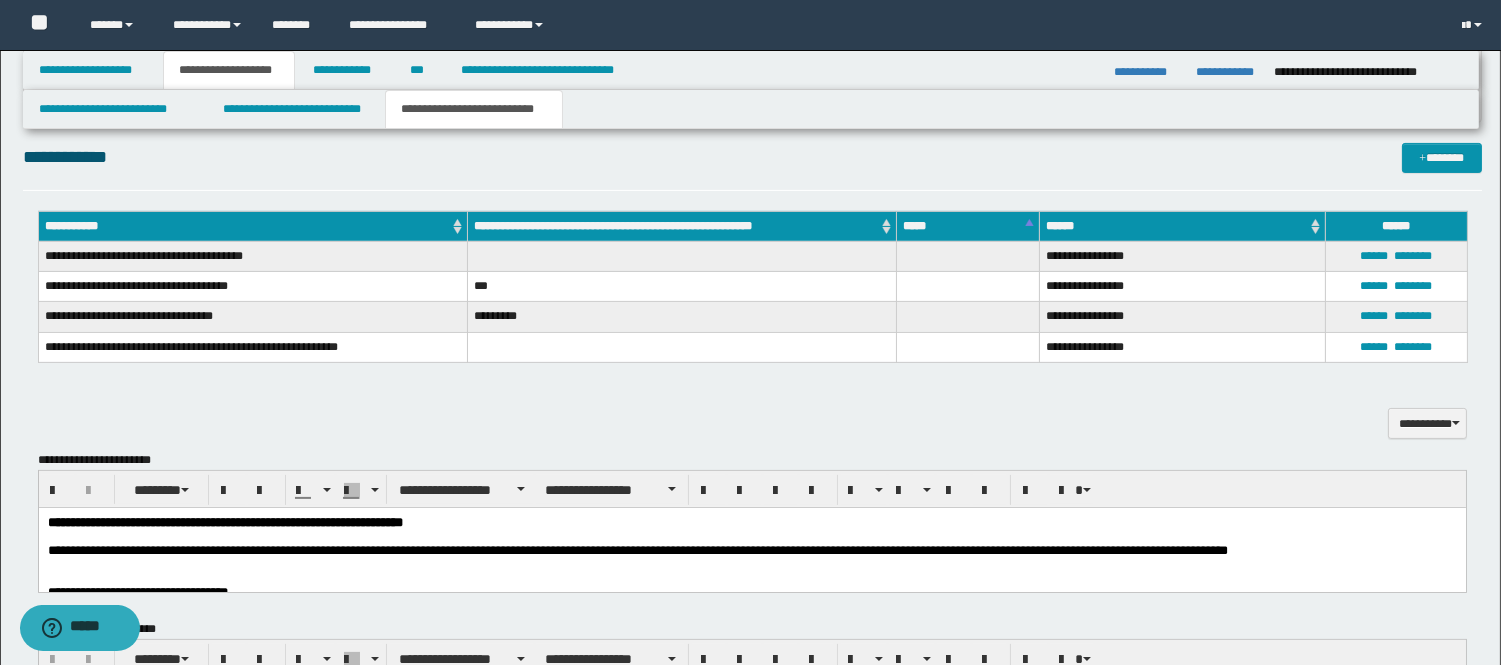 scroll, scrollTop: 978, scrollLeft: 0, axis: vertical 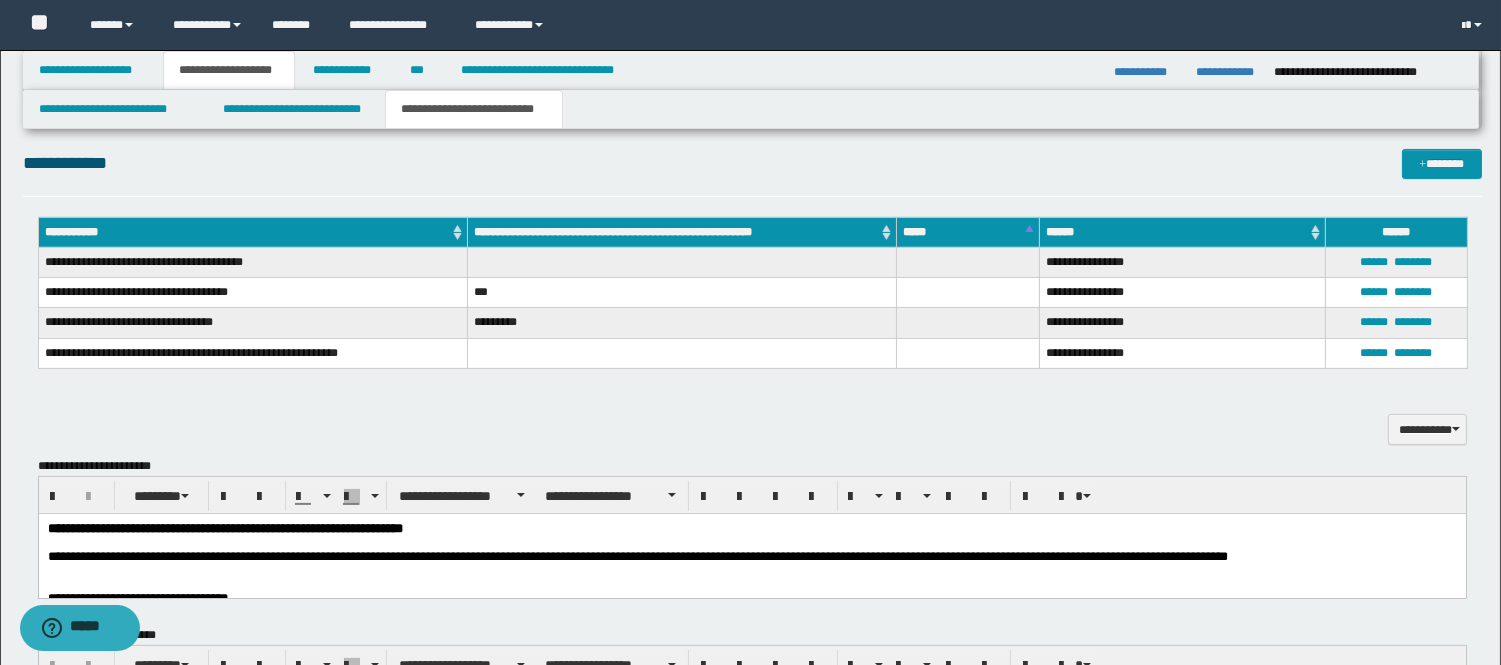 click at bounding box center (751, 542) 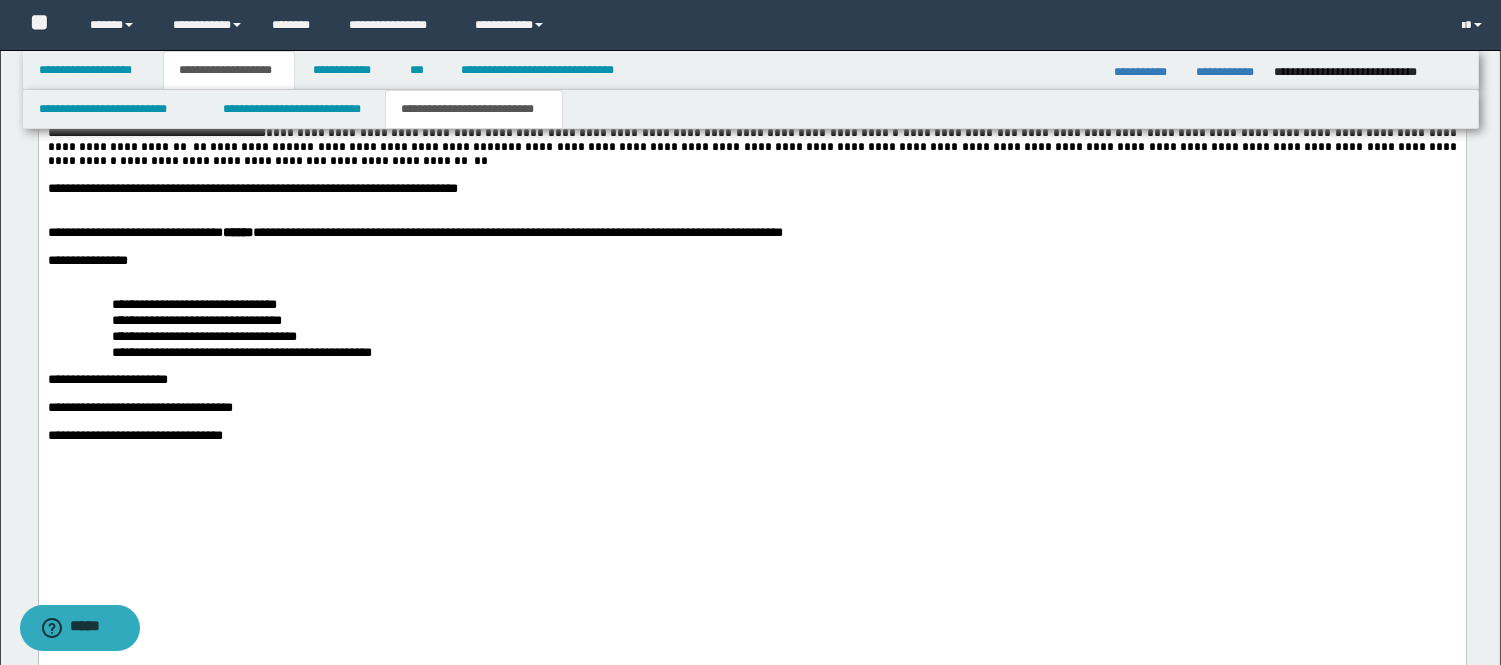 scroll, scrollTop: 2978, scrollLeft: 0, axis: vertical 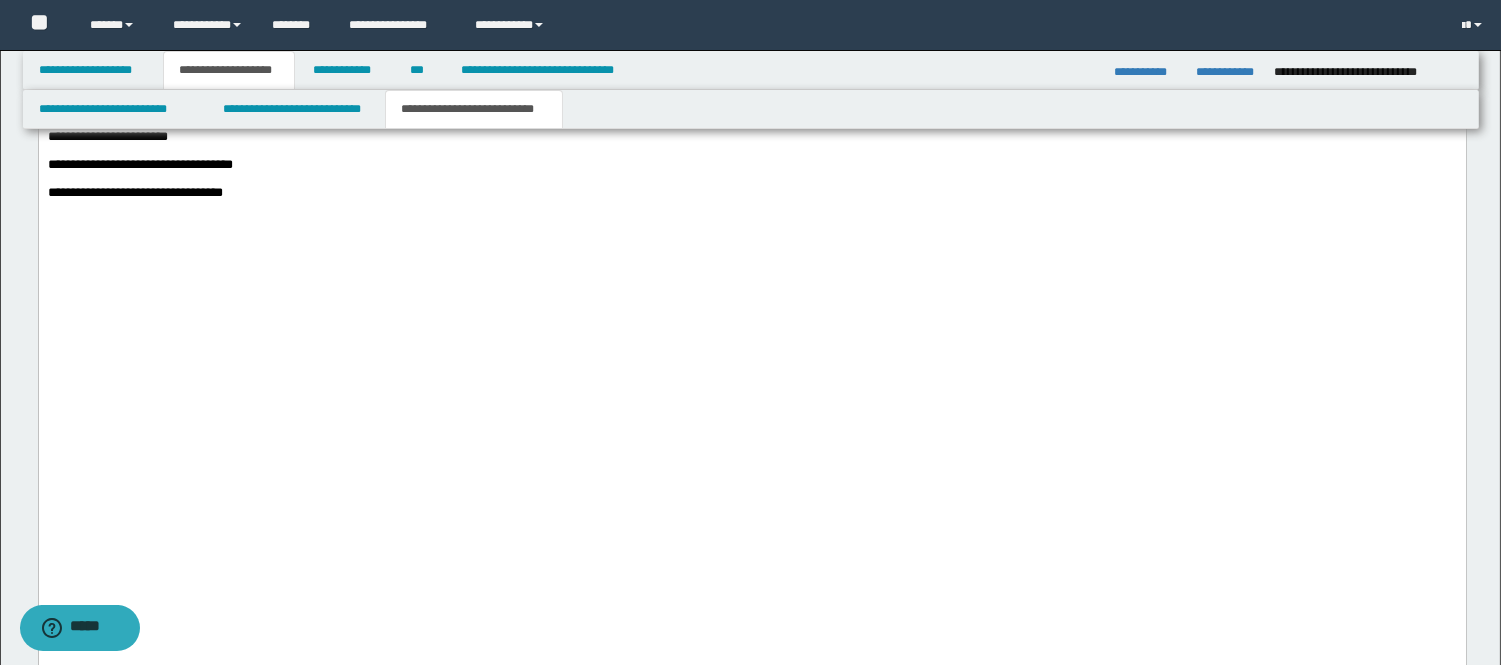 click on "*" at bounding box center (476, -82) 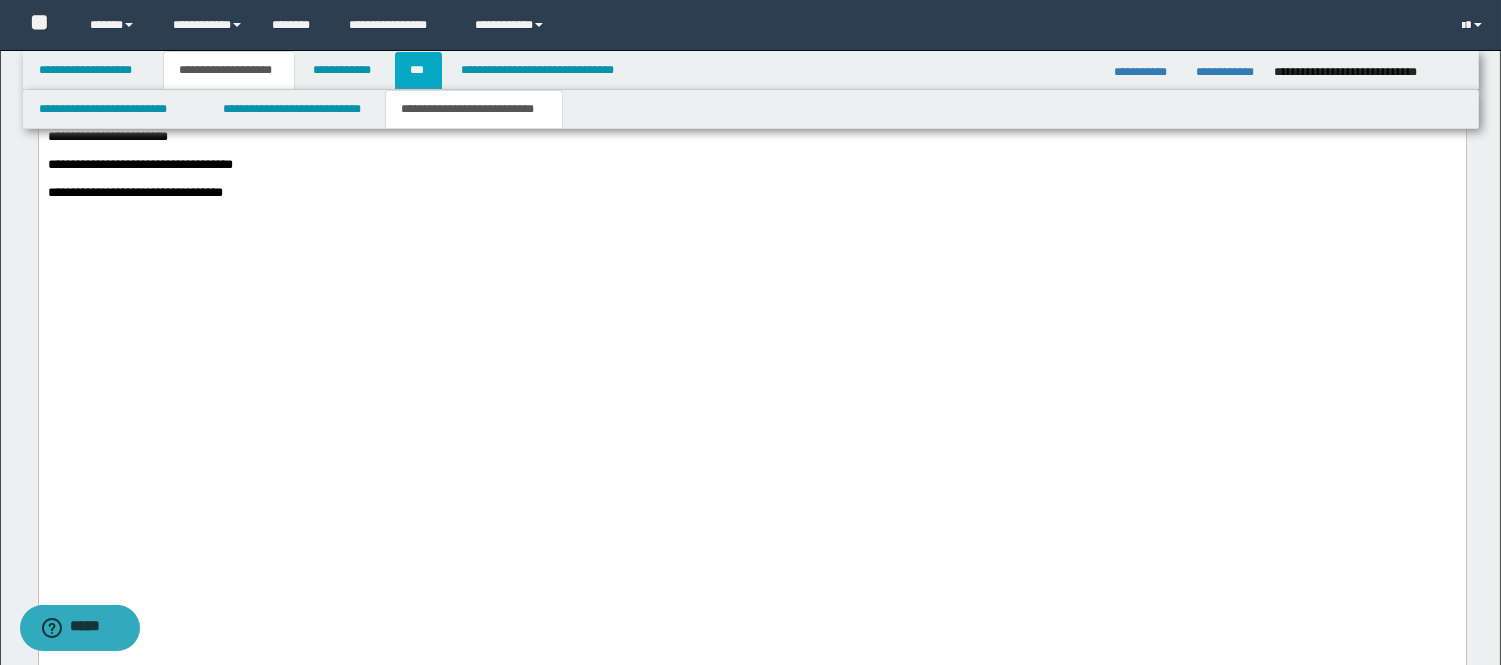 click on "***" at bounding box center [418, 70] 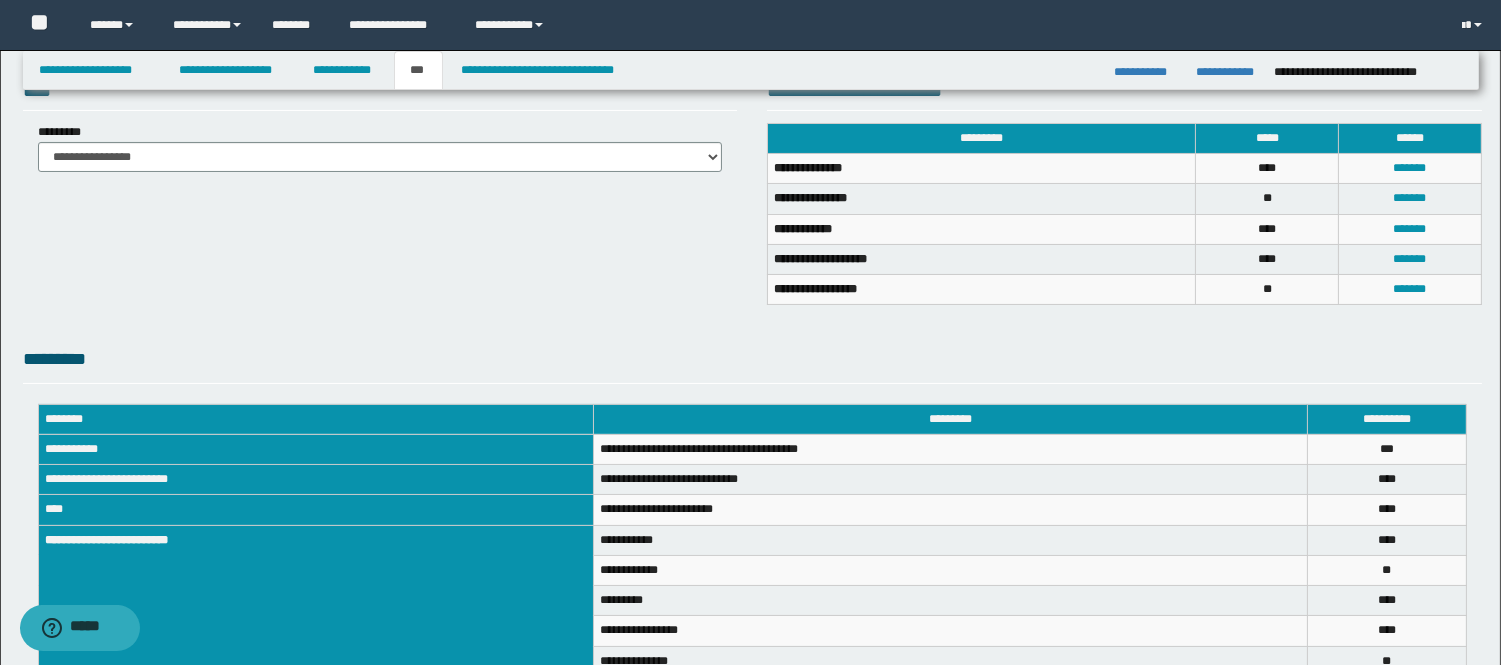 scroll, scrollTop: 402, scrollLeft: 0, axis: vertical 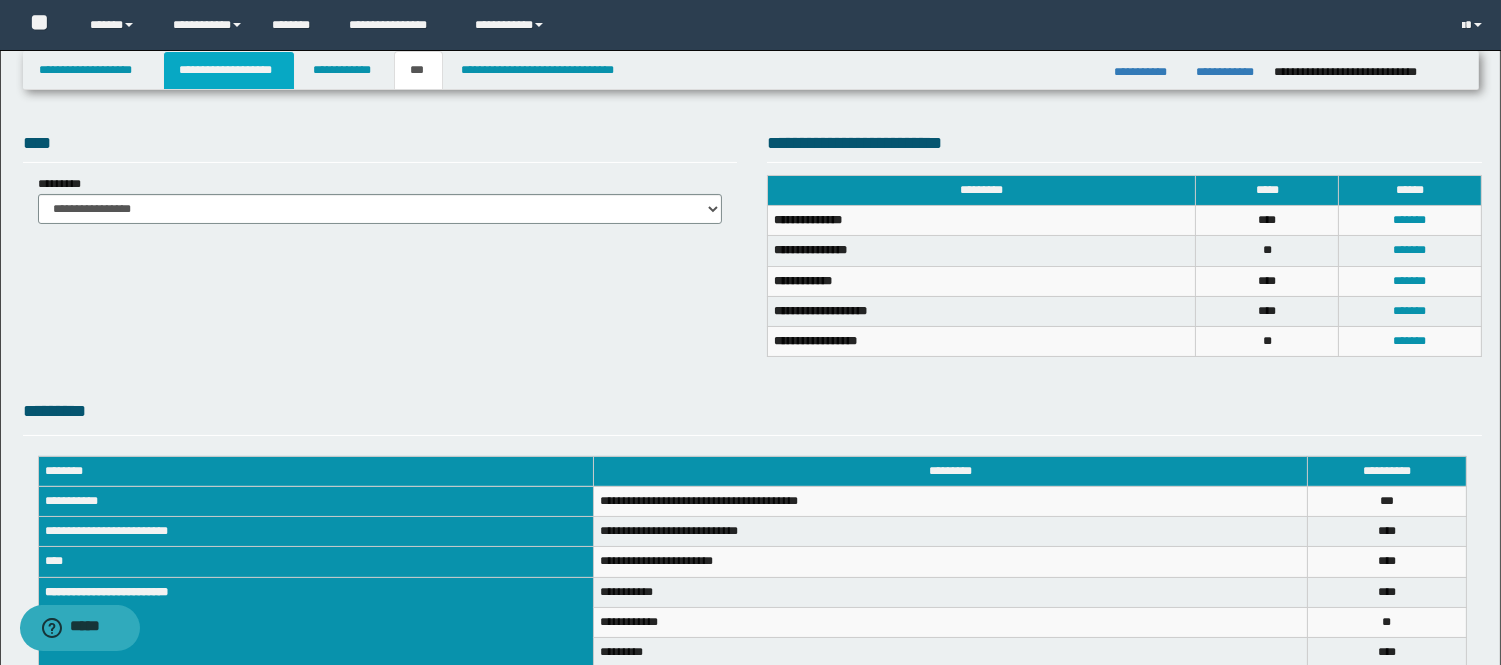 click on "**********" at bounding box center (229, 70) 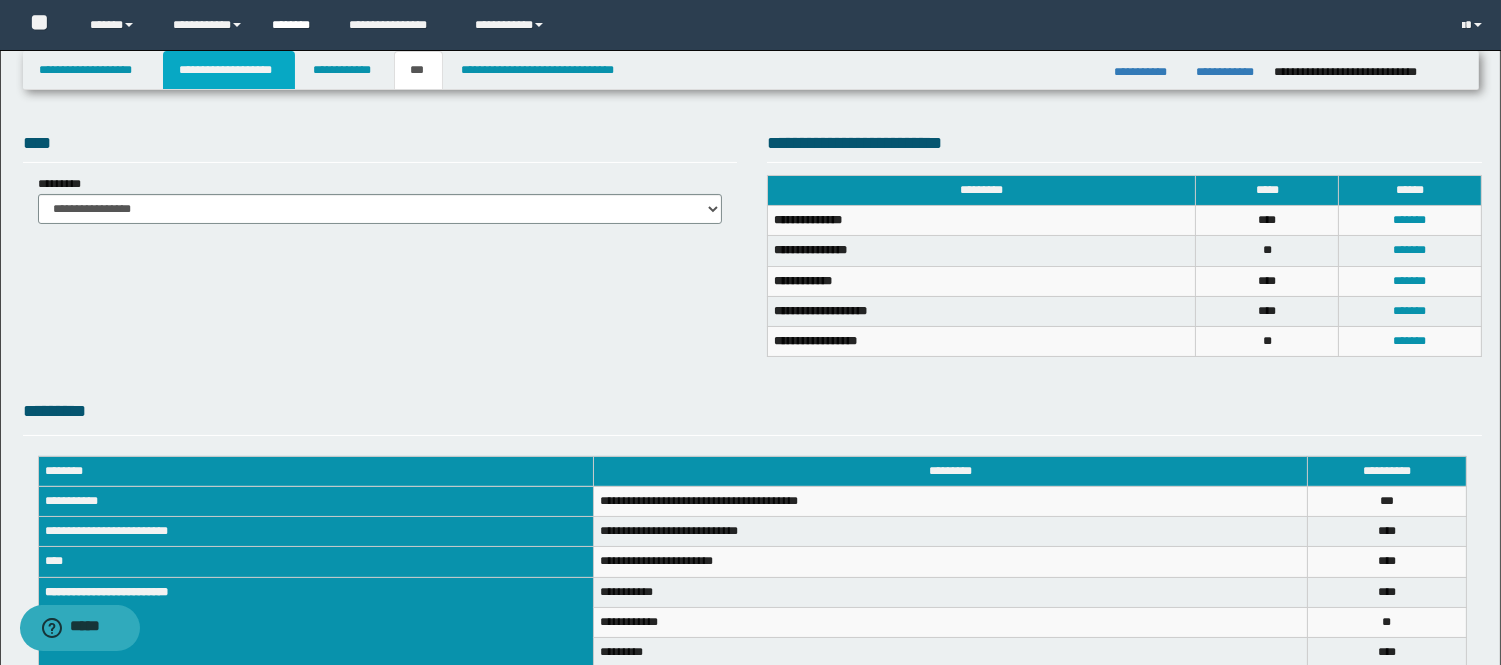 scroll, scrollTop: 433, scrollLeft: 0, axis: vertical 